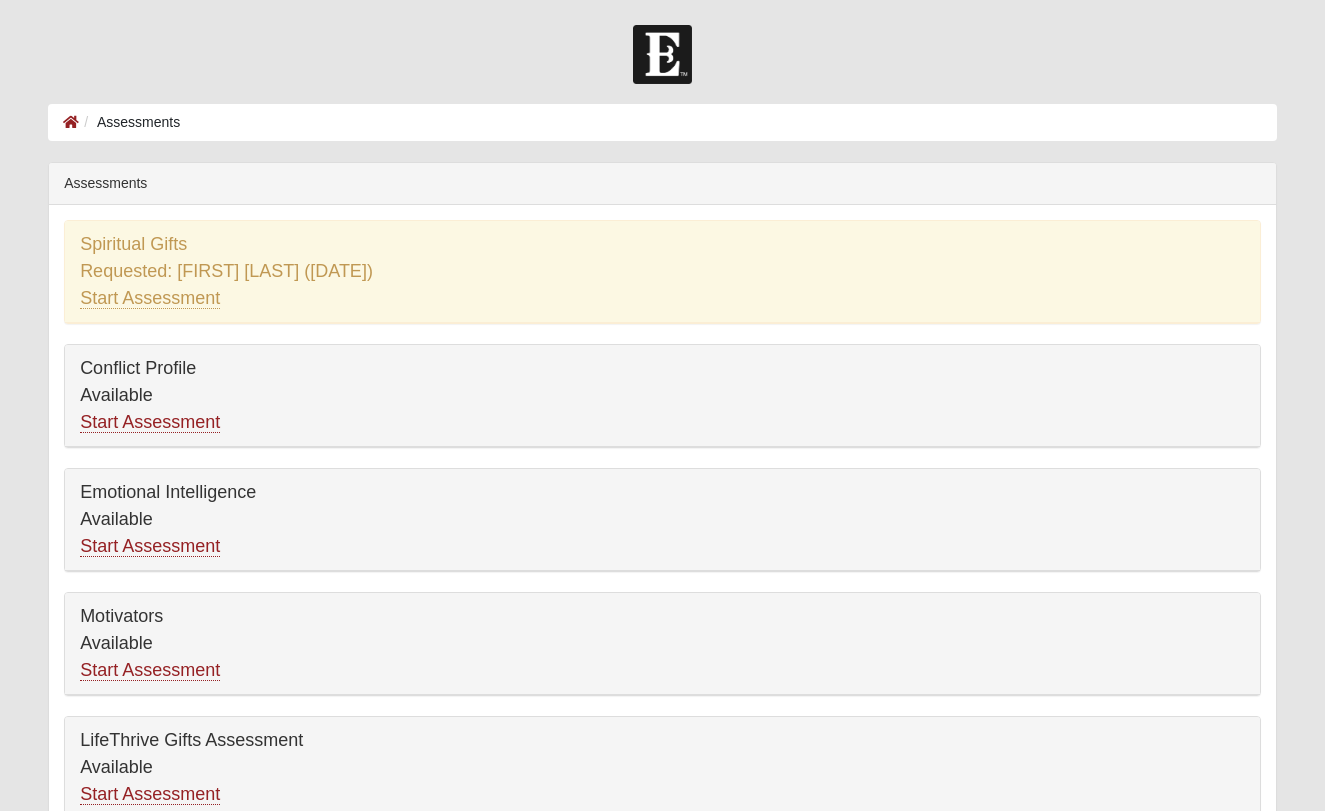 scroll, scrollTop: 0, scrollLeft: 0, axis: both 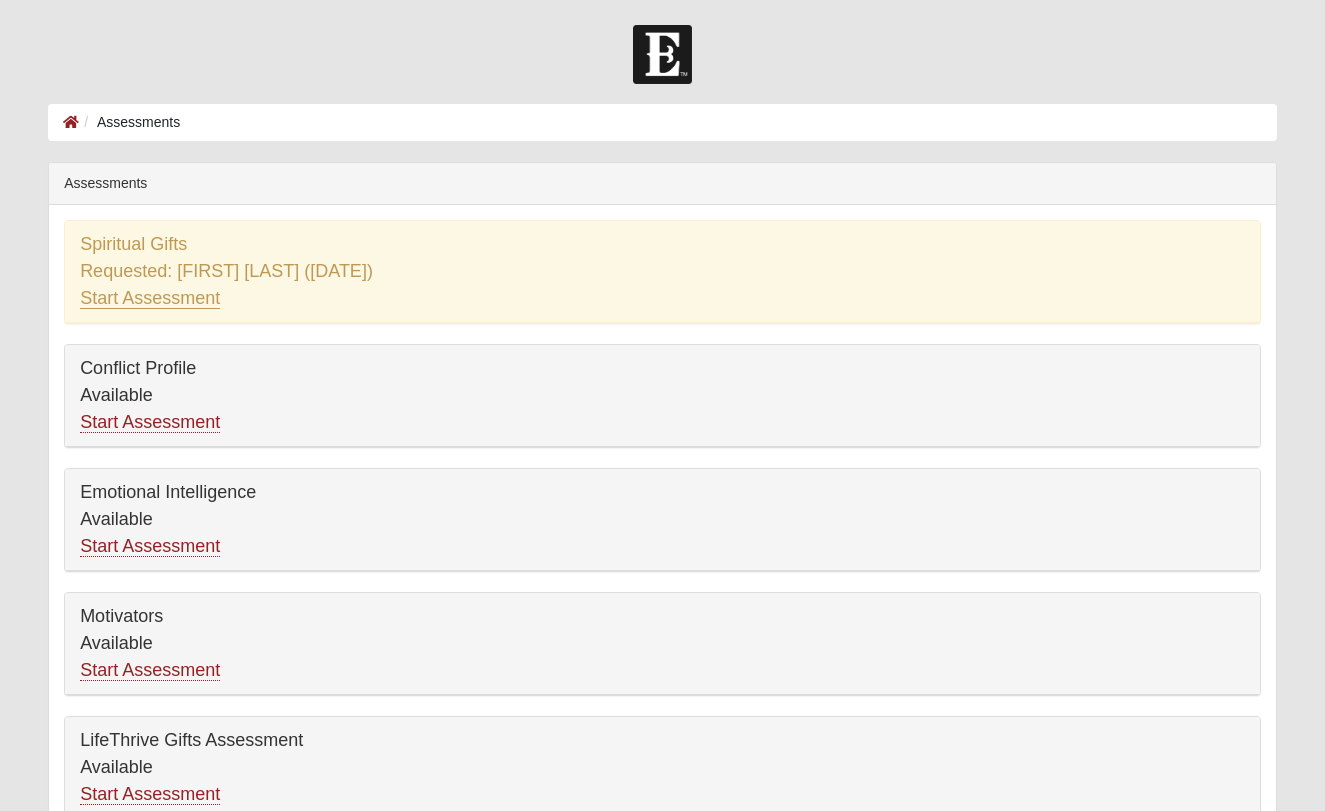 click on "Start Assessment" at bounding box center (150, 298) 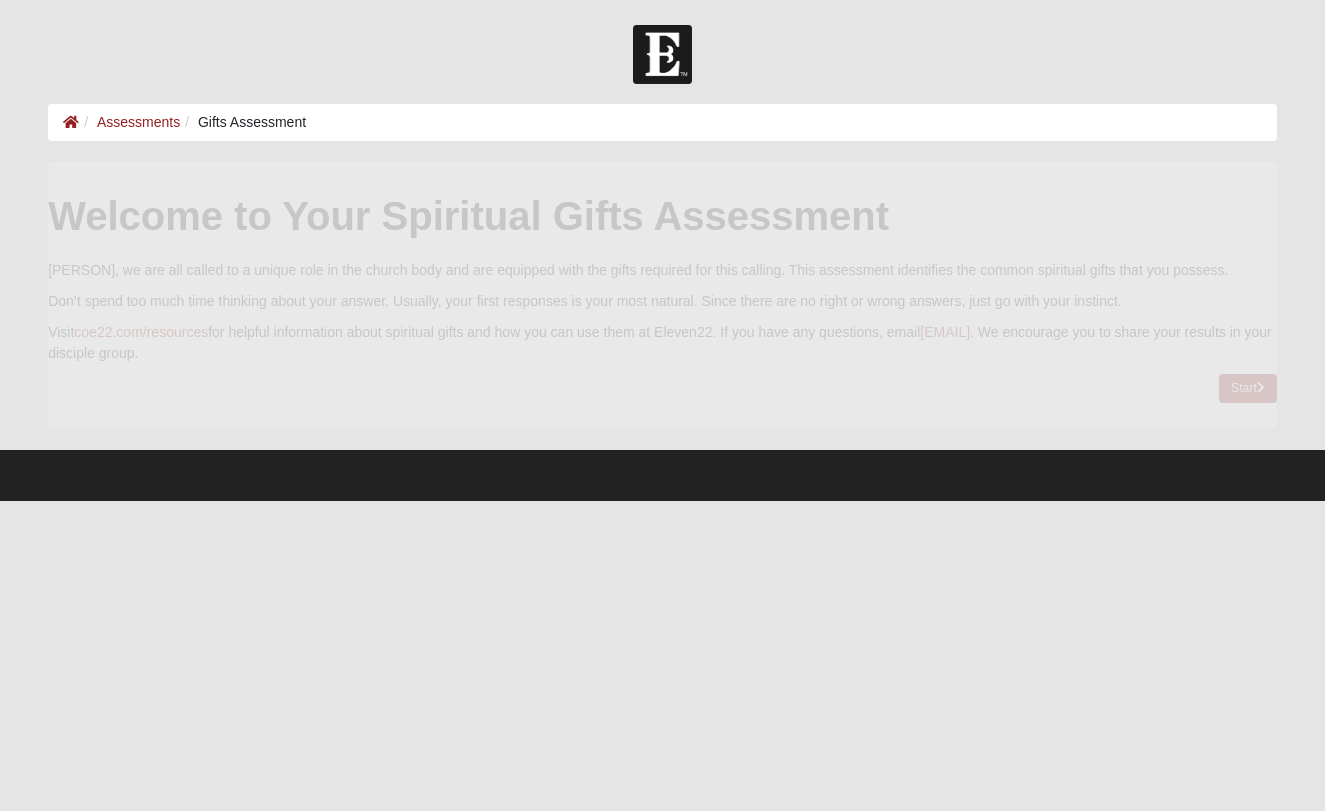 scroll, scrollTop: 0, scrollLeft: 0, axis: both 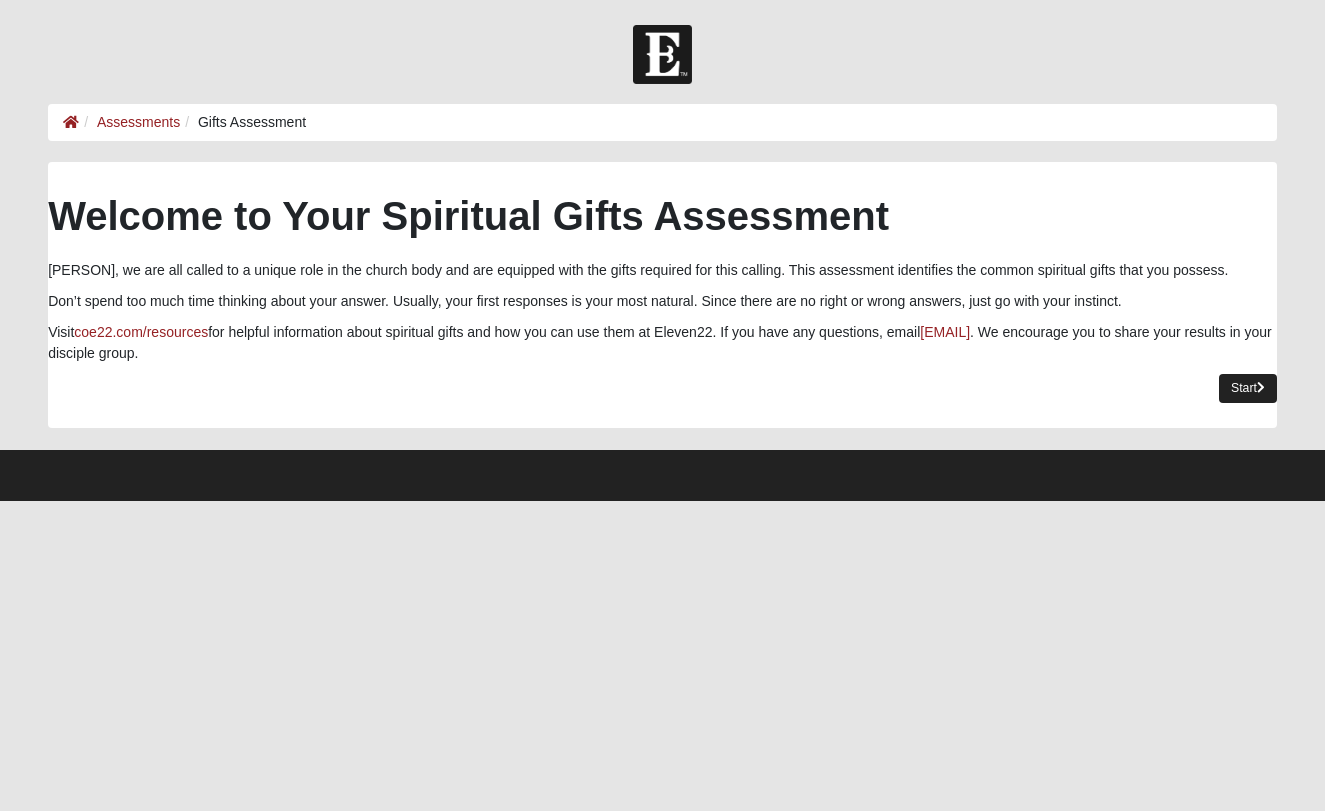 click on "Start" at bounding box center [1248, 388] 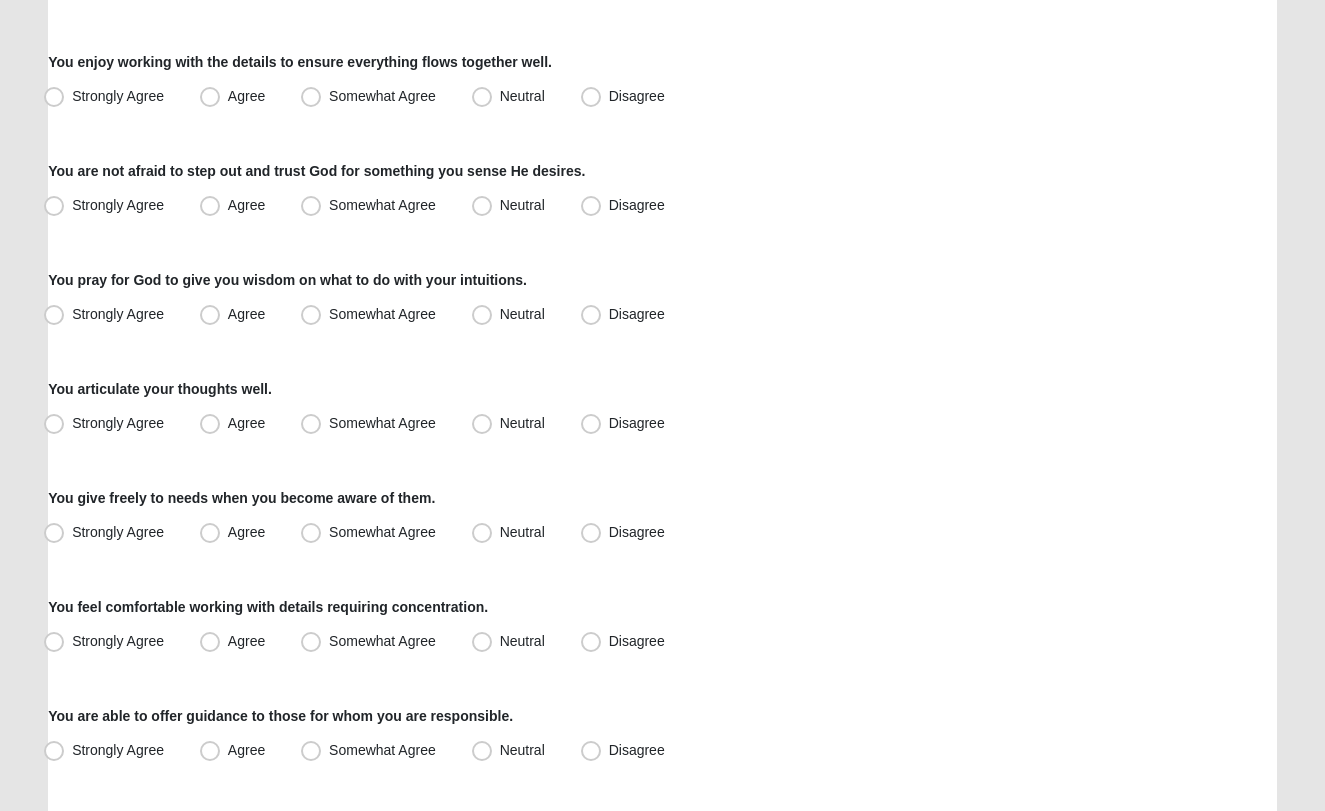 scroll, scrollTop: 1309, scrollLeft: 0, axis: vertical 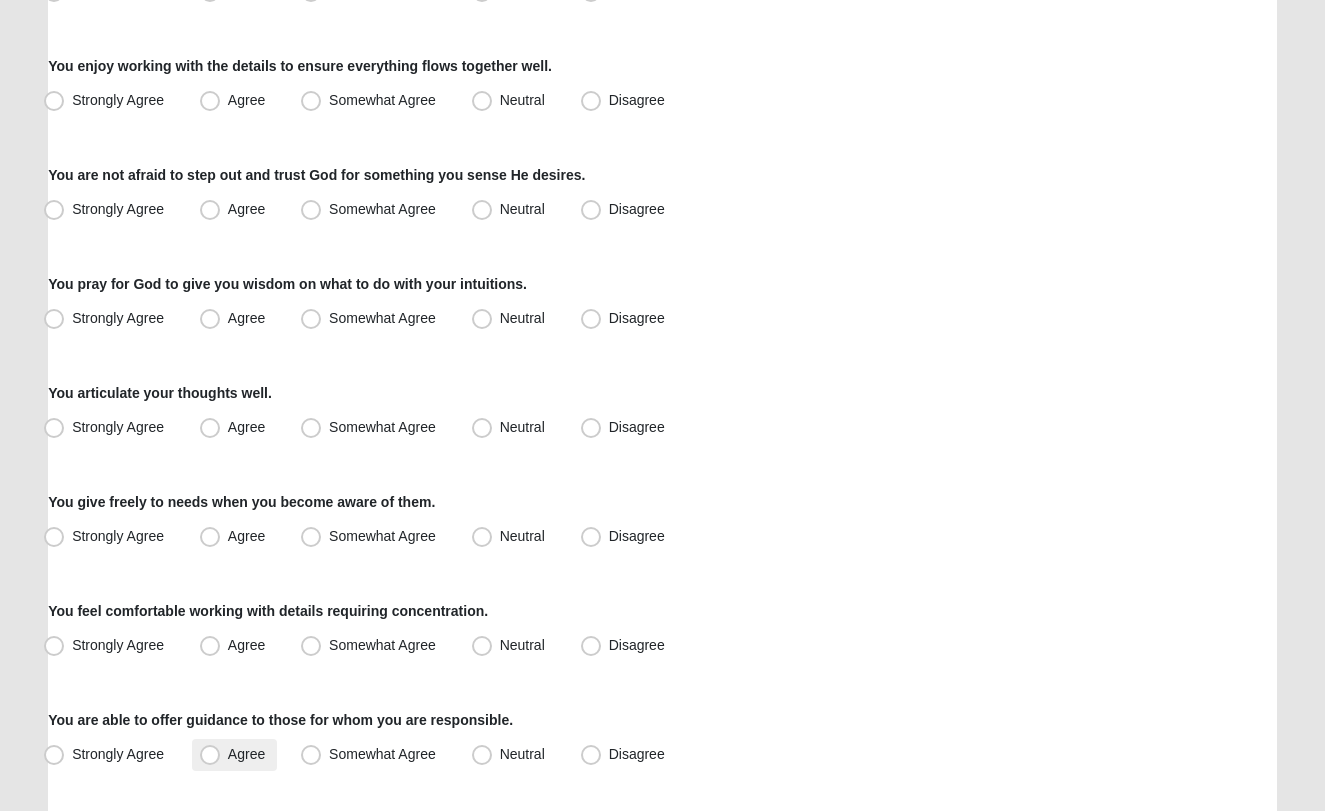 click on "Agree" at bounding box center [246, 754] 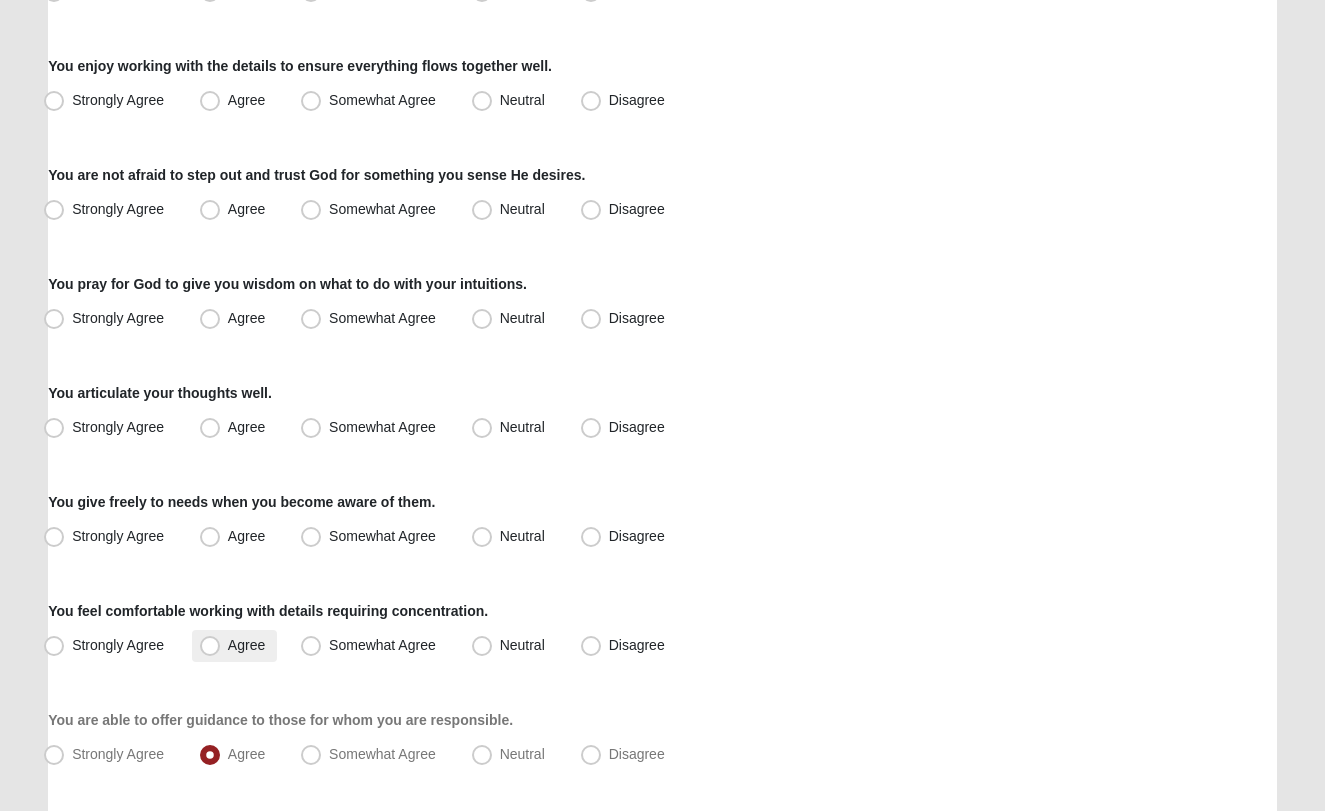 click on "Agree" at bounding box center (246, 645) 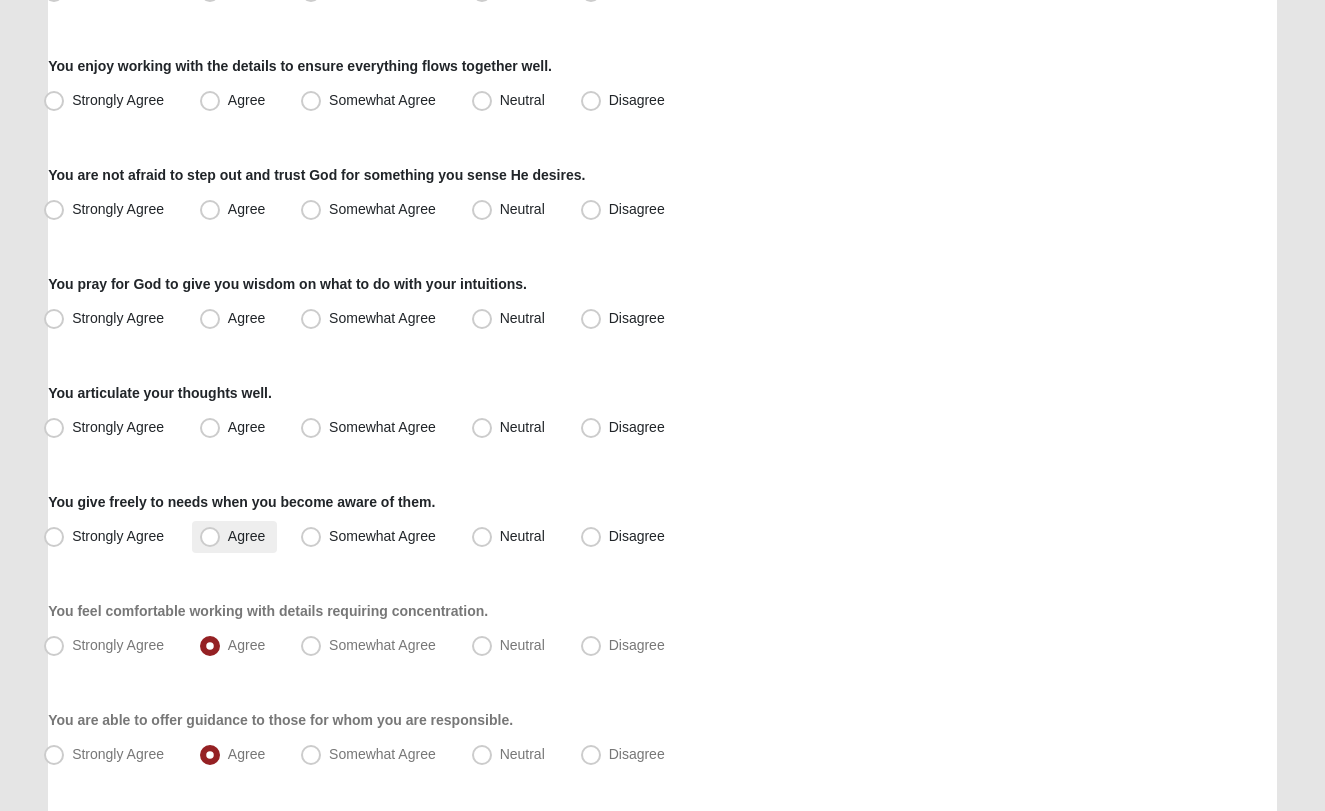 click on "Agree" at bounding box center [246, 536] 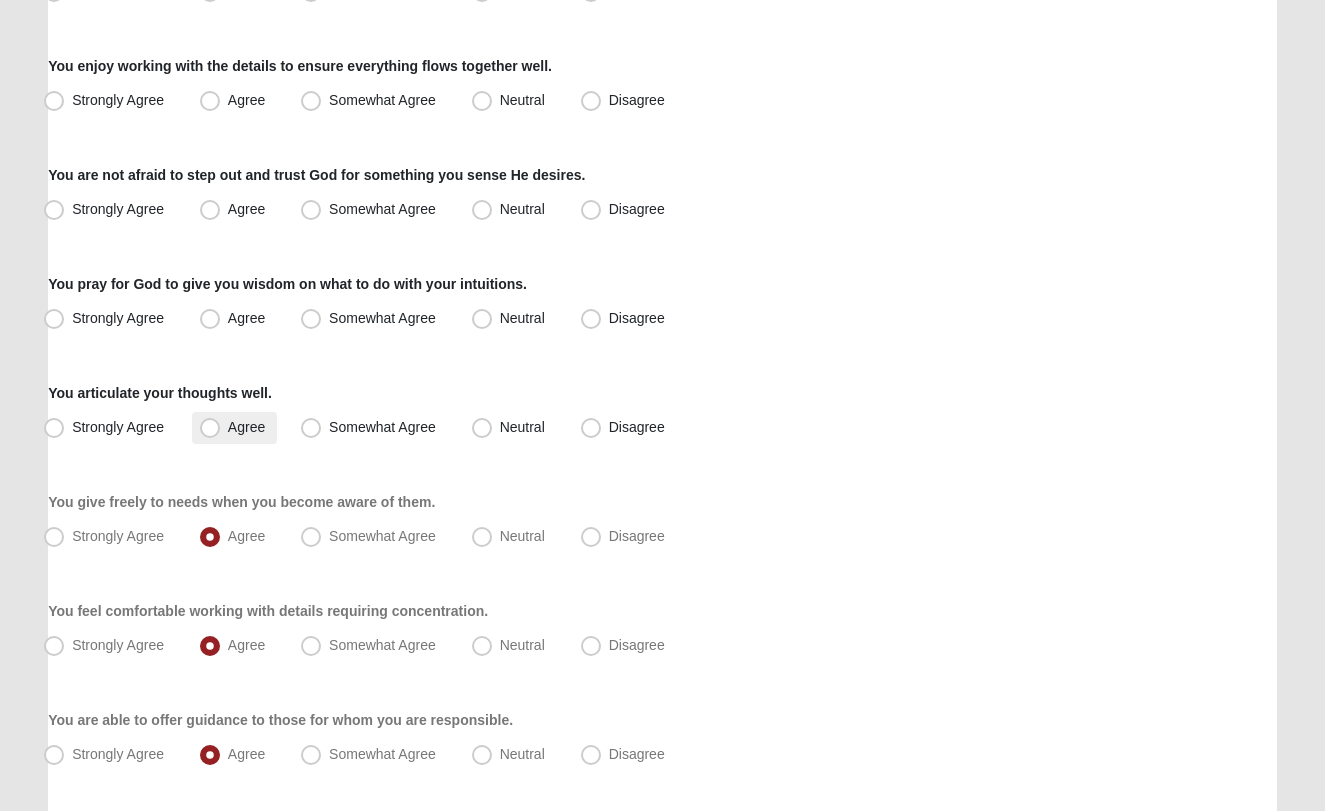 click on "Agree" at bounding box center (246, 427) 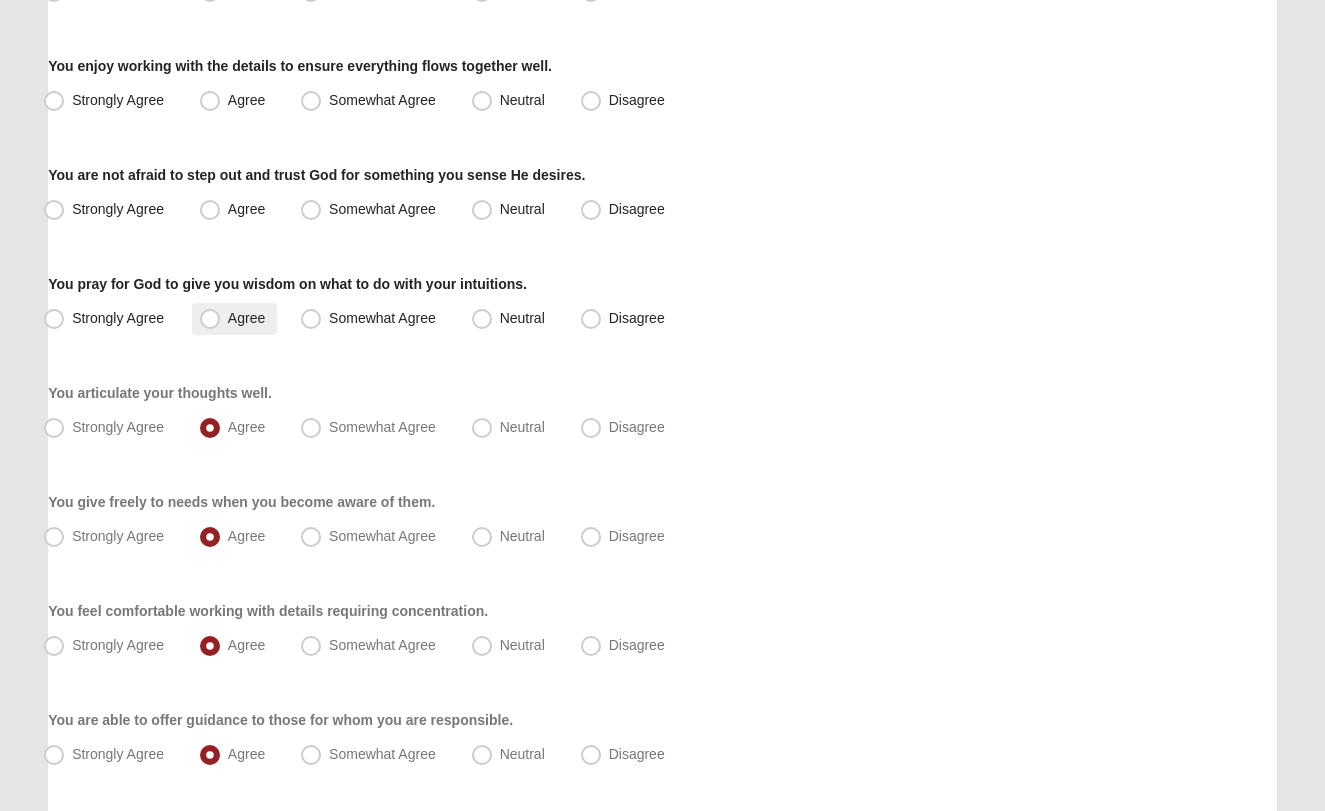 click on "Agree" at bounding box center [234, 319] 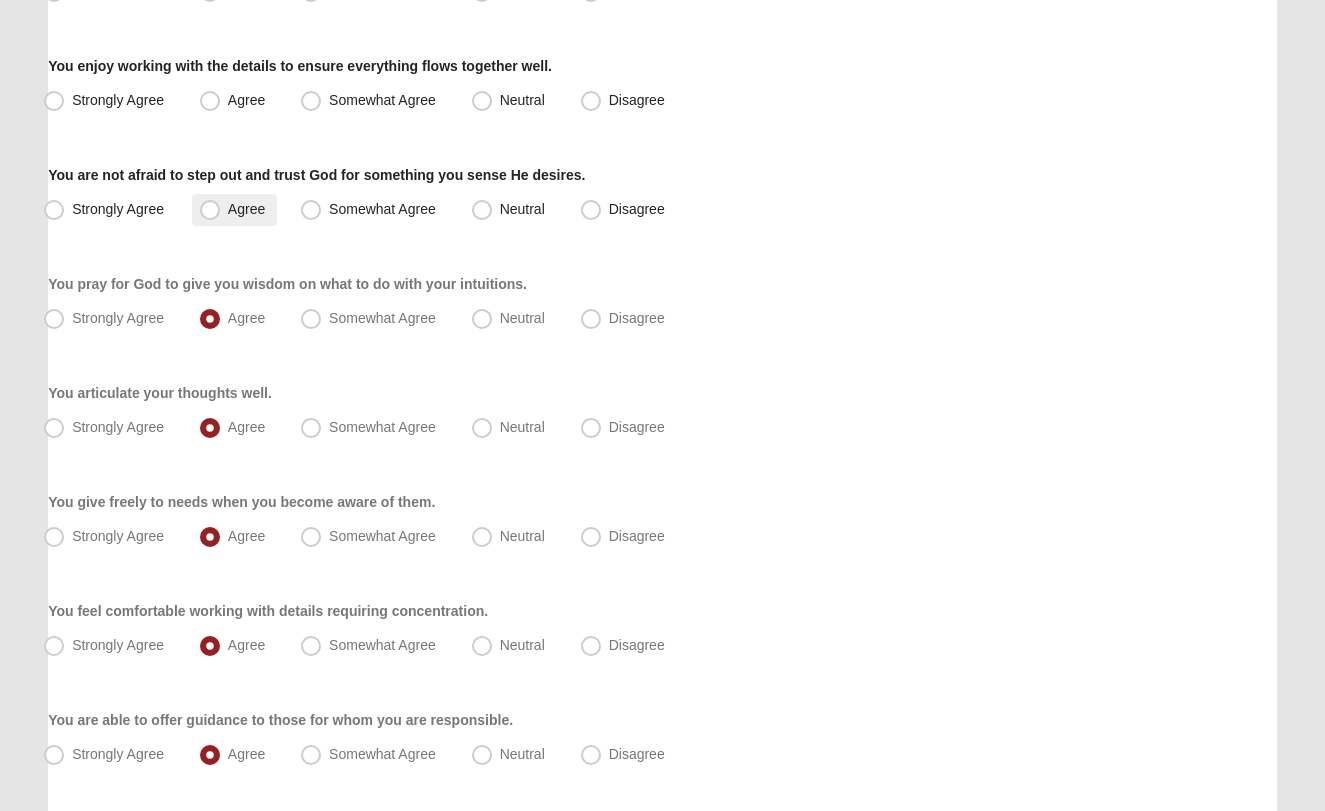 click on "Agree" at bounding box center (246, 209) 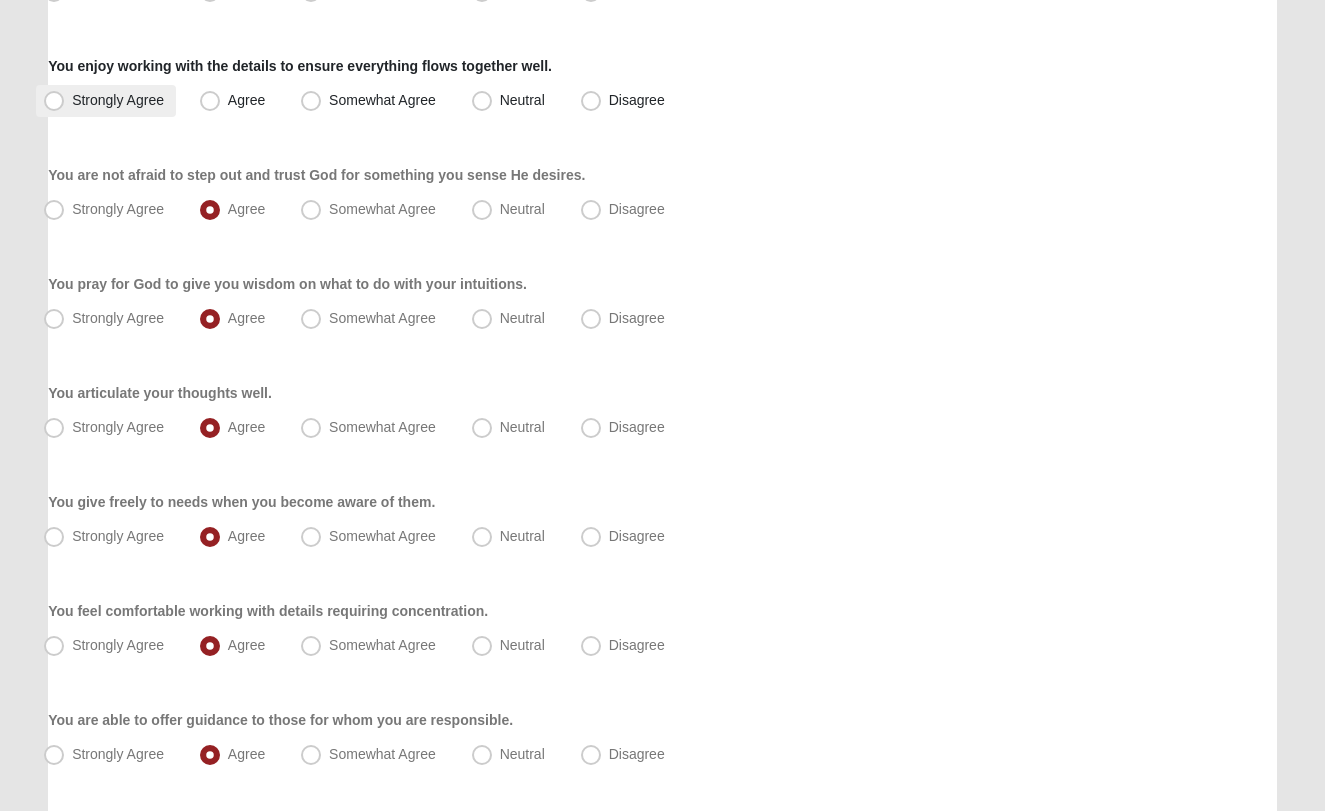 click on "Strongly Agree" at bounding box center [118, 100] 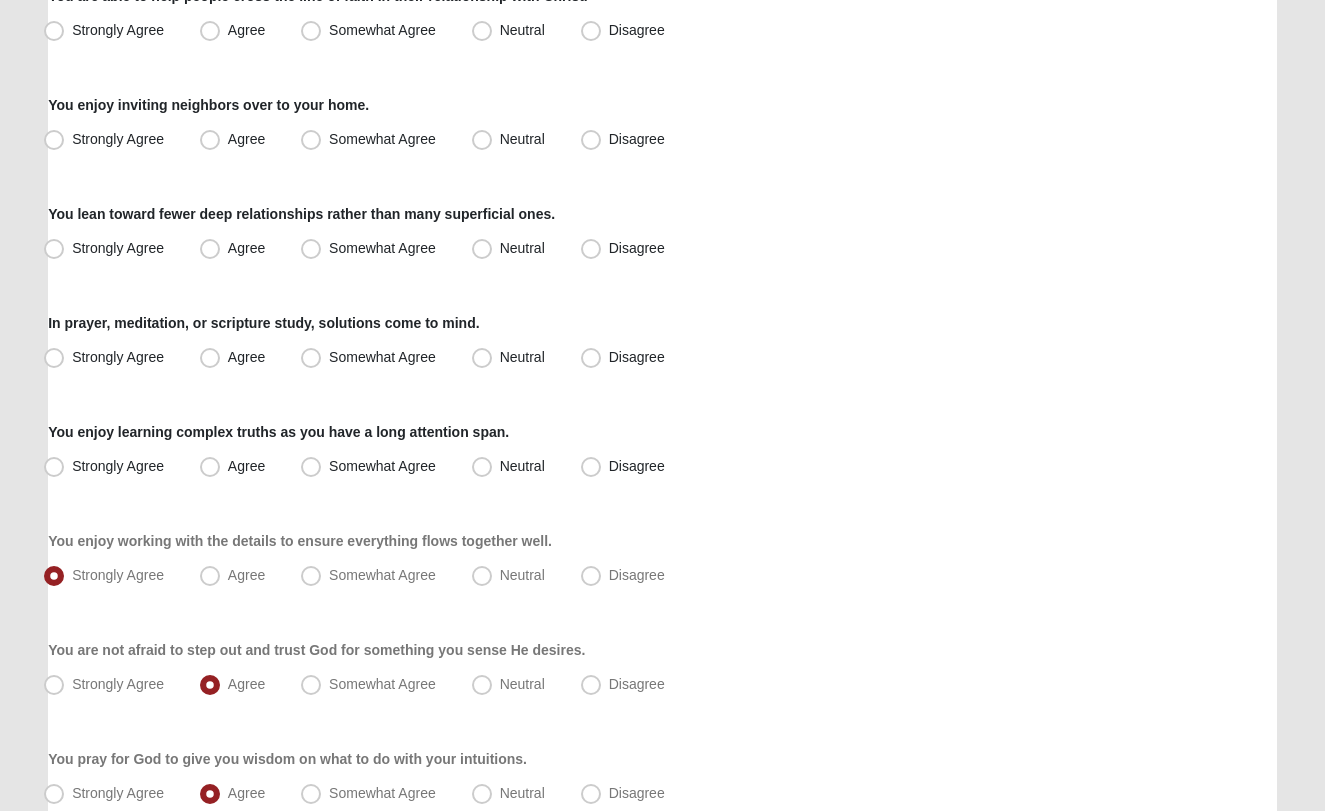 scroll, scrollTop: 826, scrollLeft: 0, axis: vertical 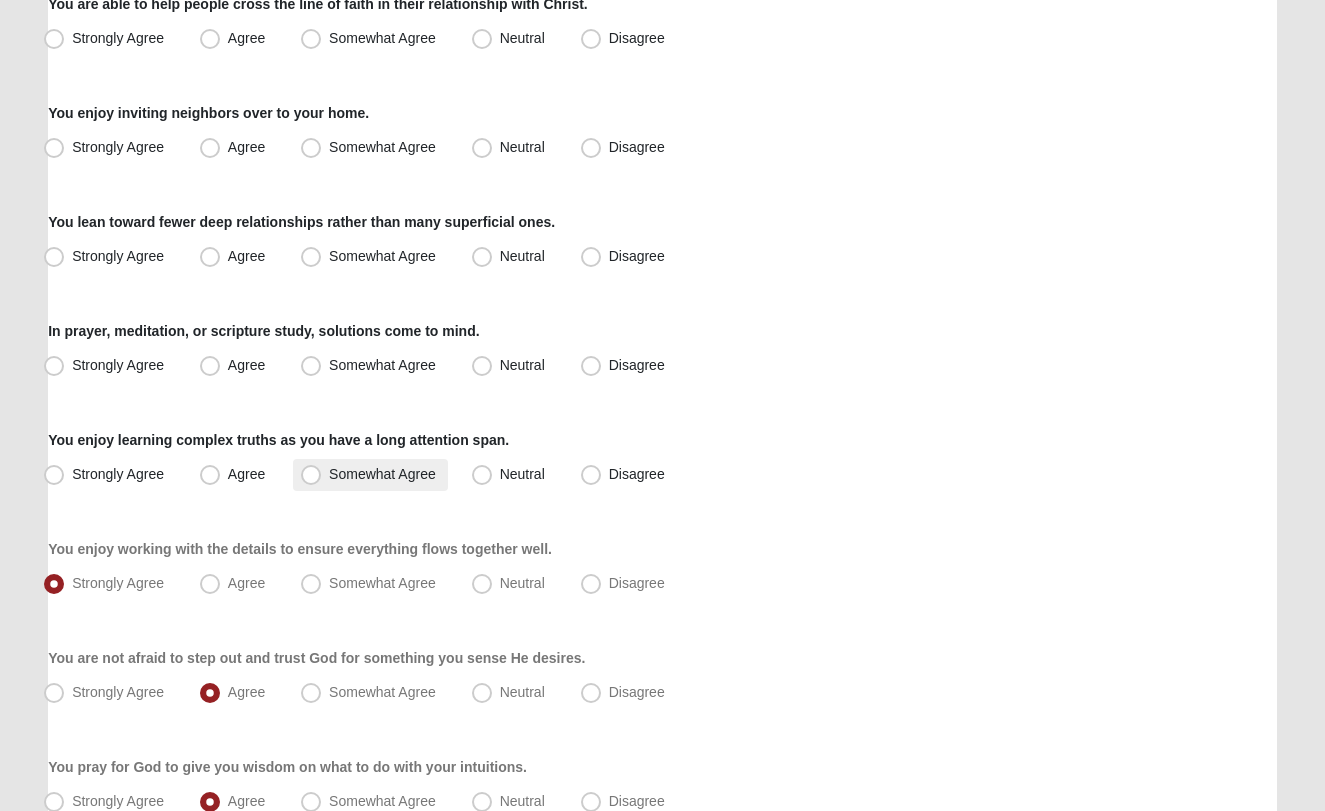 click on "Somewhat Agree" at bounding box center [382, 474] 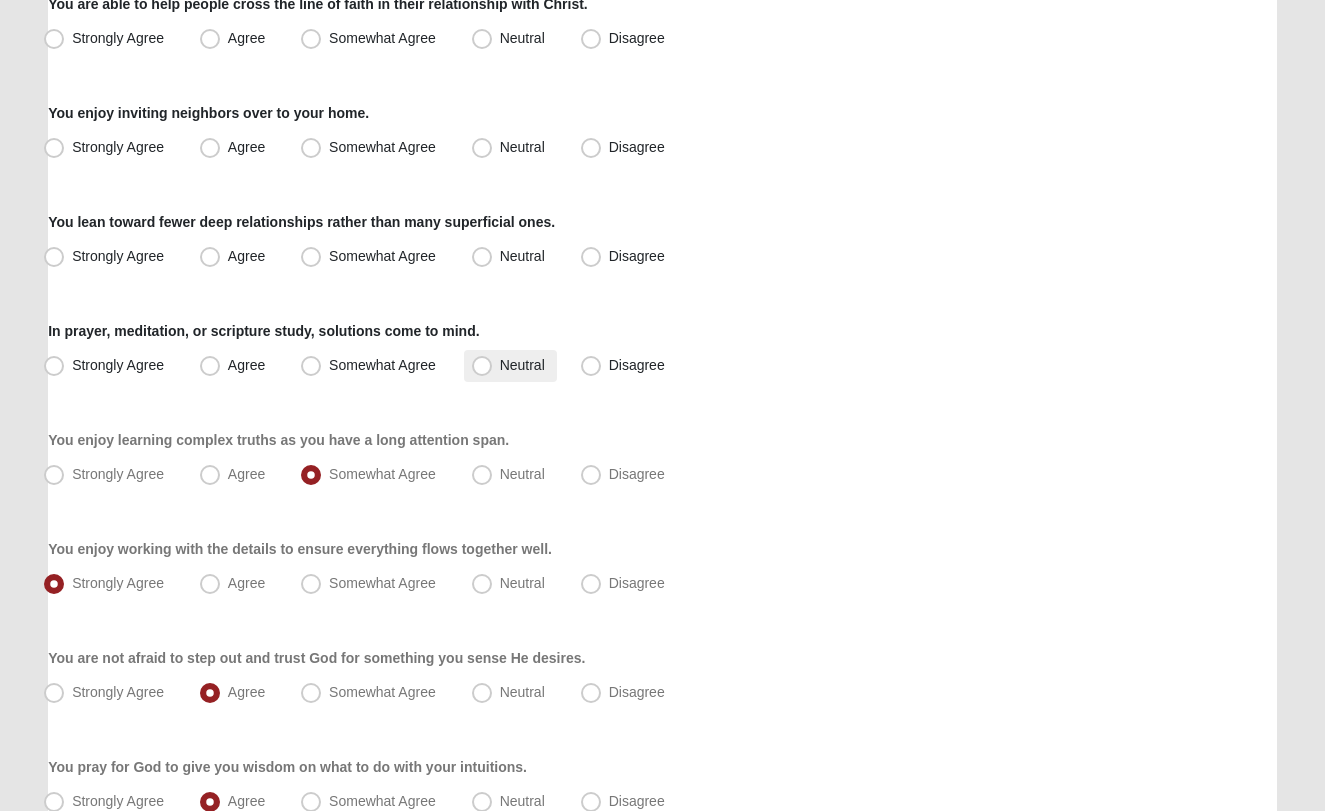 click on "Neutral" at bounding box center (522, 365) 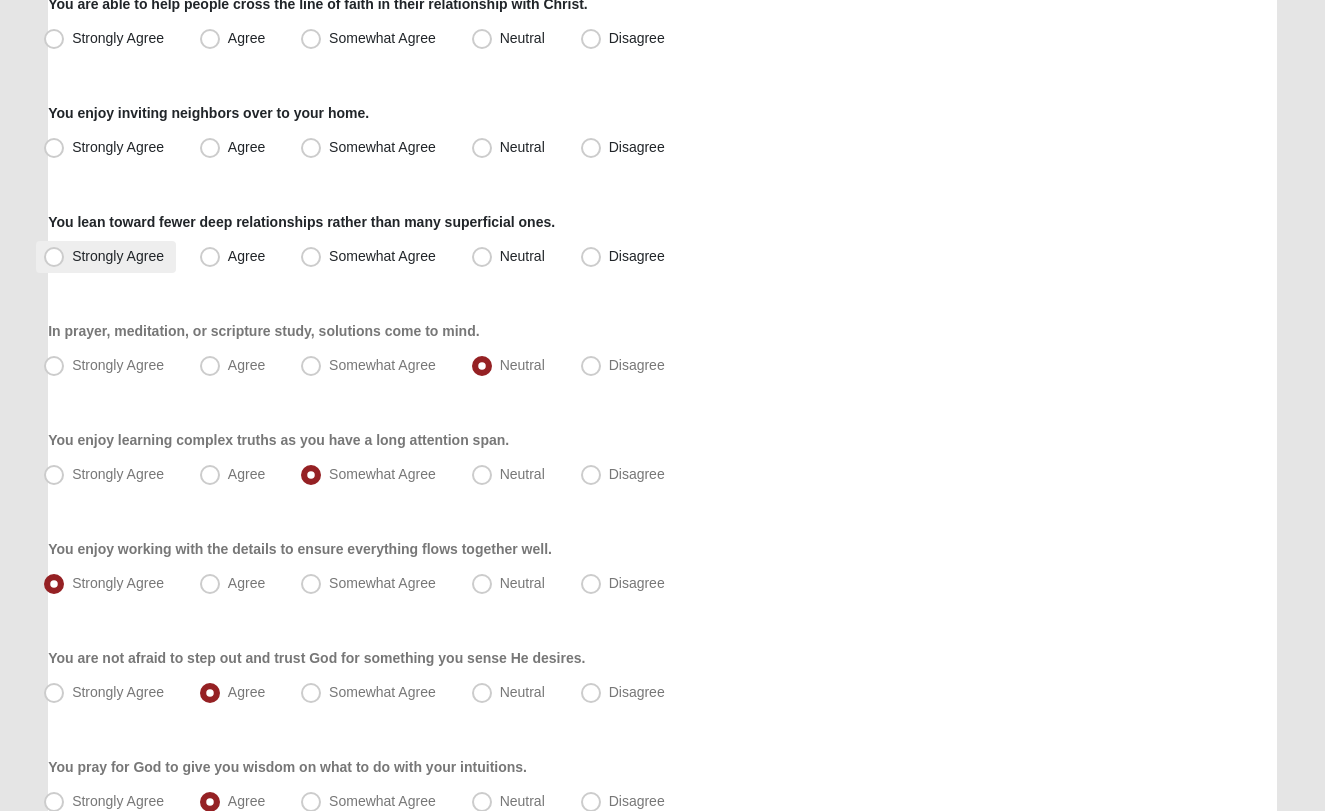 click on "Strongly Agree" at bounding box center (118, 256) 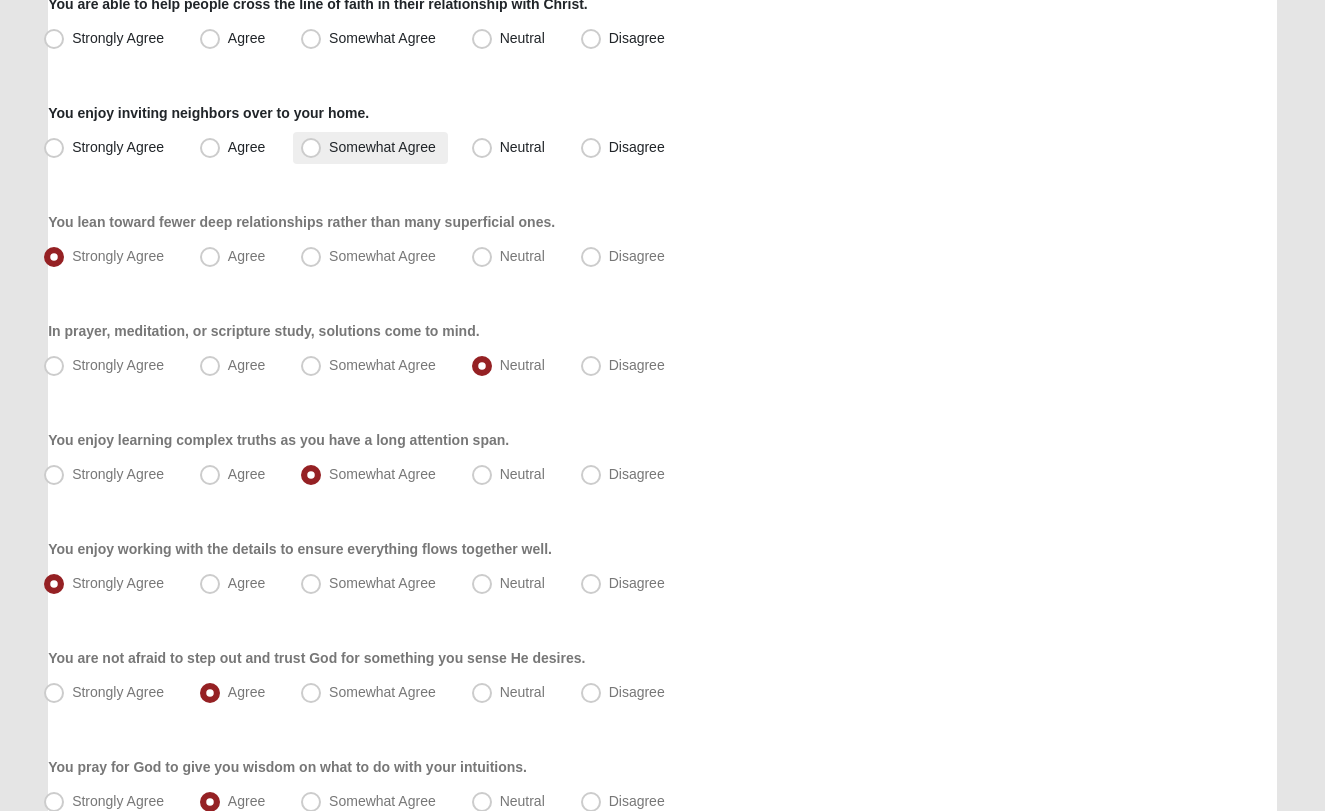 click on "Somewhat Agree" at bounding box center [382, 147] 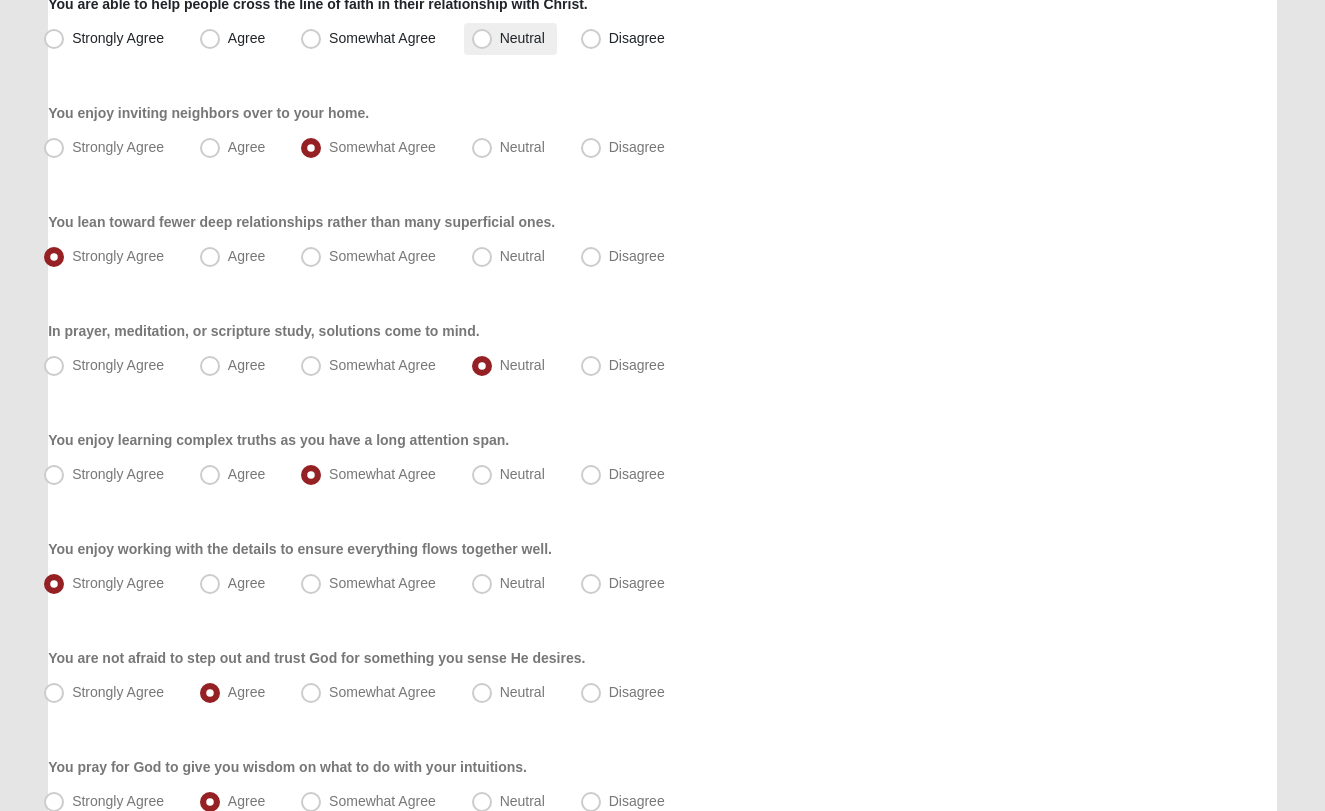 click on "Neutral" at bounding box center [510, 39] 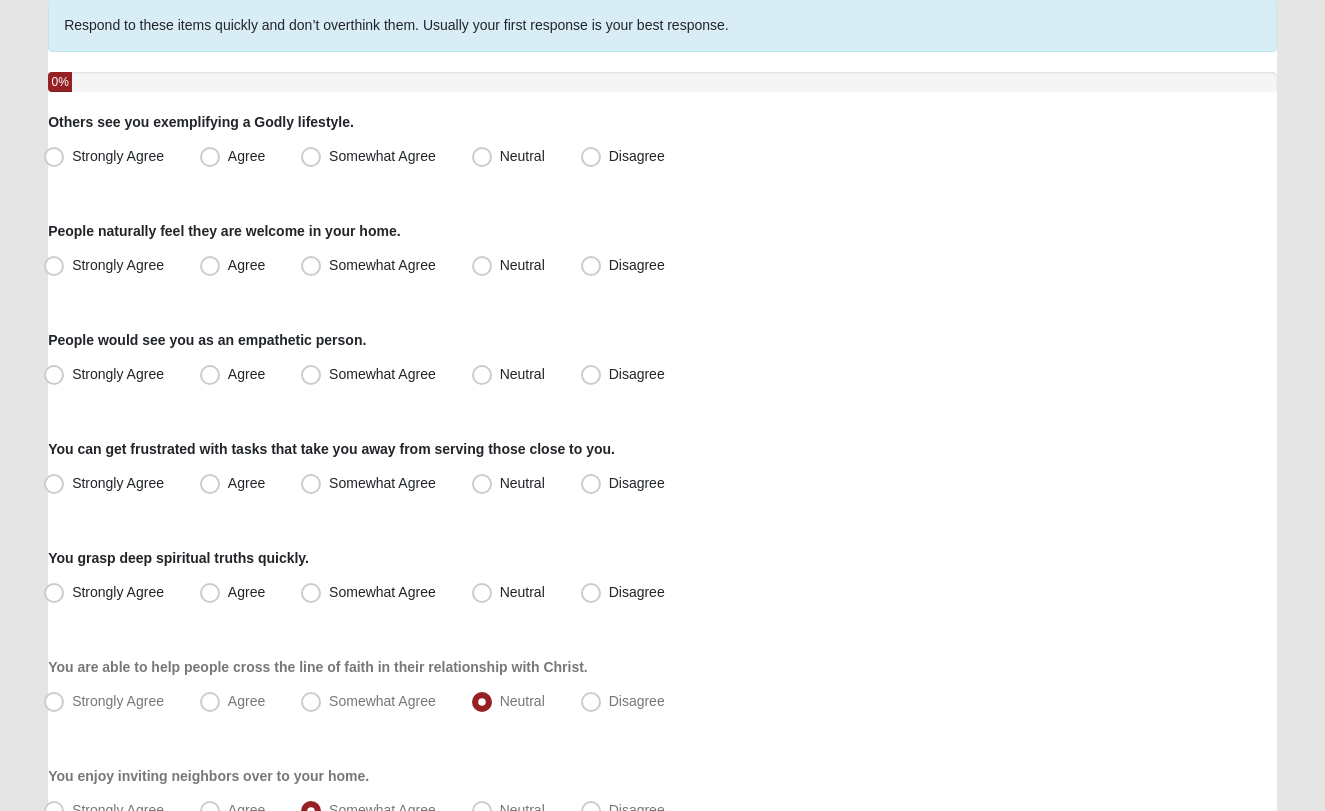 scroll, scrollTop: 150, scrollLeft: 0, axis: vertical 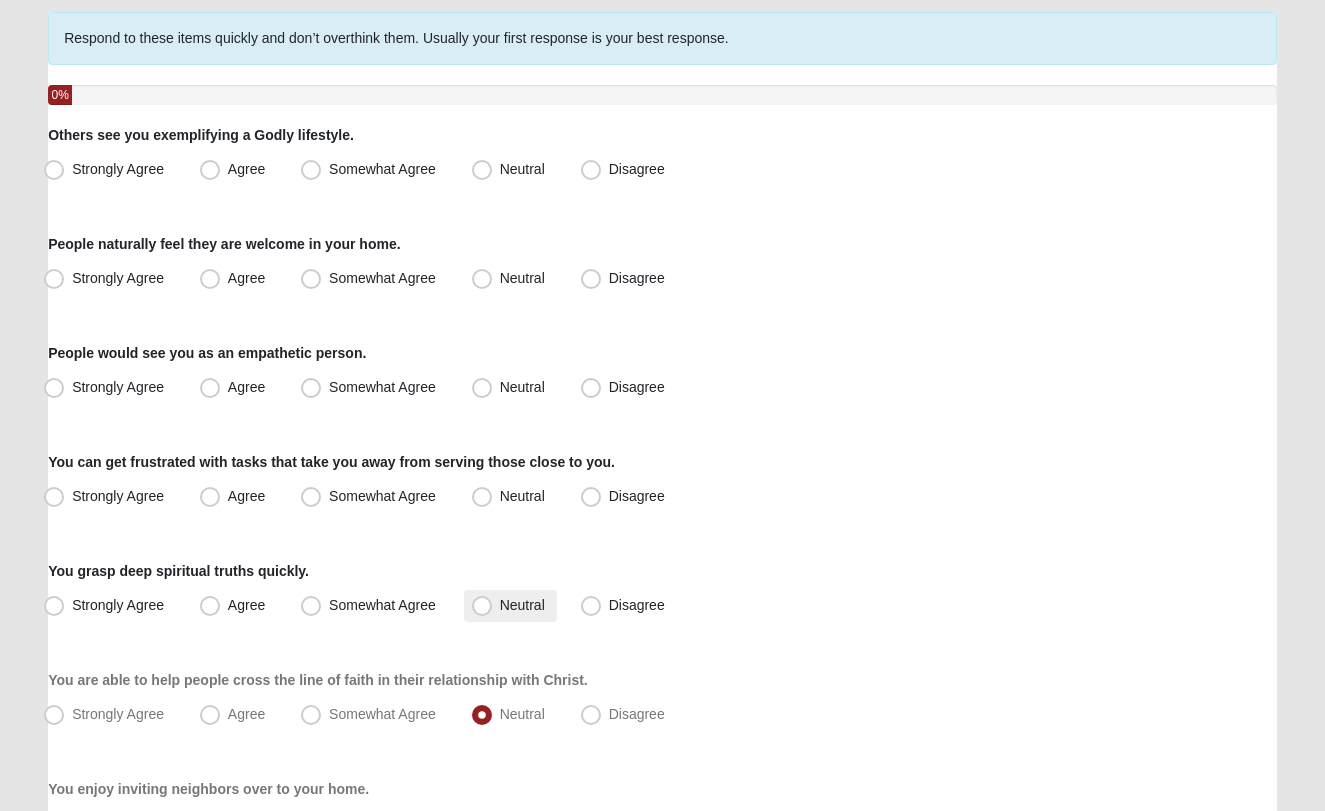click on "Neutral" at bounding box center (510, 606) 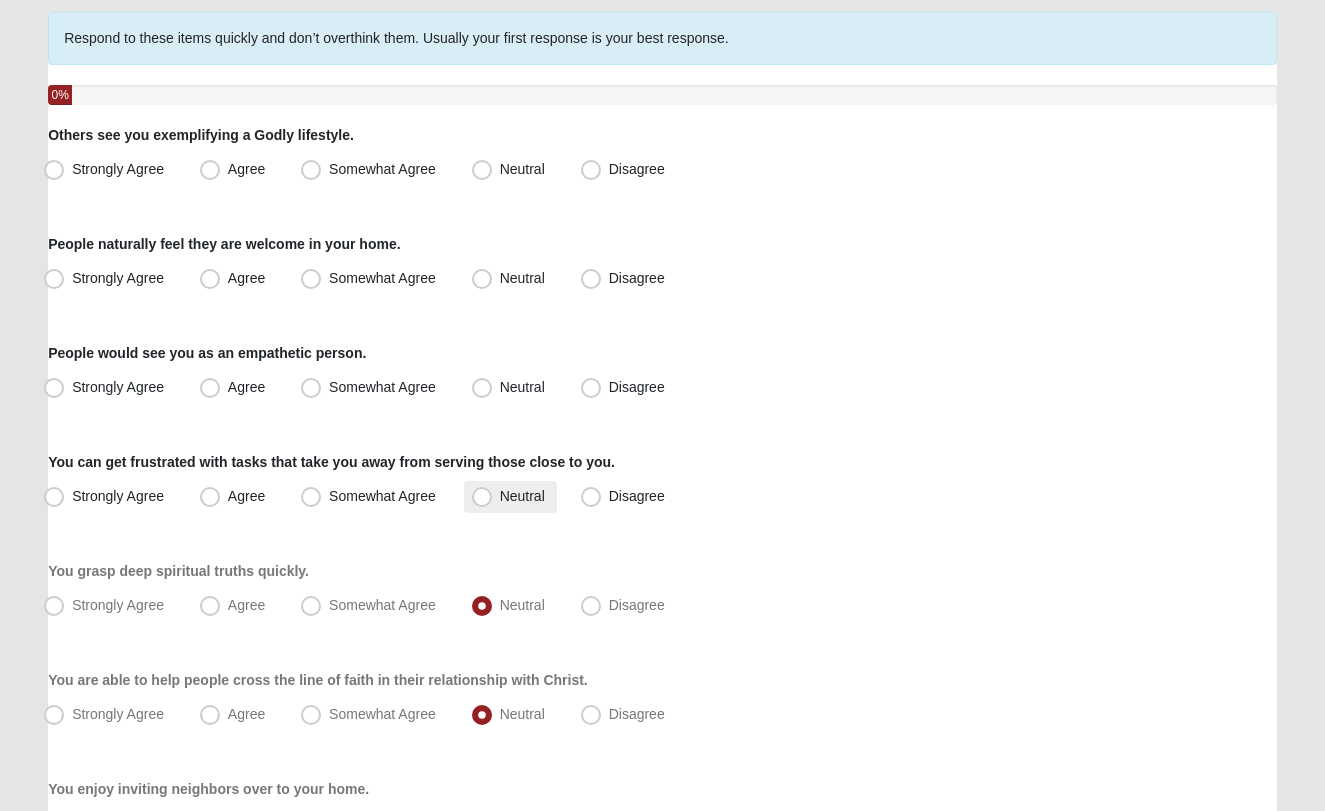 click on "Neutral" at bounding box center (522, 496) 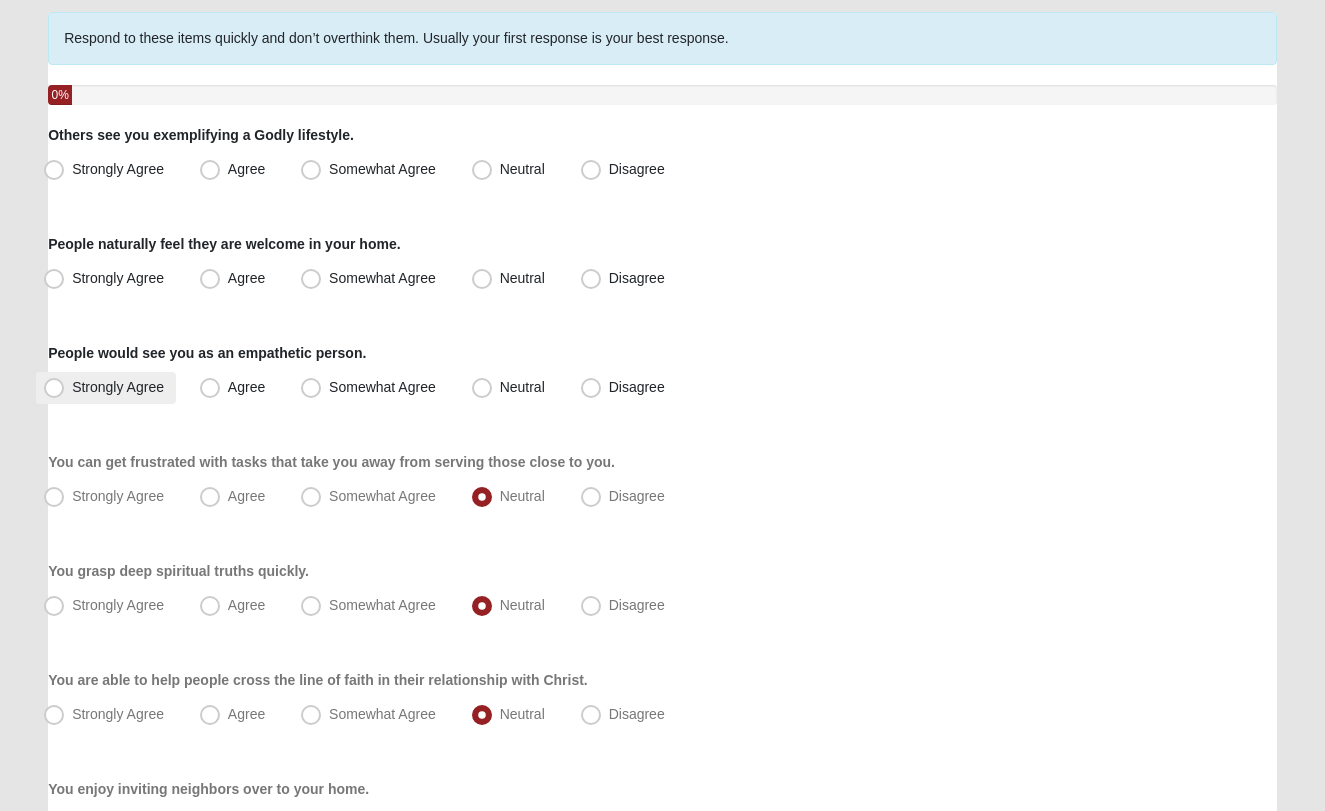 click on "Strongly Agree" at bounding box center [106, 388] 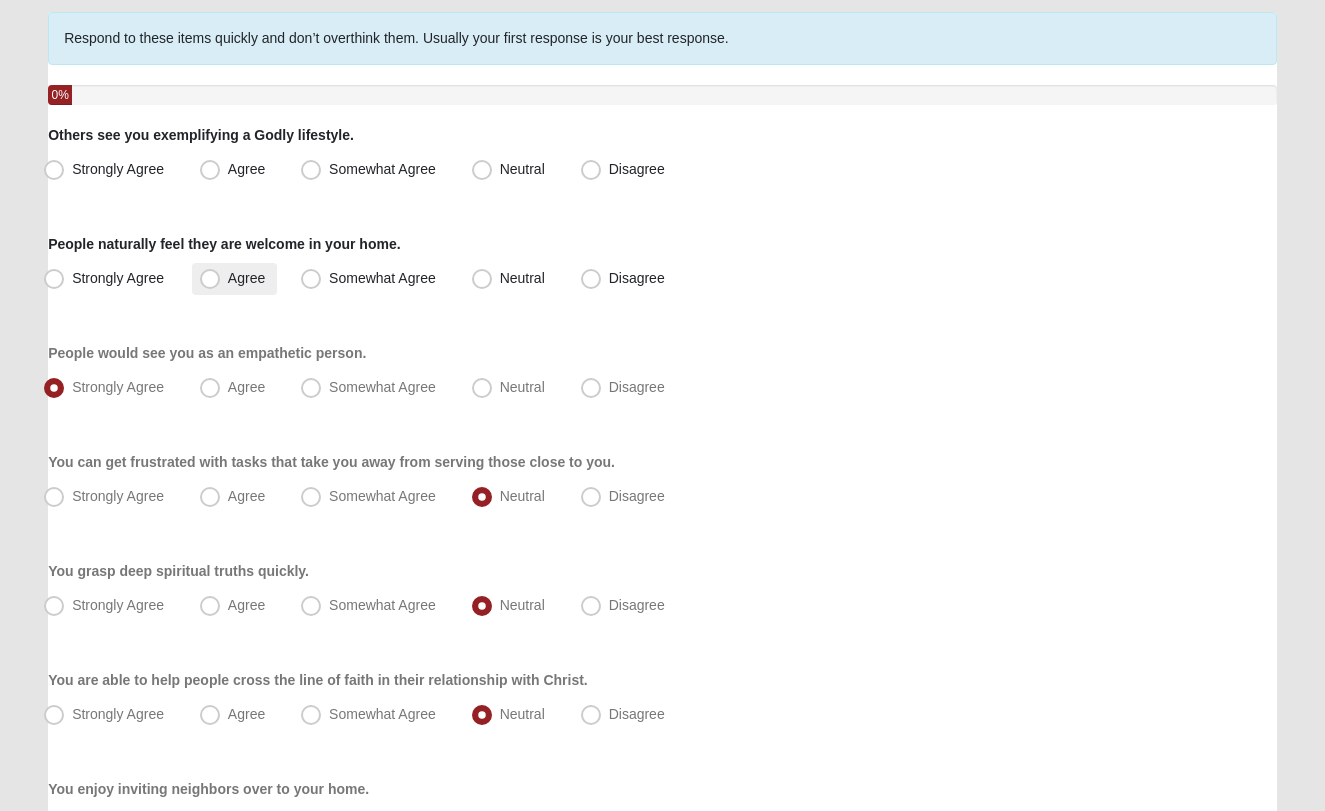 click on "Agree" at bounding box center (246, 278) 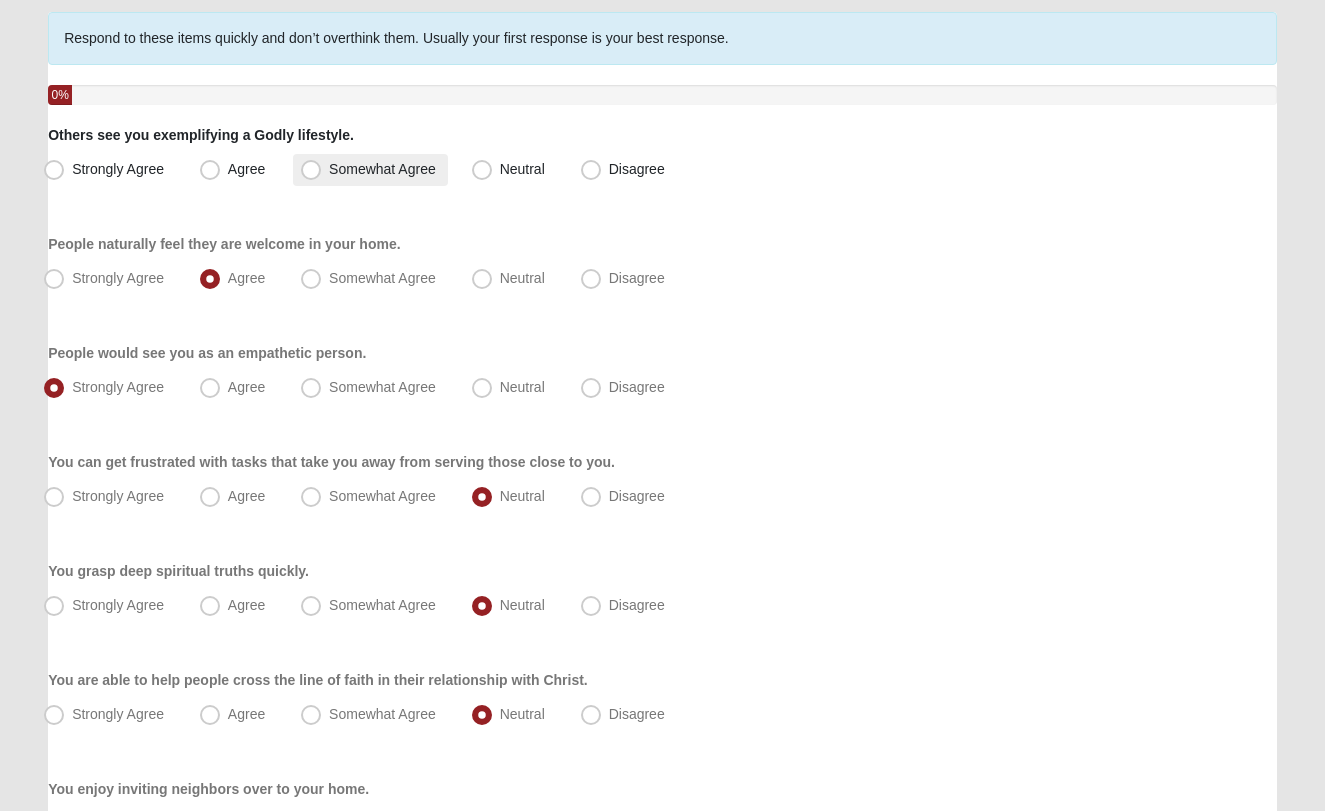 click on "Somewhat Agree" at bounding box center [382, 169] 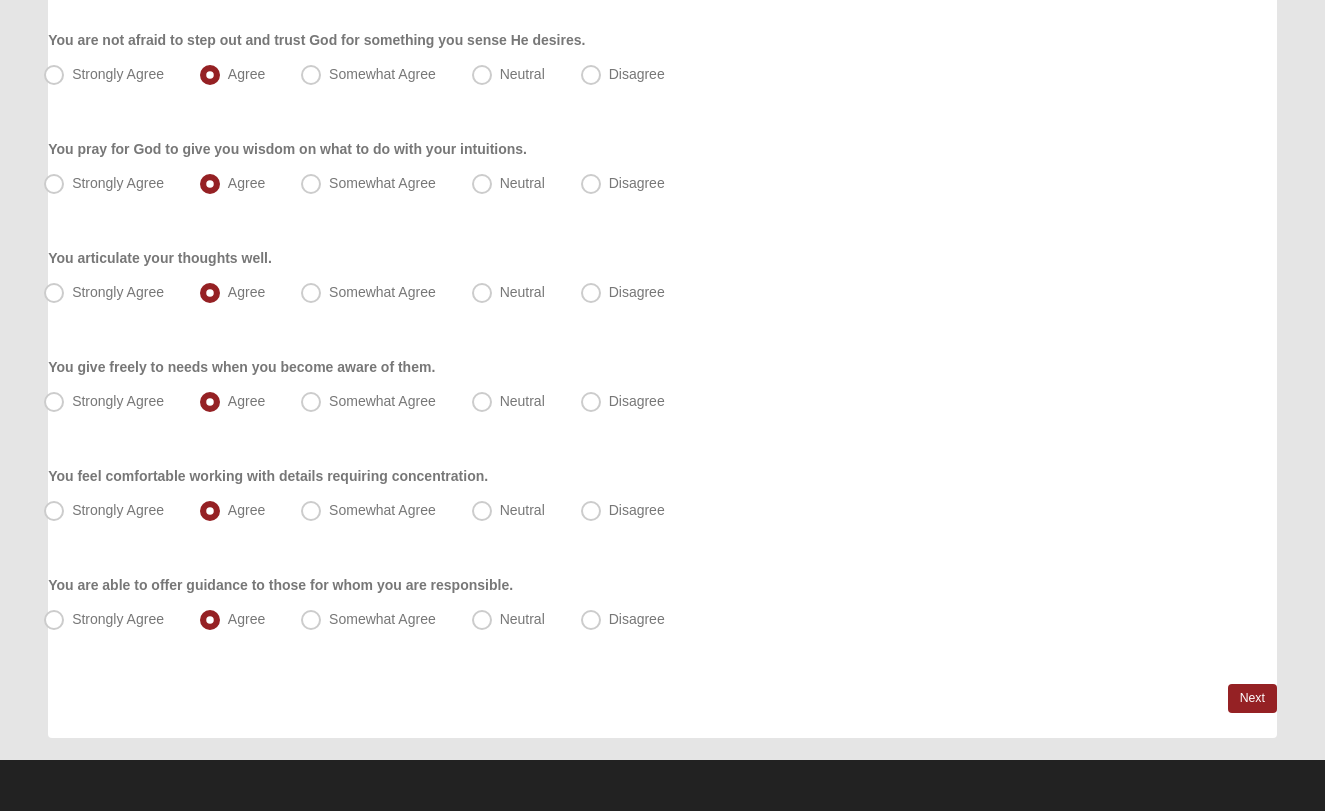 scroll, scrollTop: 1444, scrollLeft: 0, axis: vertical 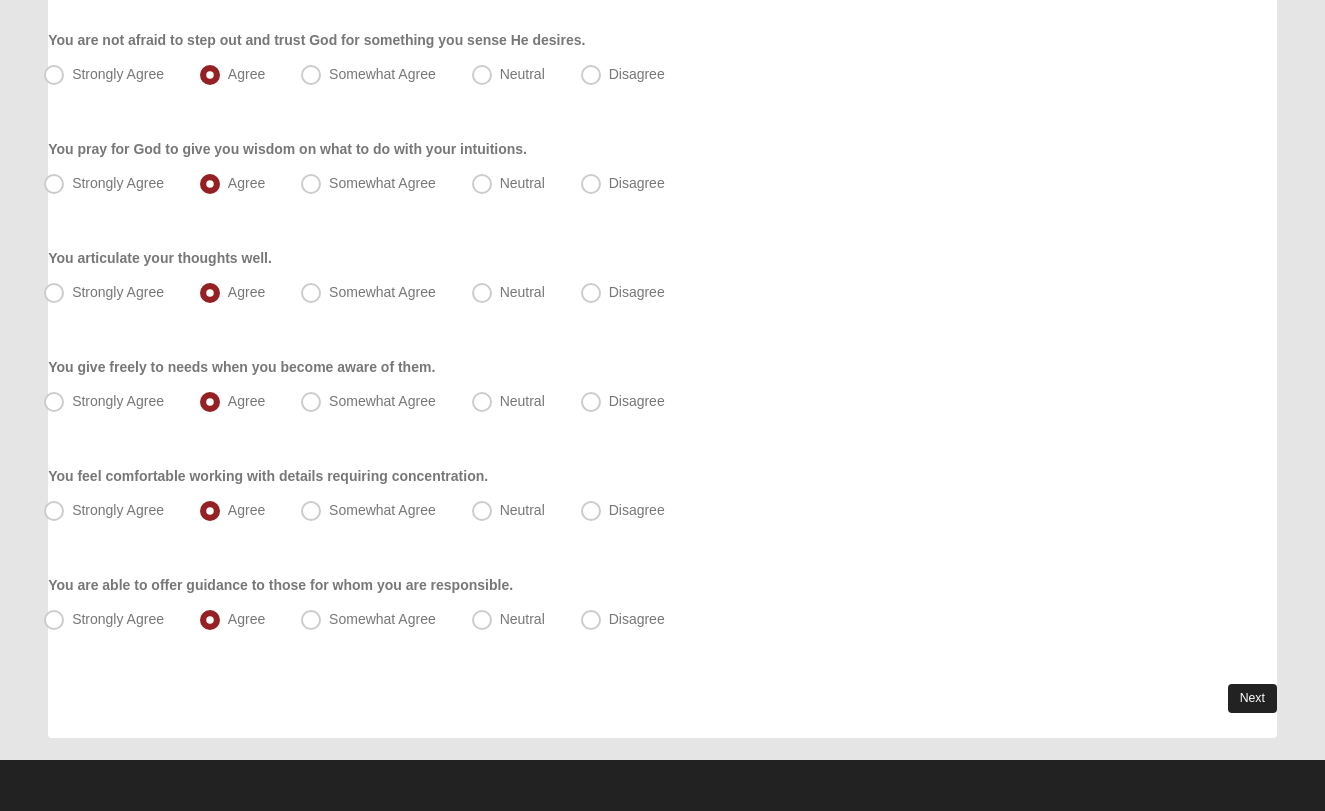 click on "Next" at bounding box center (1252, 698) 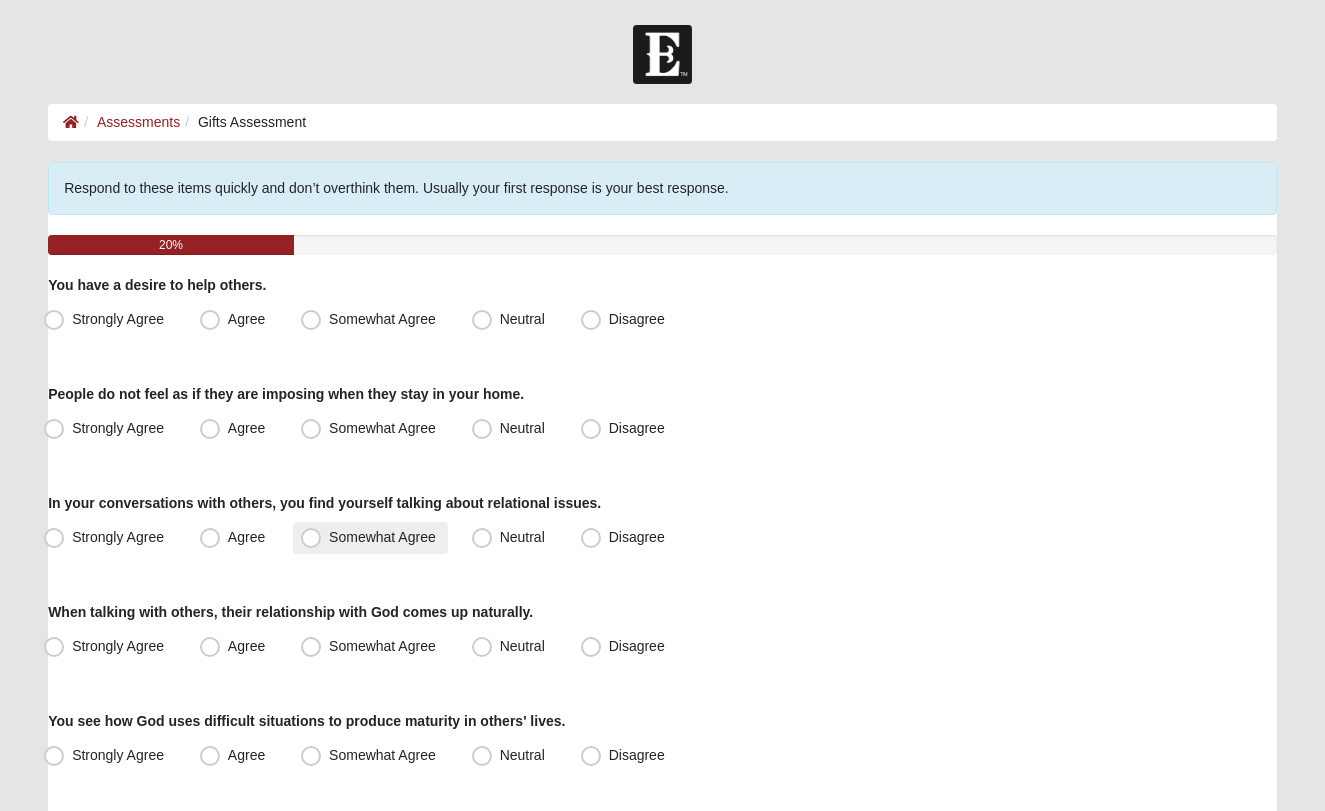 click on "Somewhat Agree" at bounding box center [382, 537] 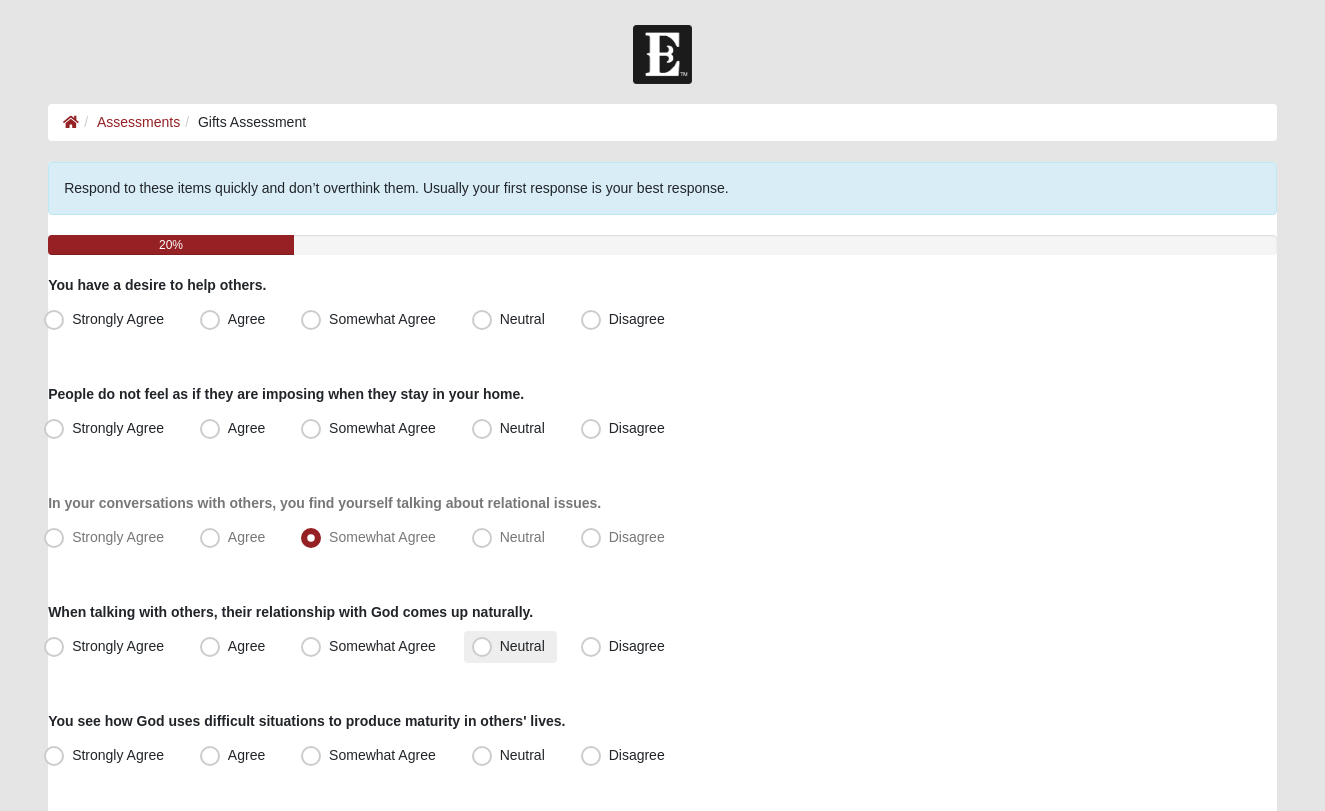 click on "Neutral" at bounding box center (522, 646) 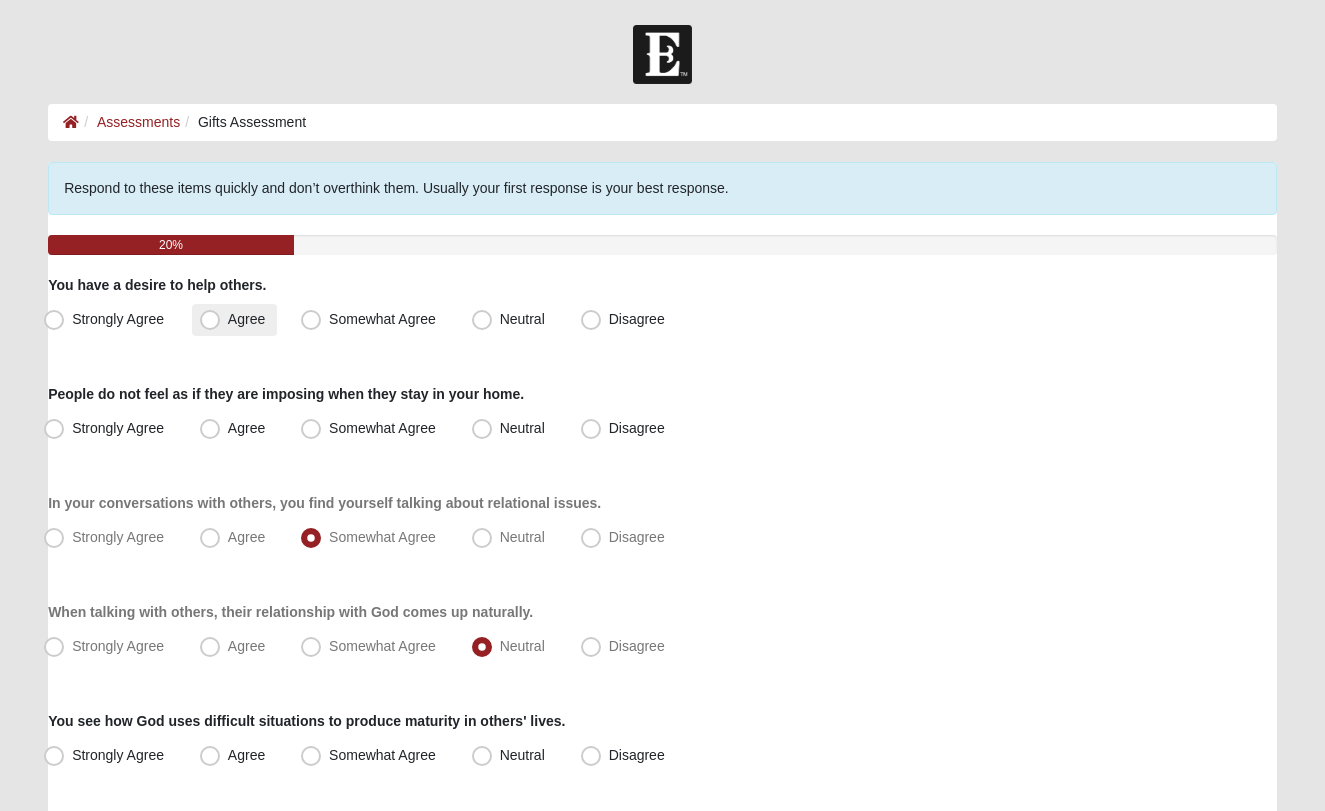 click on "Agree" at bounding box center [246, 319] 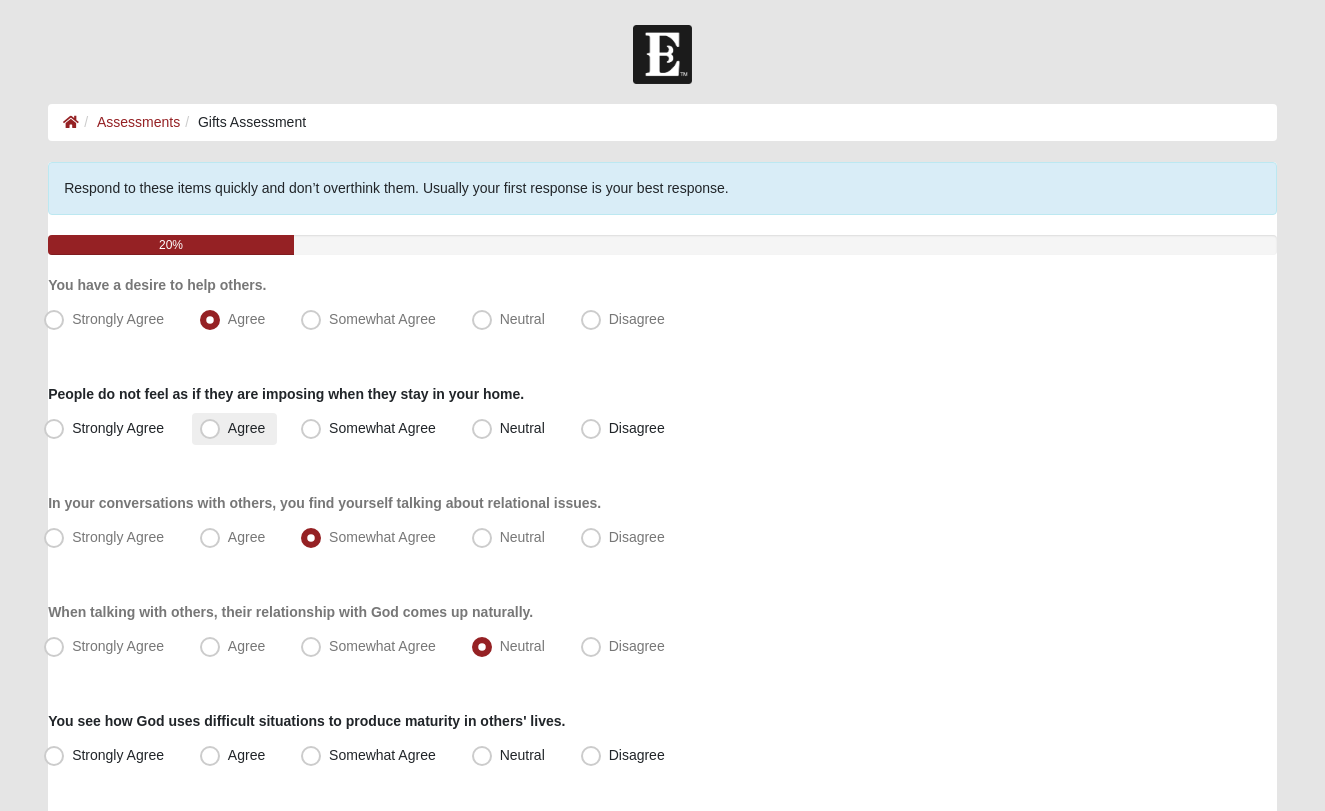 click on "Agree" at bounding box center (246, 428) 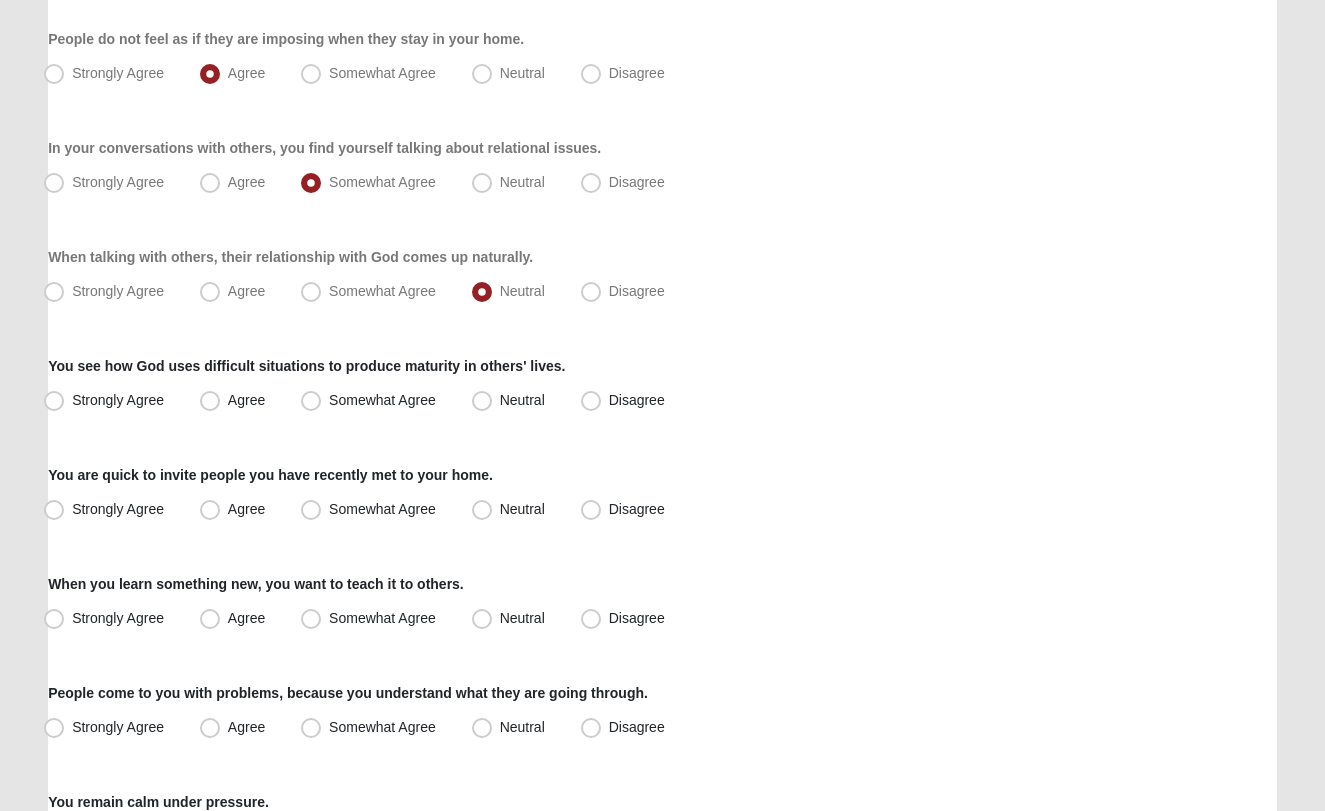 scroll, scrollTop: 369, scrollLeft: 0, axis: vertical 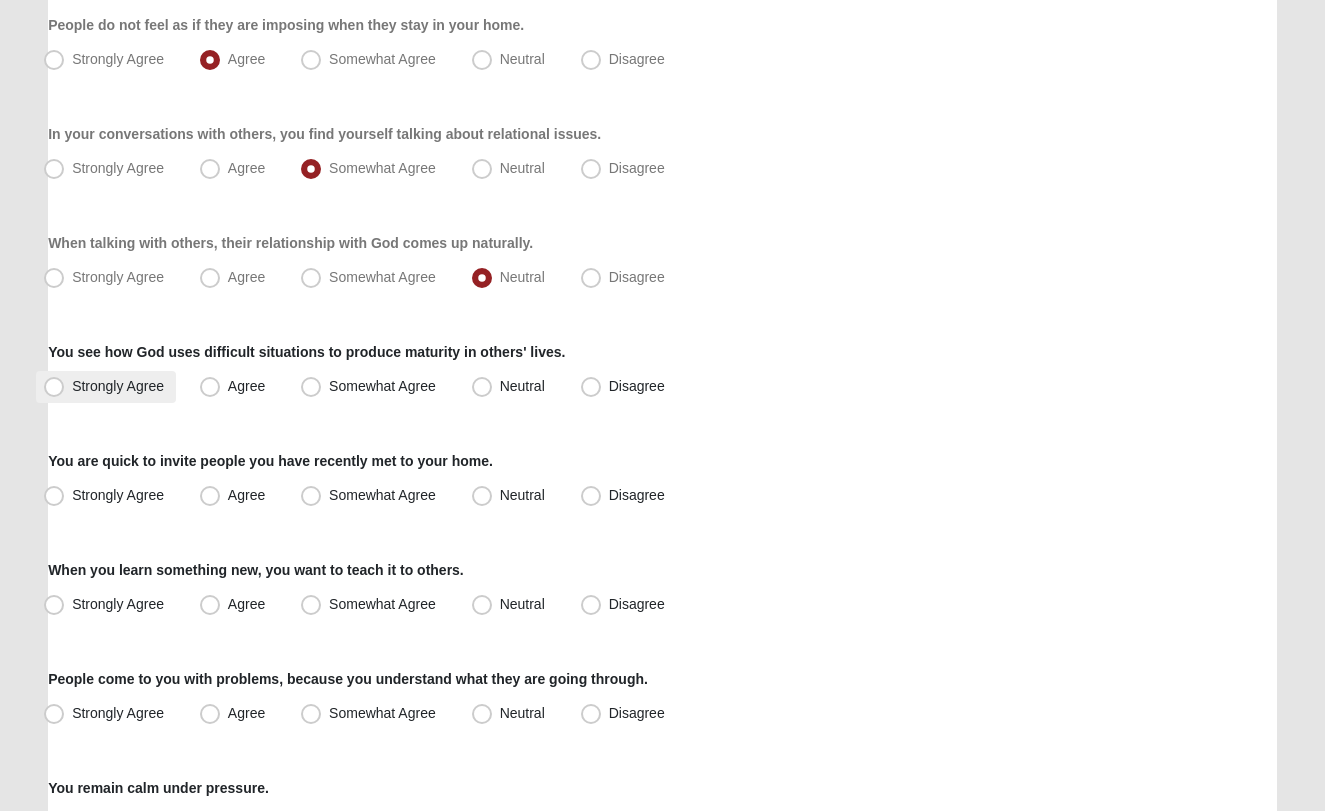 click on "Strongly Agree" at bounding box center [118, 386] 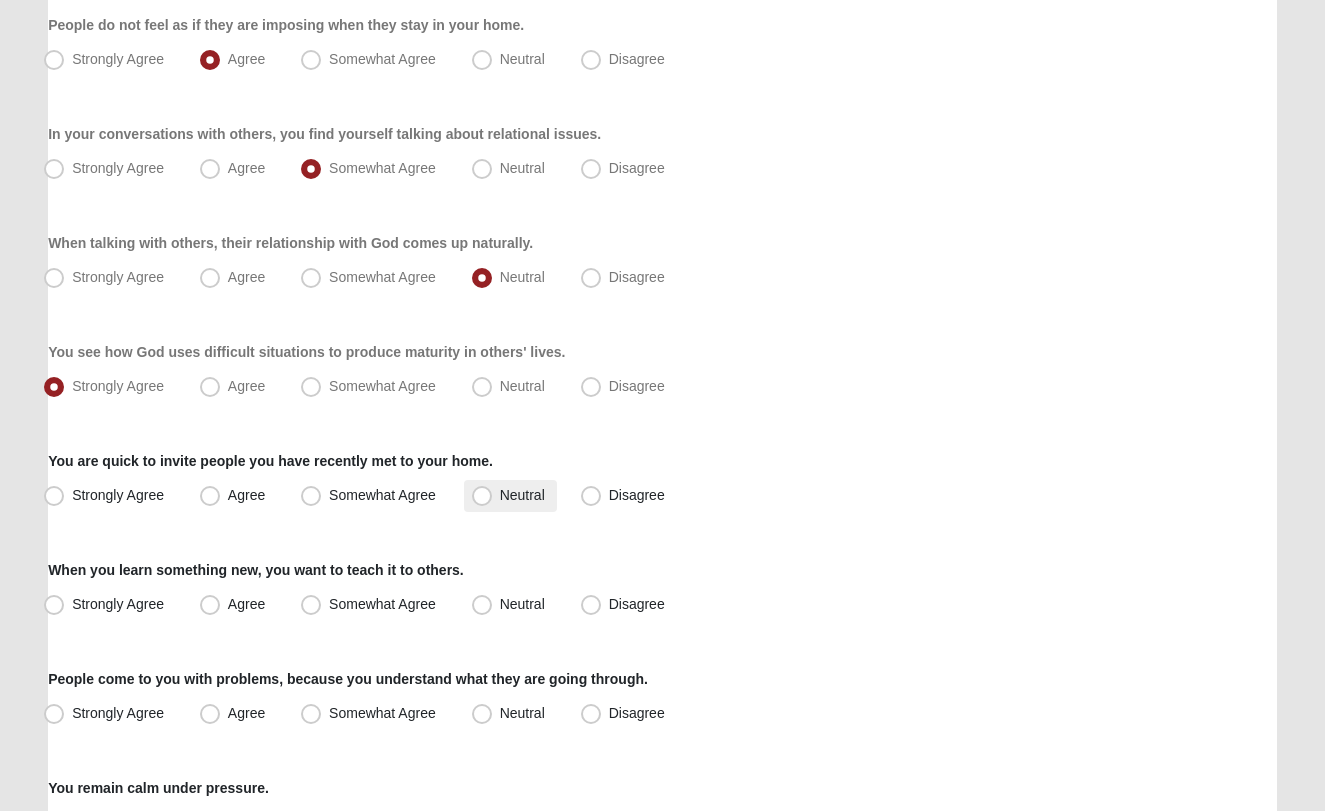 click on "Neutral" at bounding box center (522, 495) 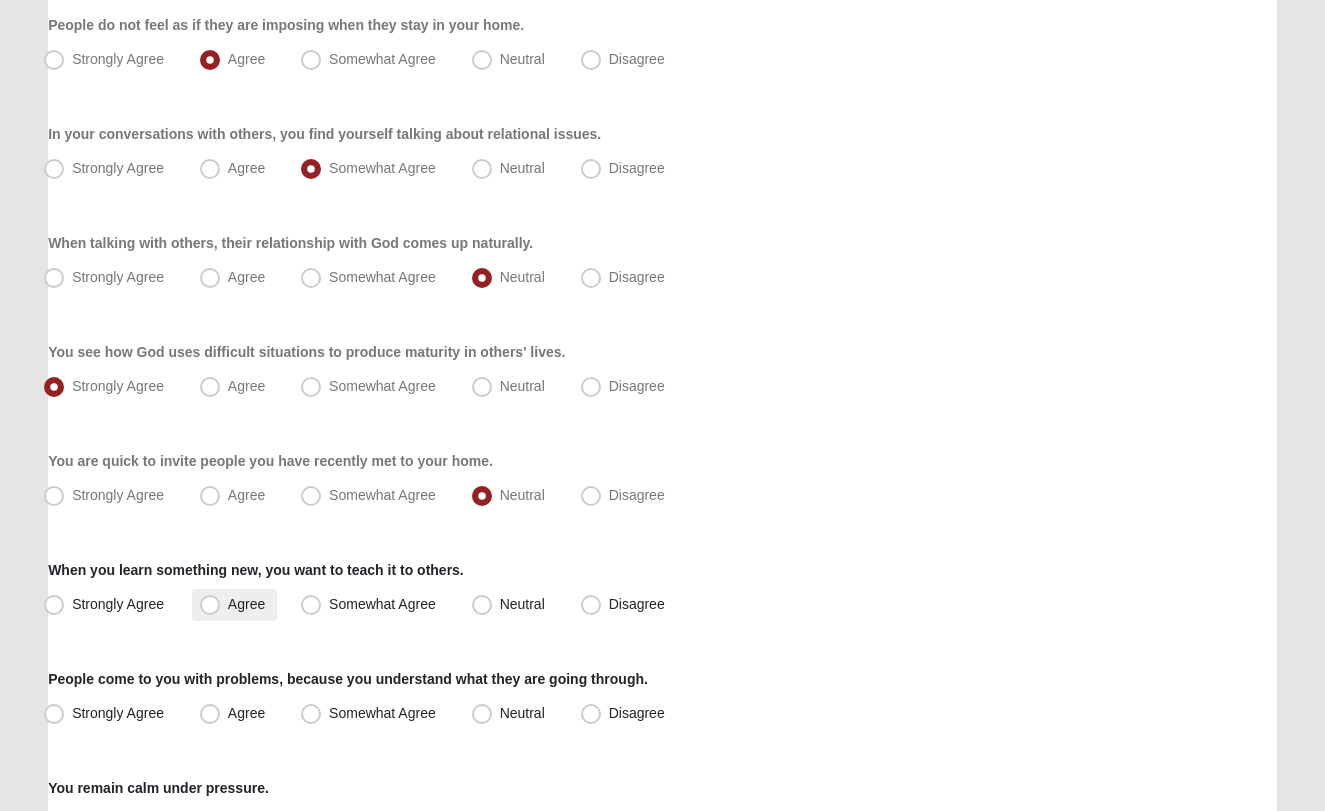 click on "Agree" at bounding box center [246, 604] 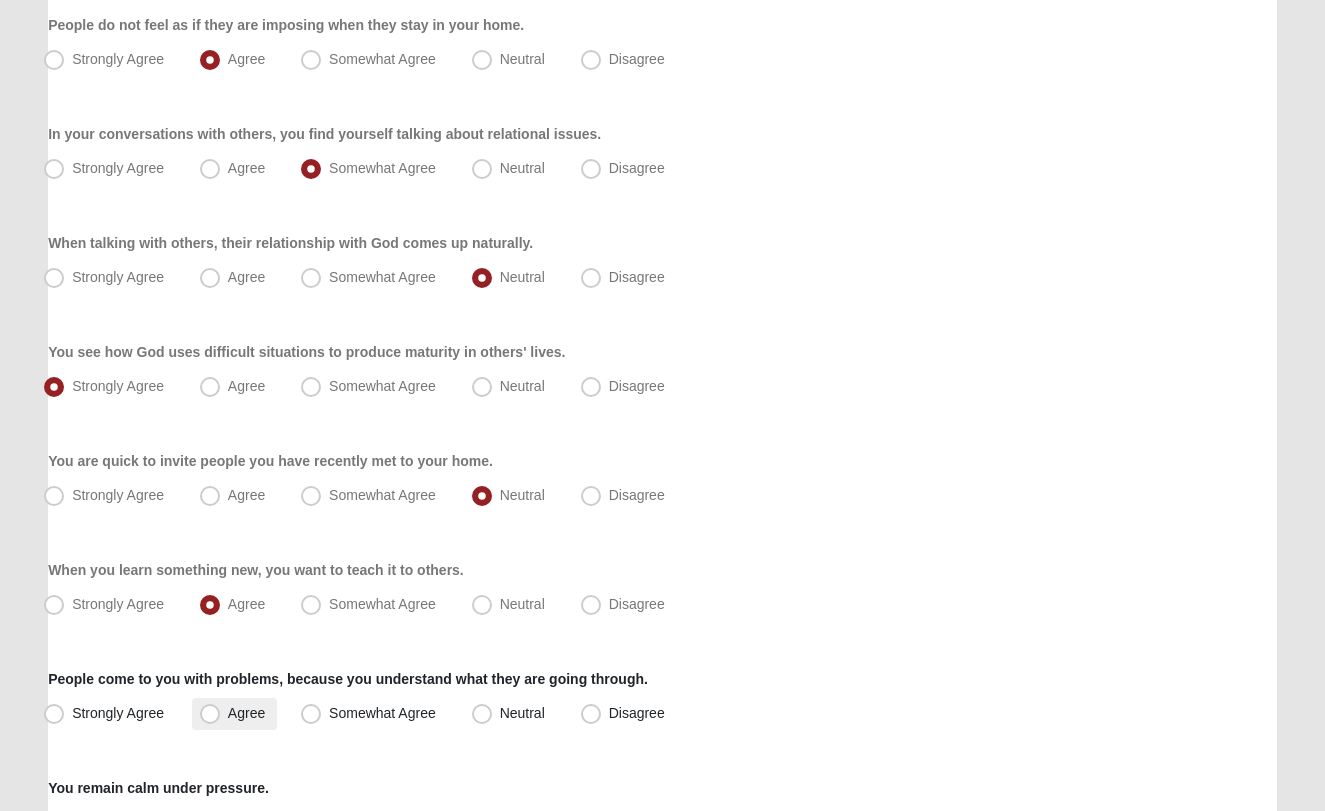 click on "Agree" at bounding box center [246, 713] 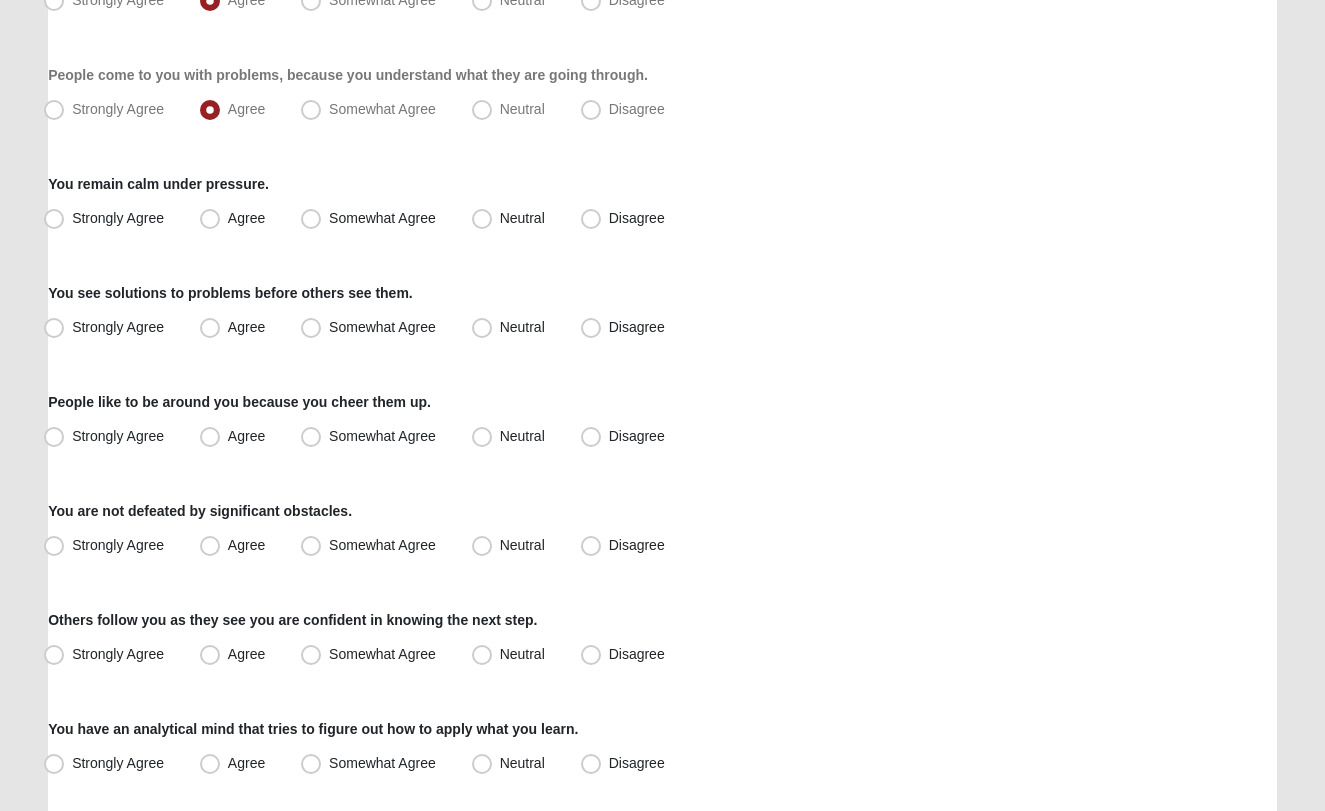 scroll, scrollTop: 974, scrollLeft: 0, axis: vertical 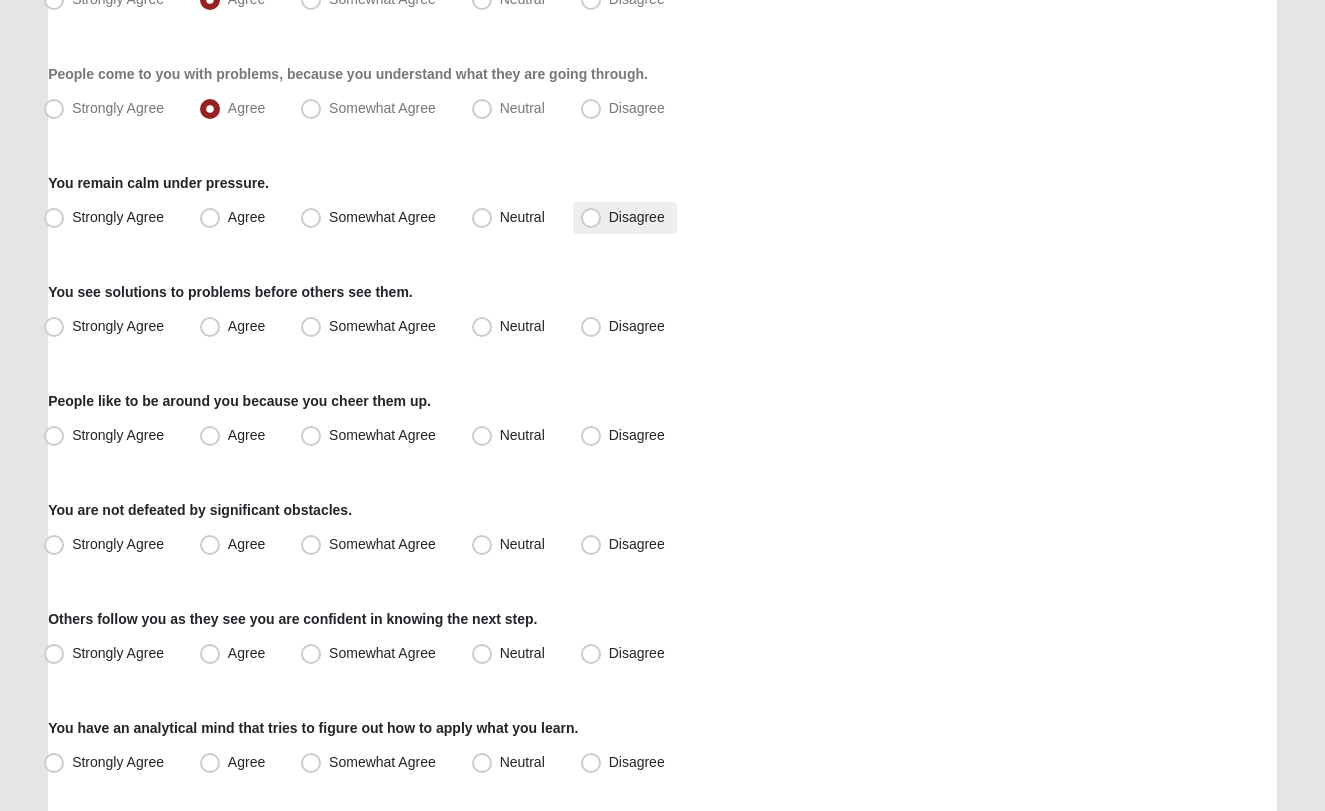 click on "Disagree" at bounding box center (637, 217) 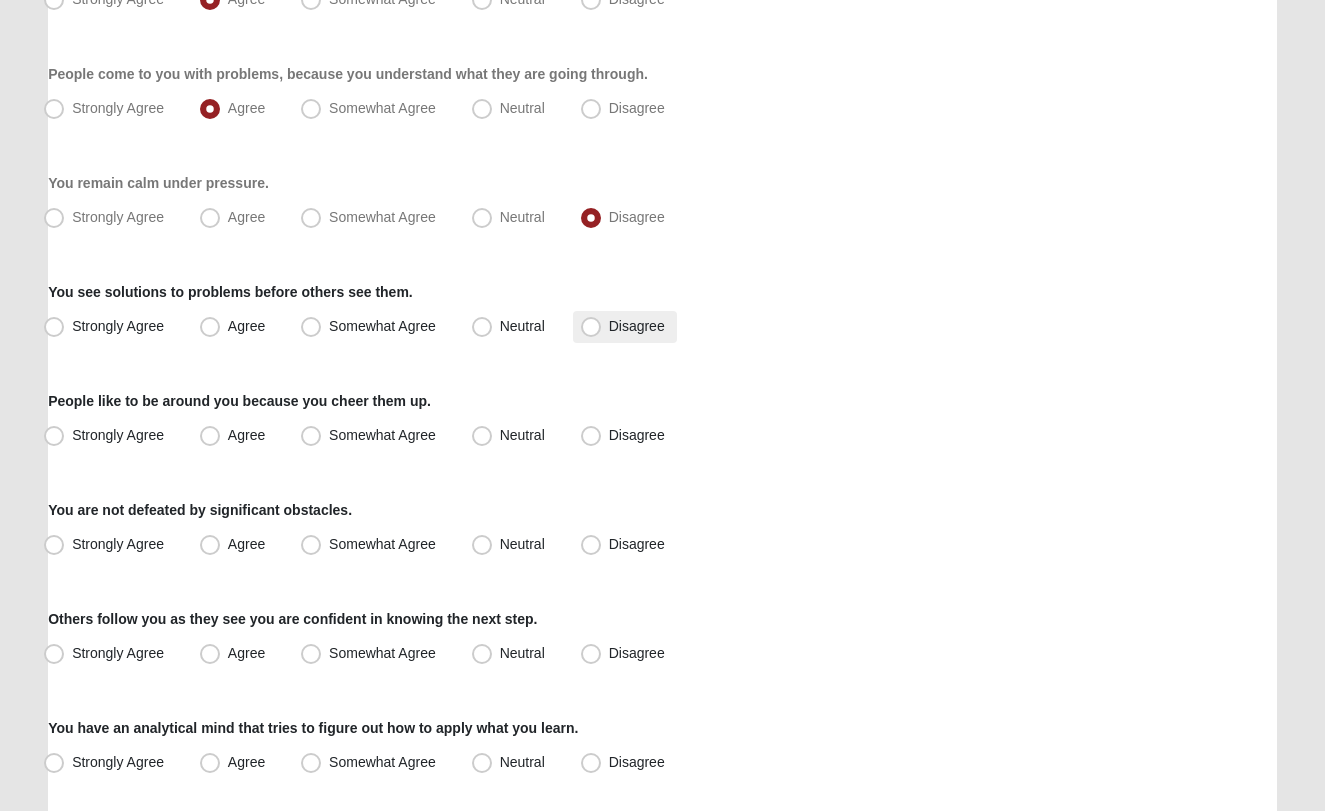 click on "Disagree" at bounding box center [625, 327] 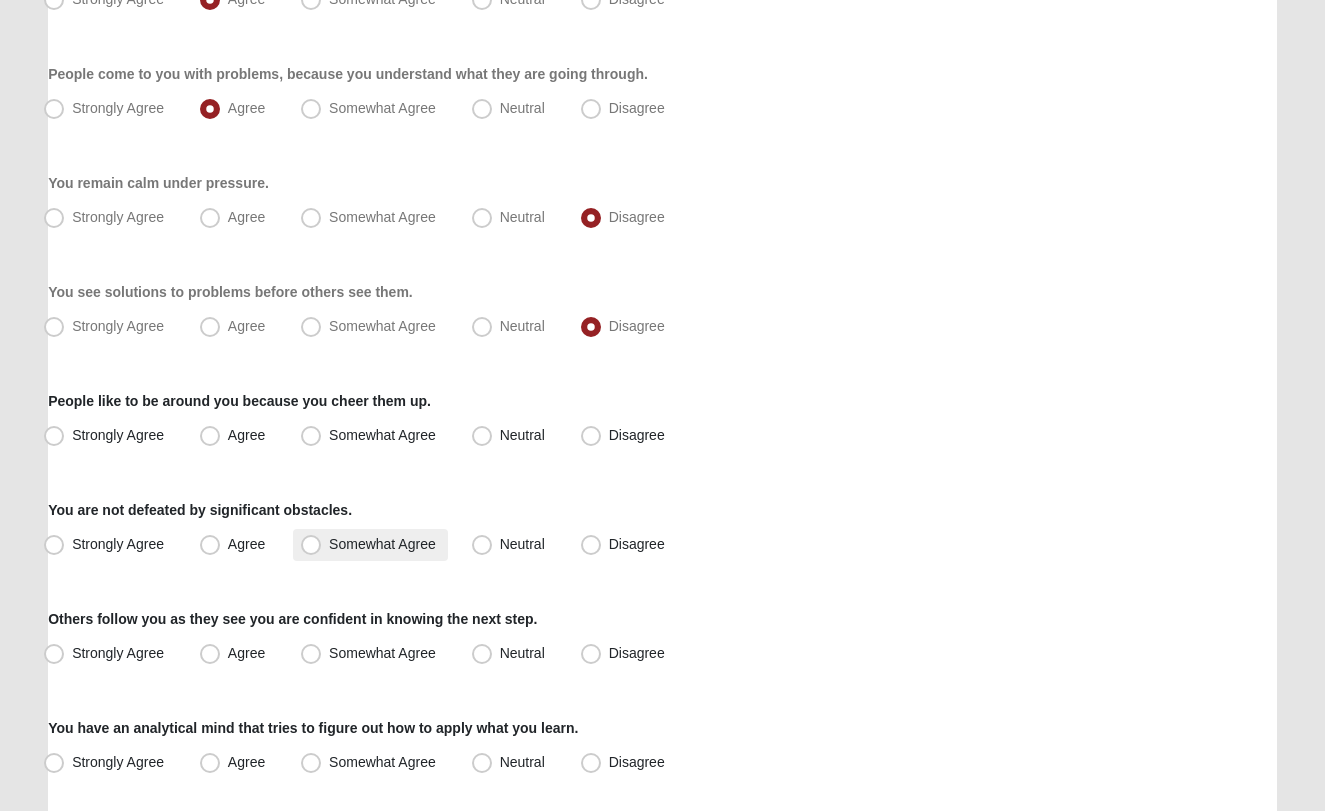 click on "Somewhat Agree" at bounding box center [382, 544] 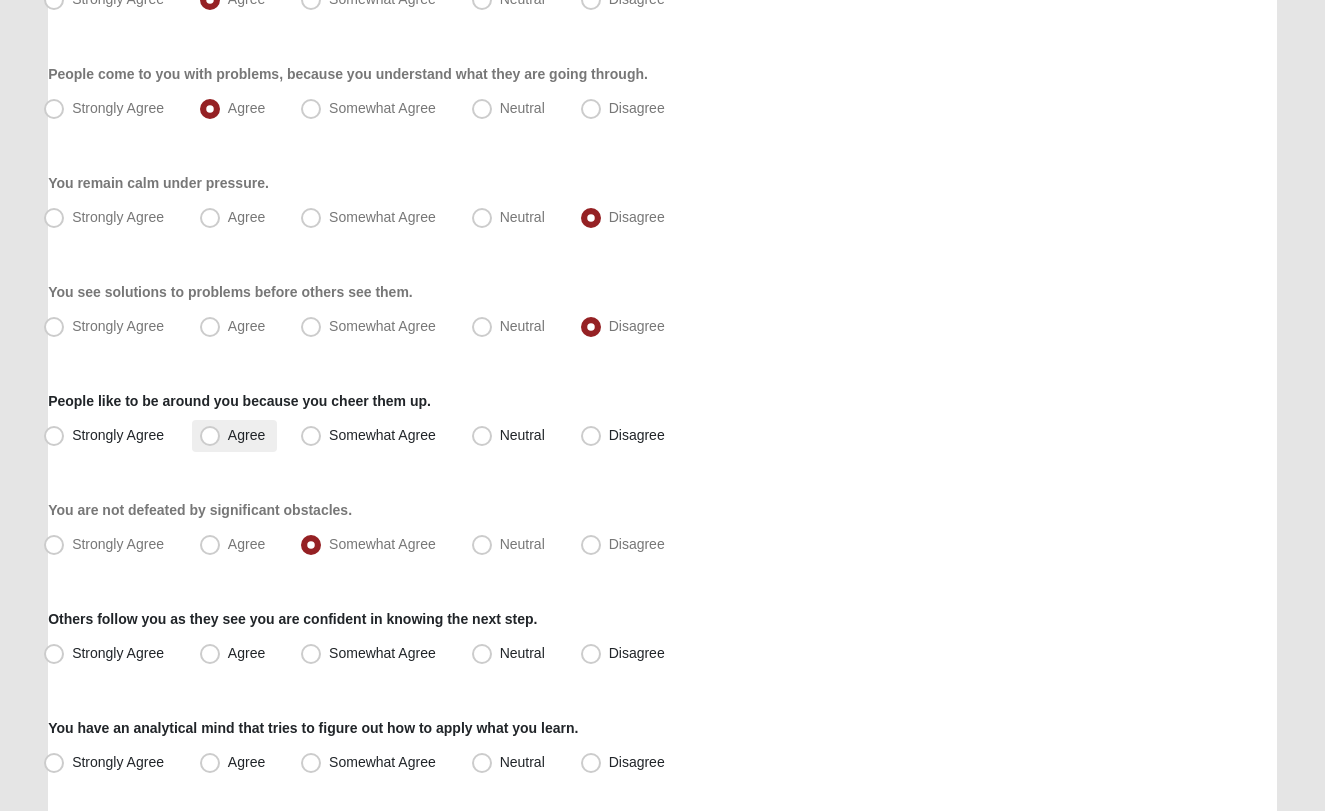 click on "Agree" at bounding box center (234, 436) 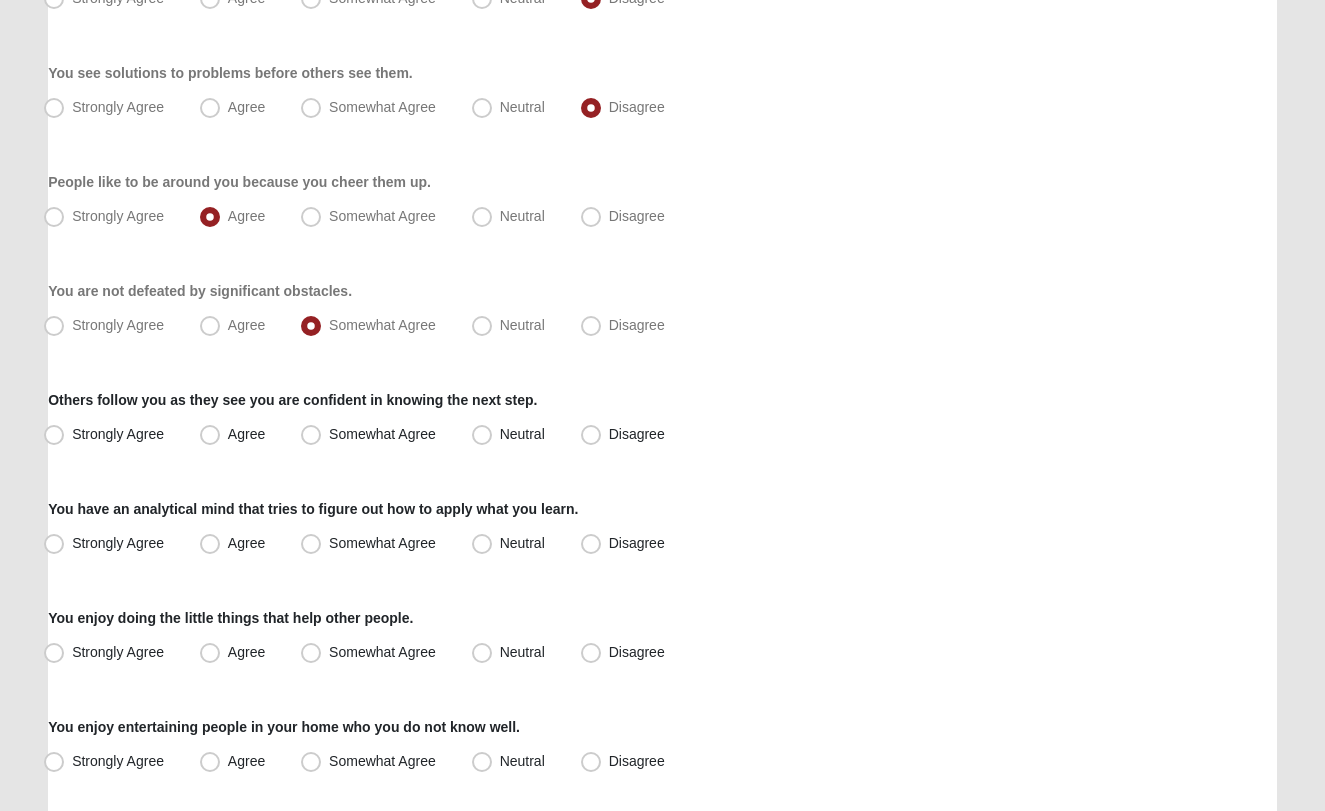 scroll, scrollTop: 1203, scrollLeft: 0, axis: vertical 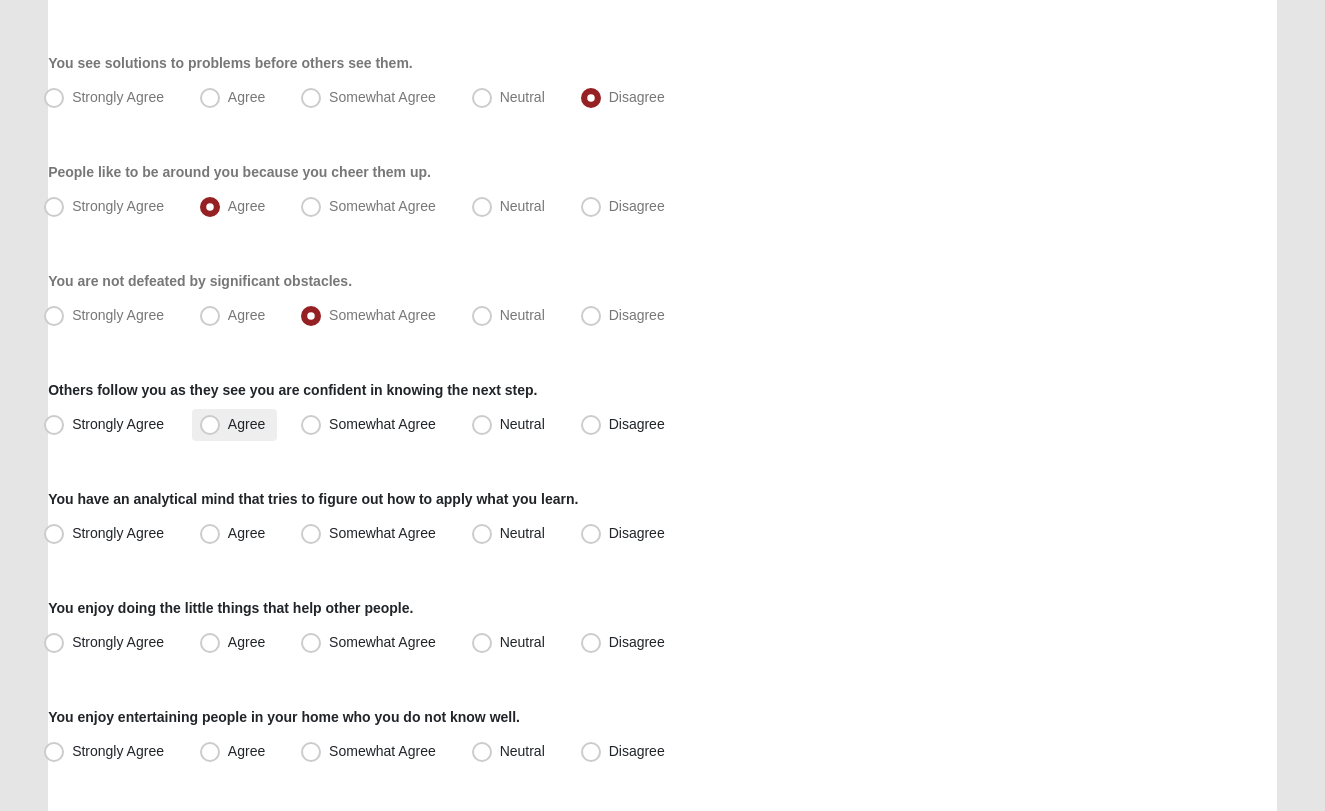 click on "Agree" at bounding box center (234, 425) 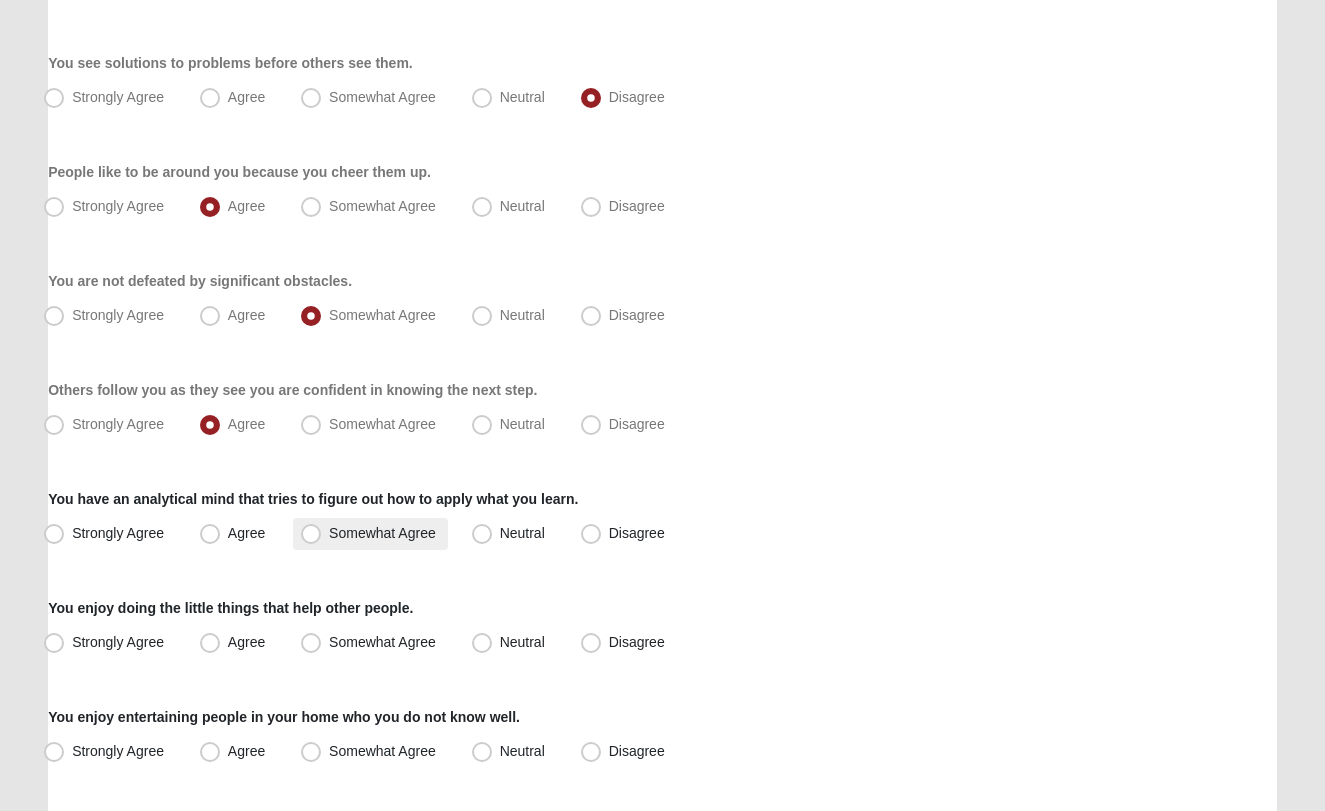 click on "Somewhat Agree" at bounding box center (382, 533) 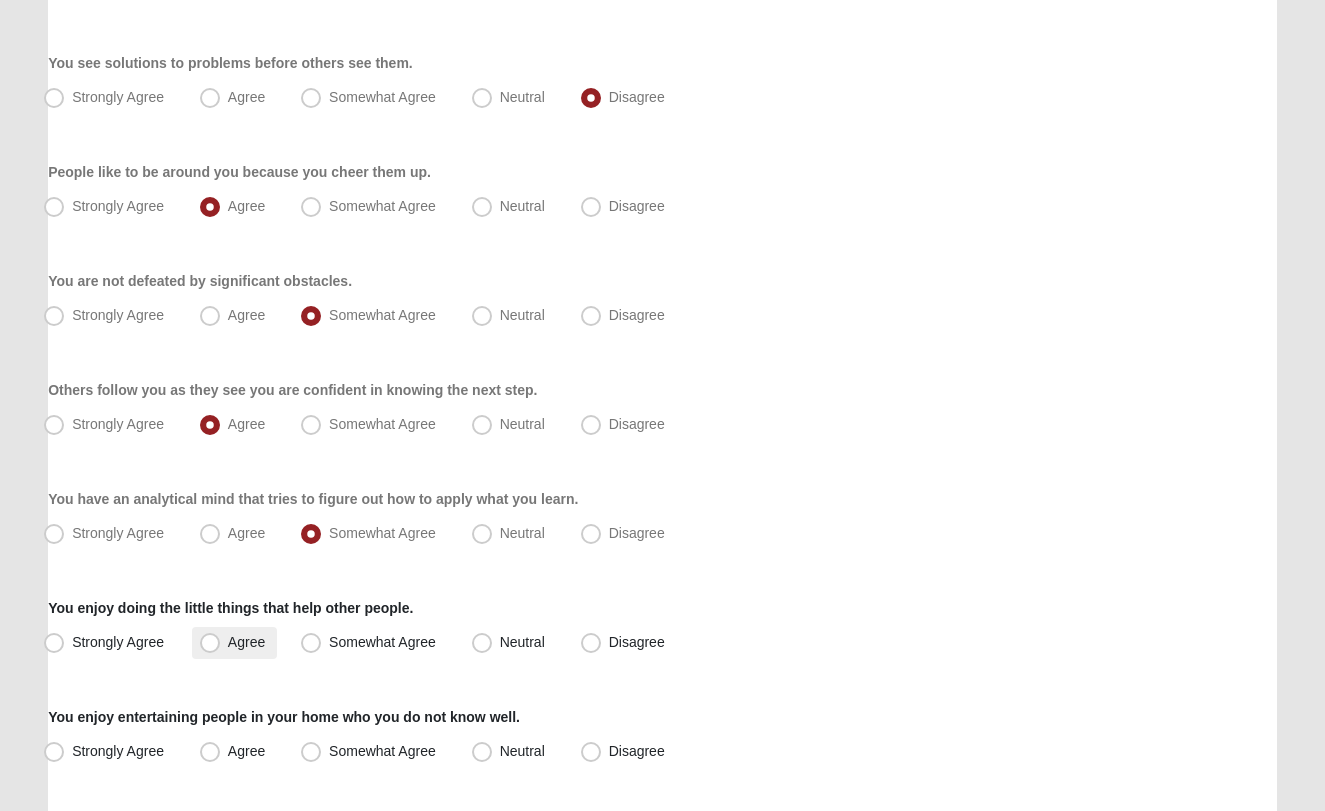 click on "Agree" at bounding box center [246, 642] 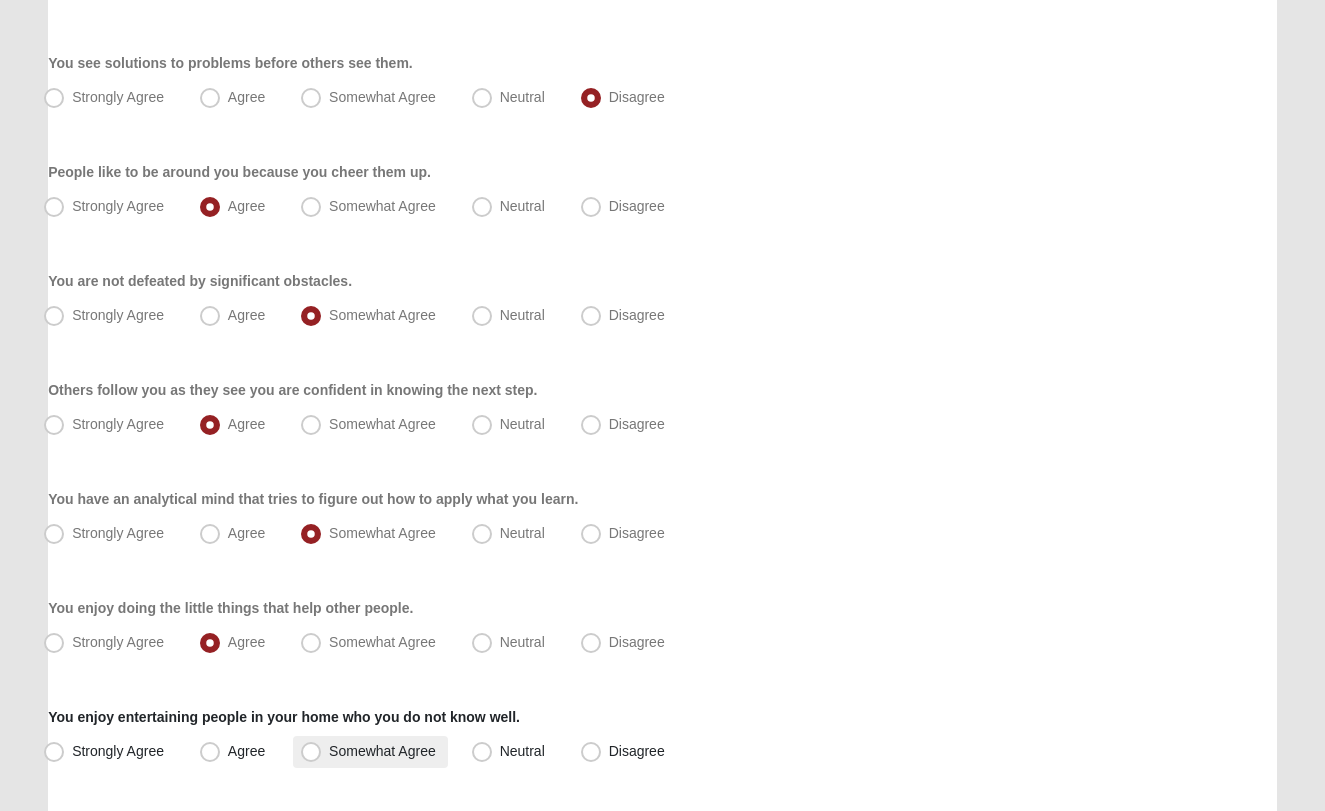 click on "Somewhat Agree" at bounding box center (370, 752) 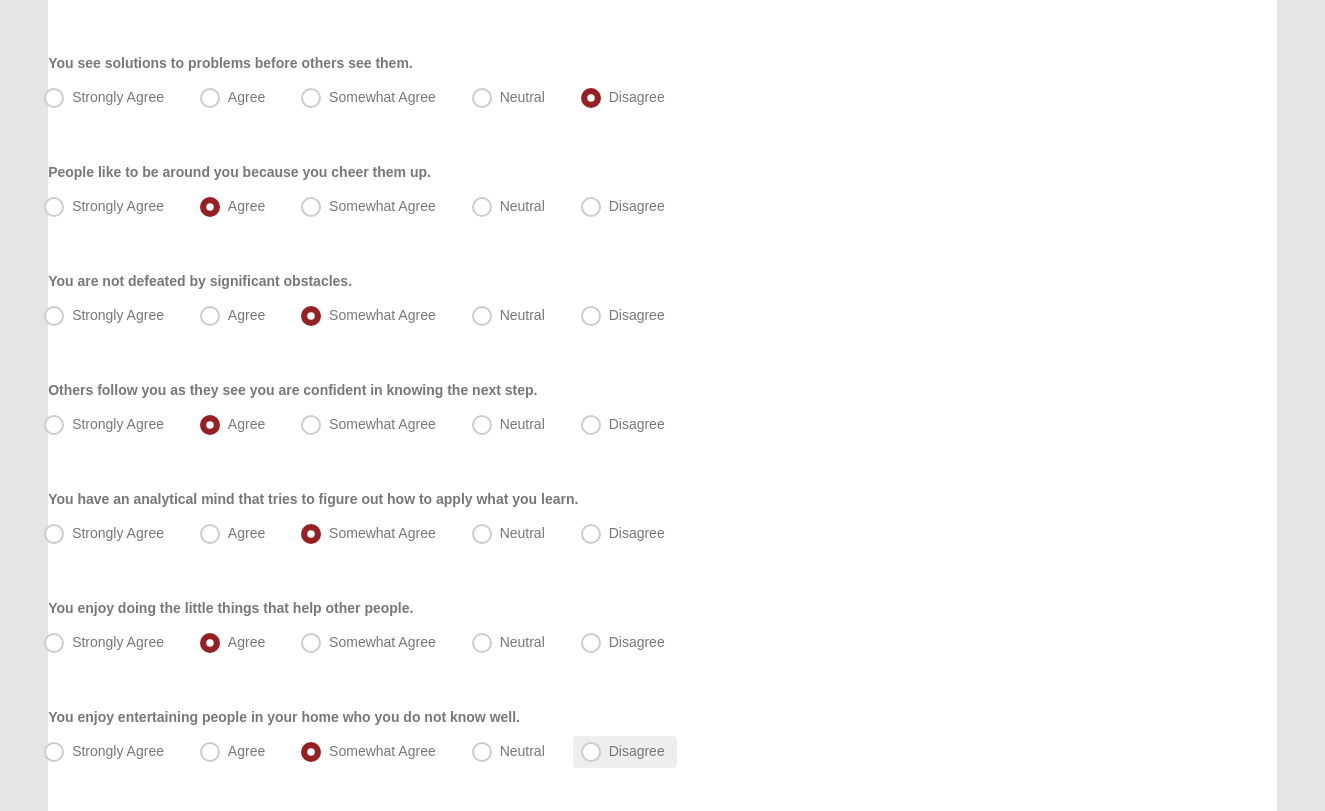 click on "Disagree" at bounding box center (625, 752) 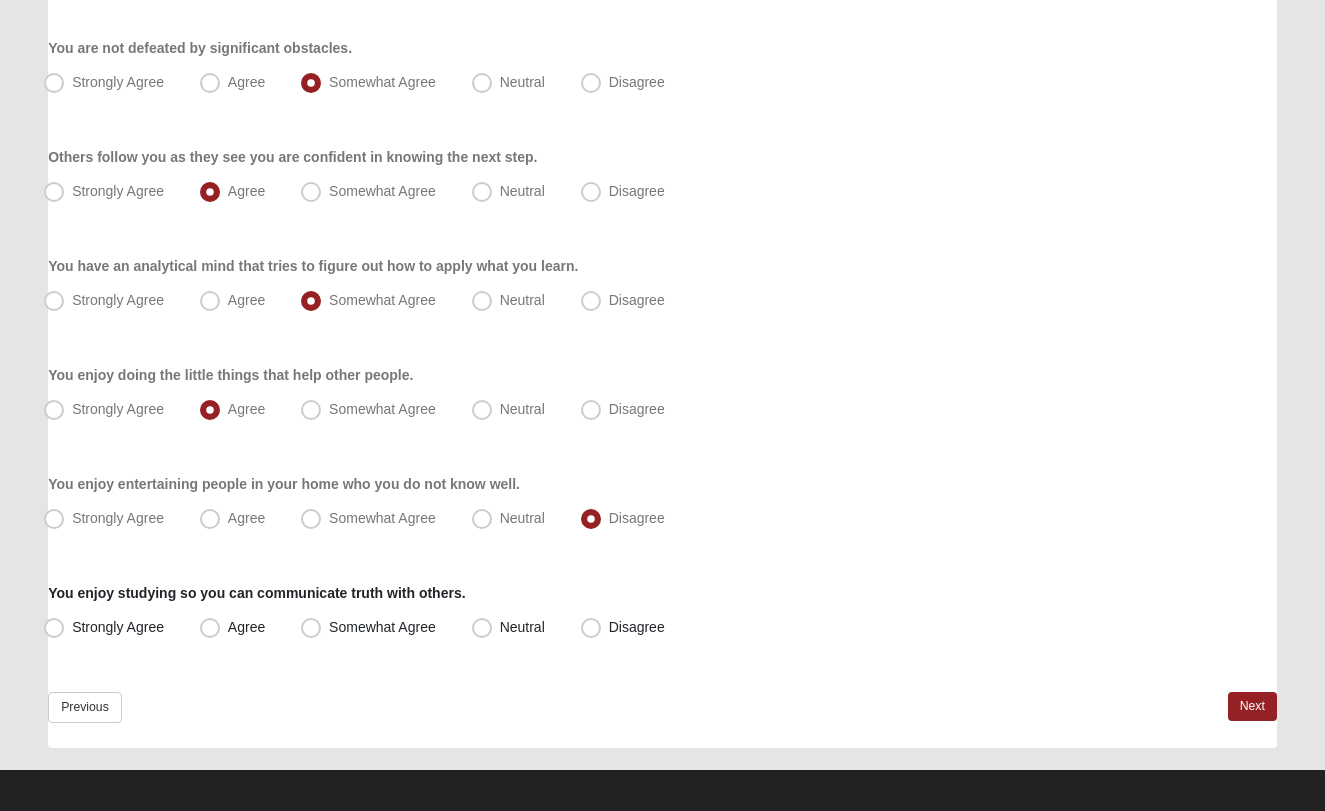 scroll, scrollTop: 1446, scrollLeft: 0, axis: vertical 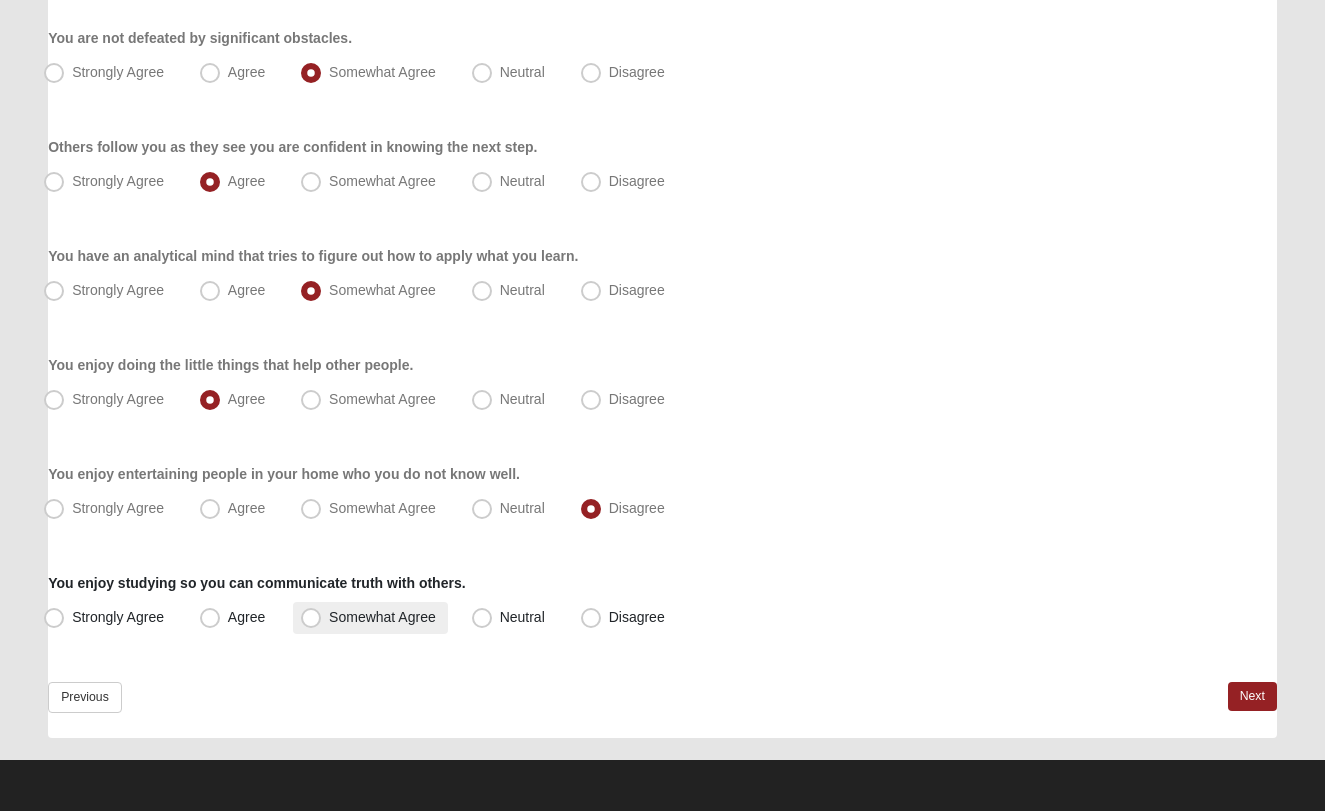 click on "Somewhat Agree" at bounding box center [382, 617] 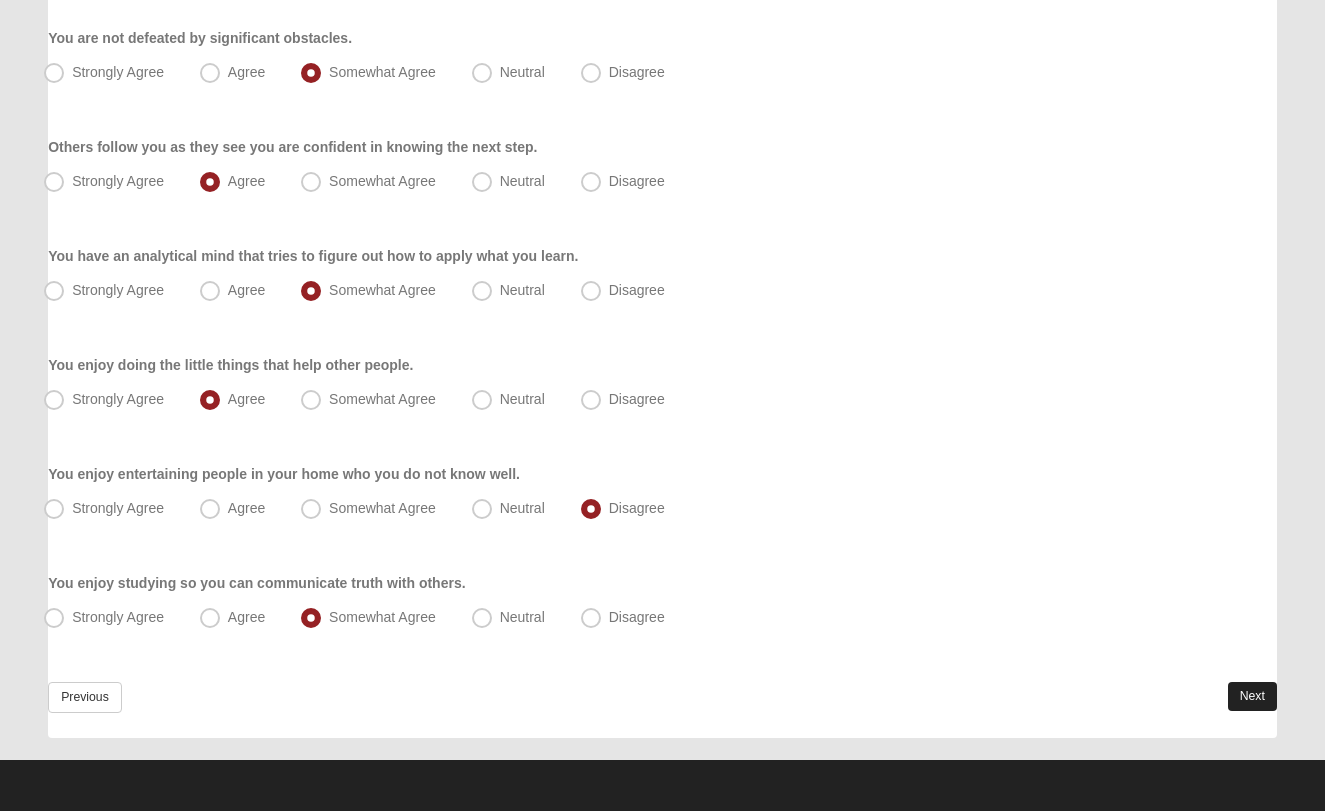 click on "Next" at bounding box center (1252, 696) 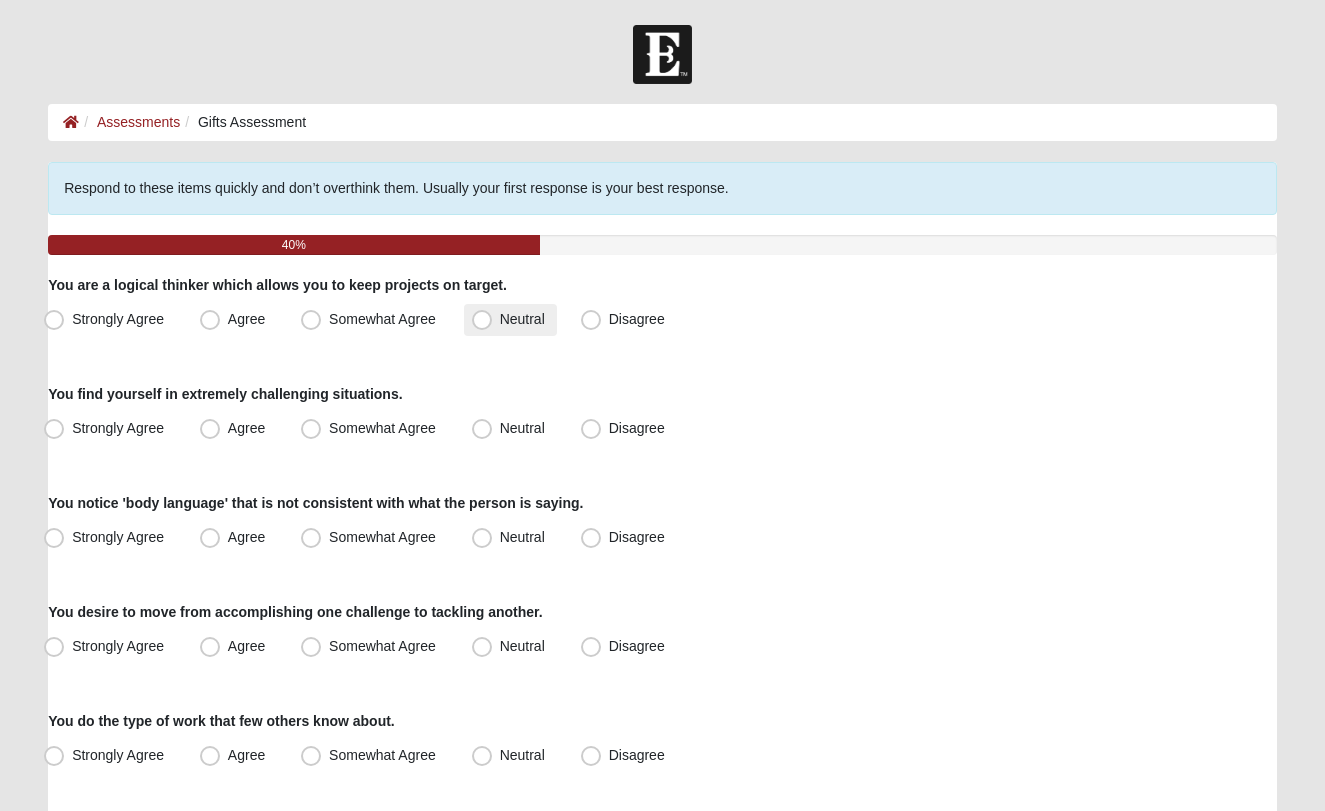 click on "Neutral" at bounding box center [510, 320] 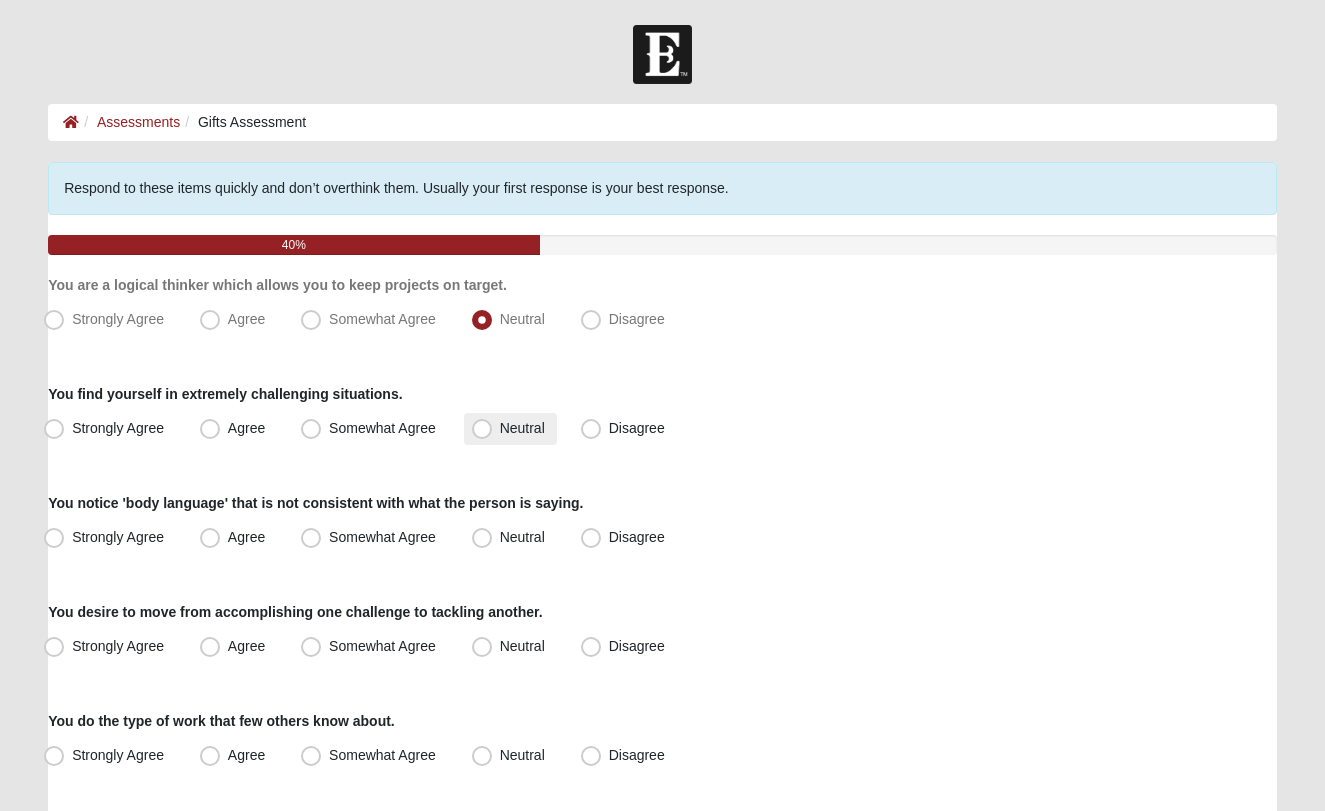 click on "Neutral" at bounding box center [522, 428] 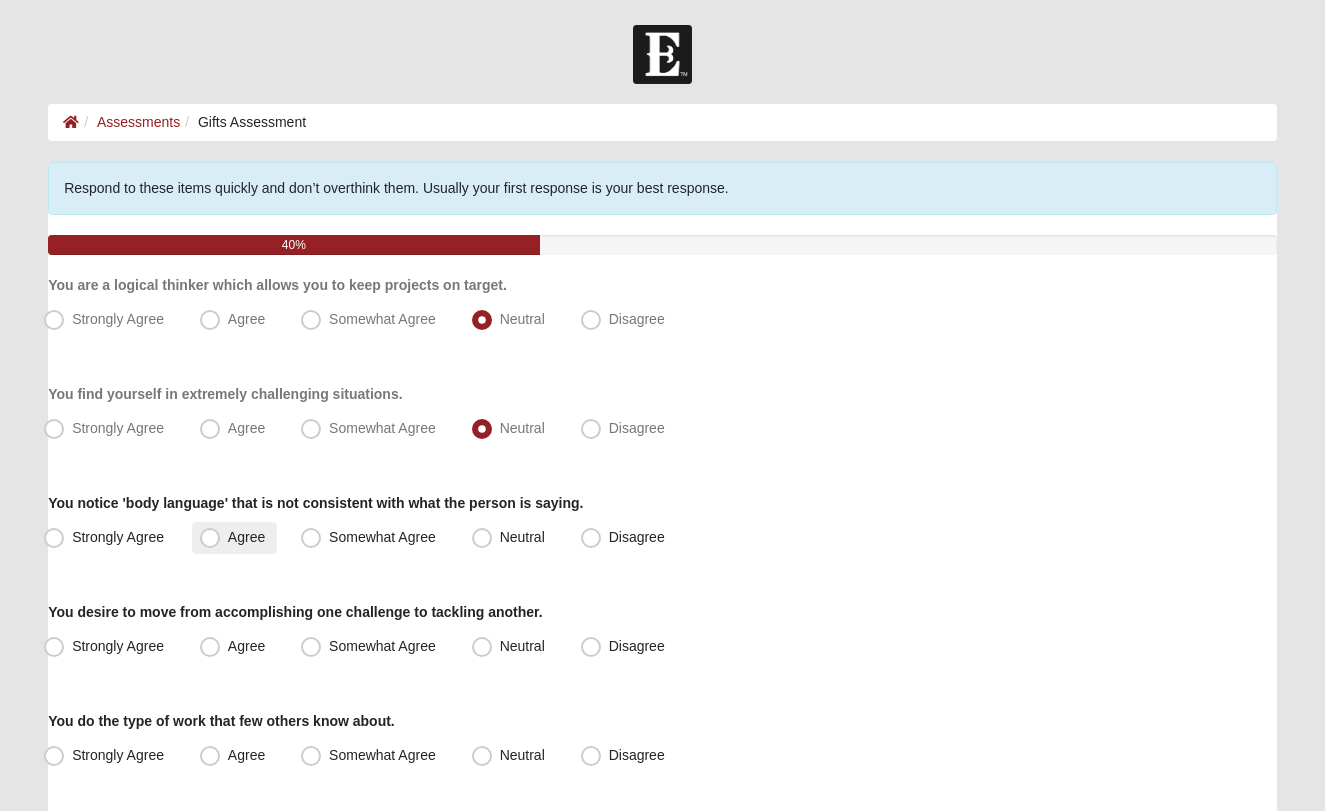 click on "Agree" at bounding box center [246, 537] 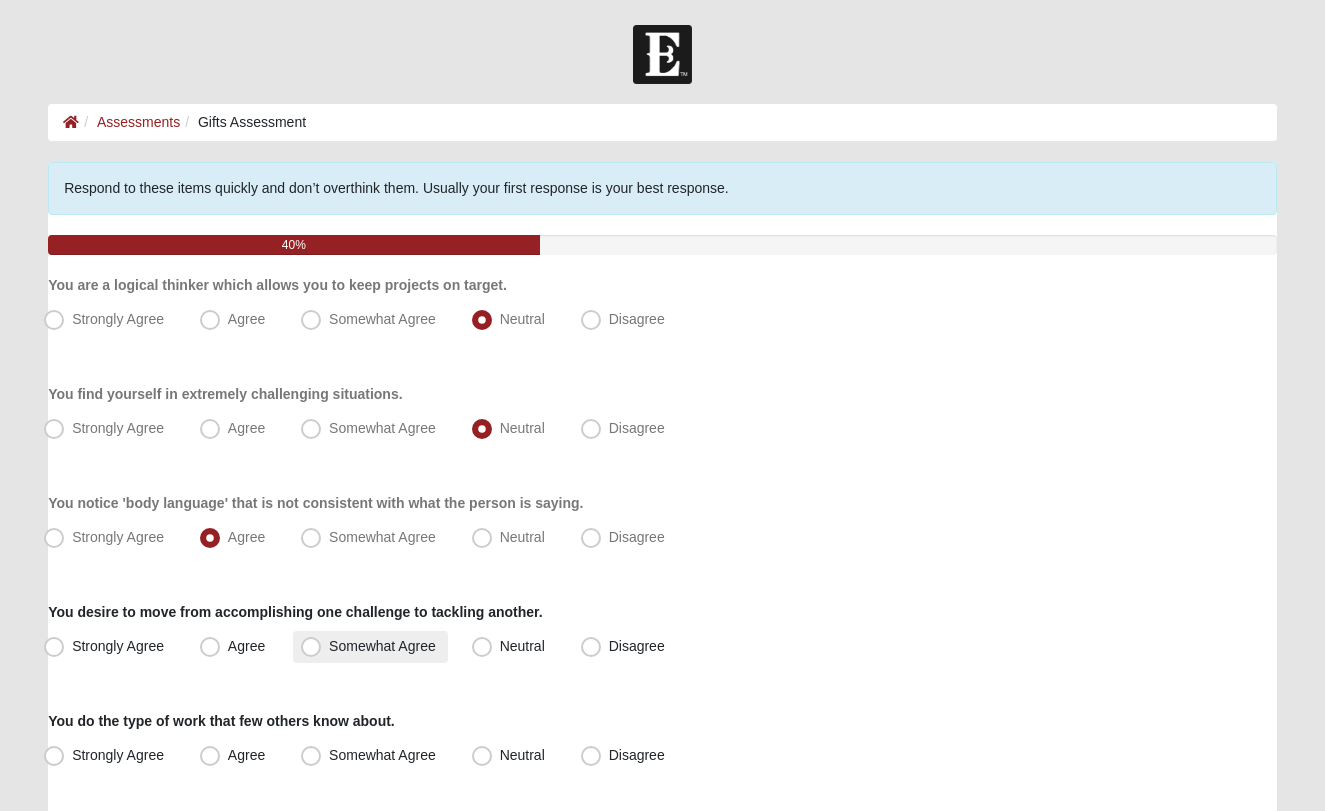 click on "Somewhat Agree" at bounding box center (370, 647) 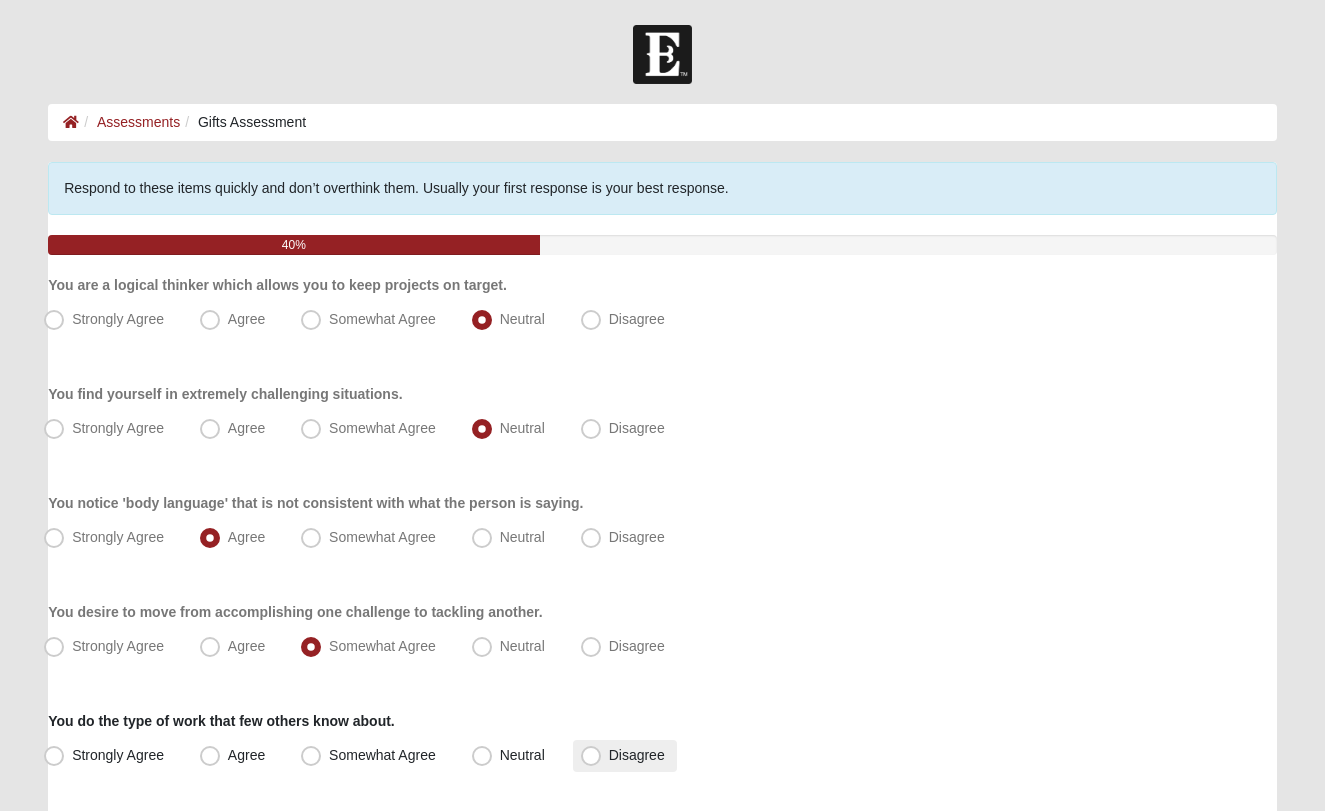 click on "Disagree" at bounding box center (625, 756) 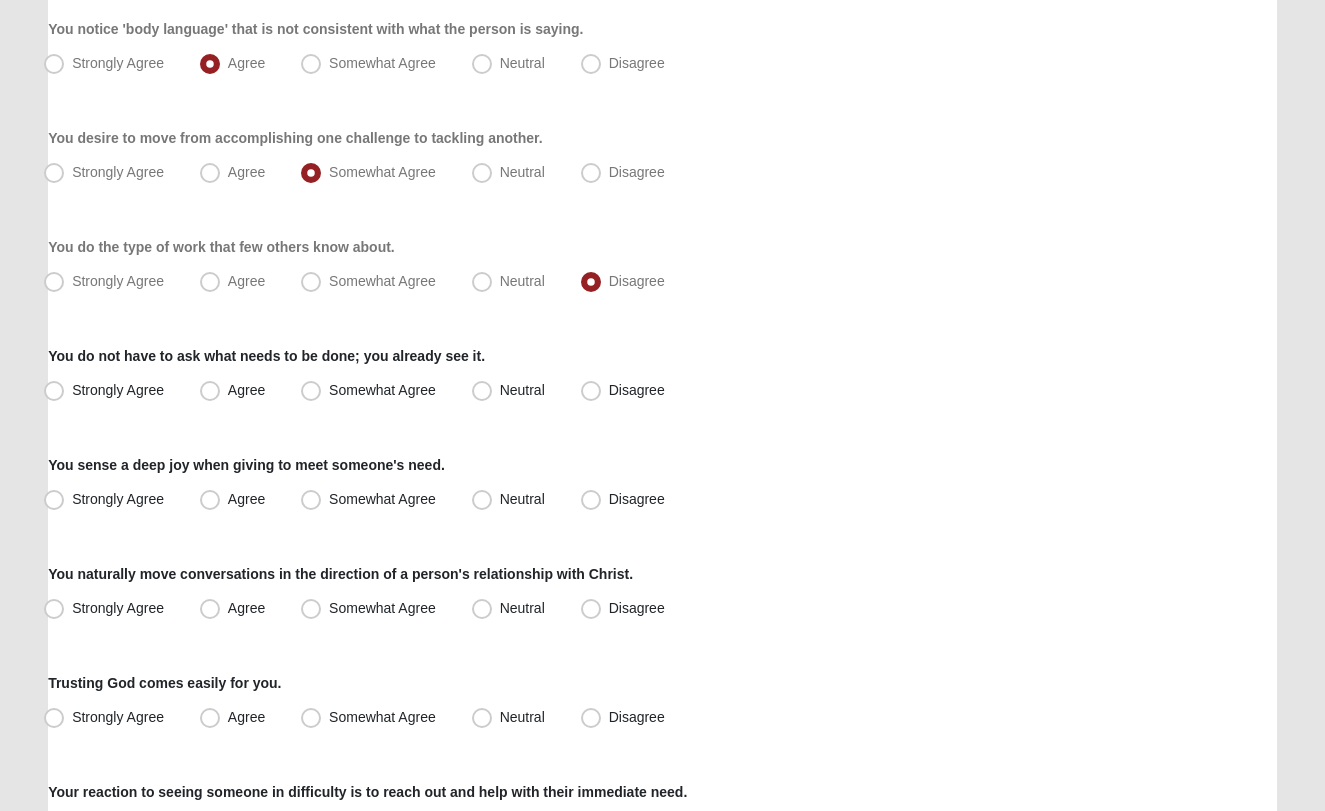 scroll, scrollTop: 484, scrollLeft: 0, axis: vertical 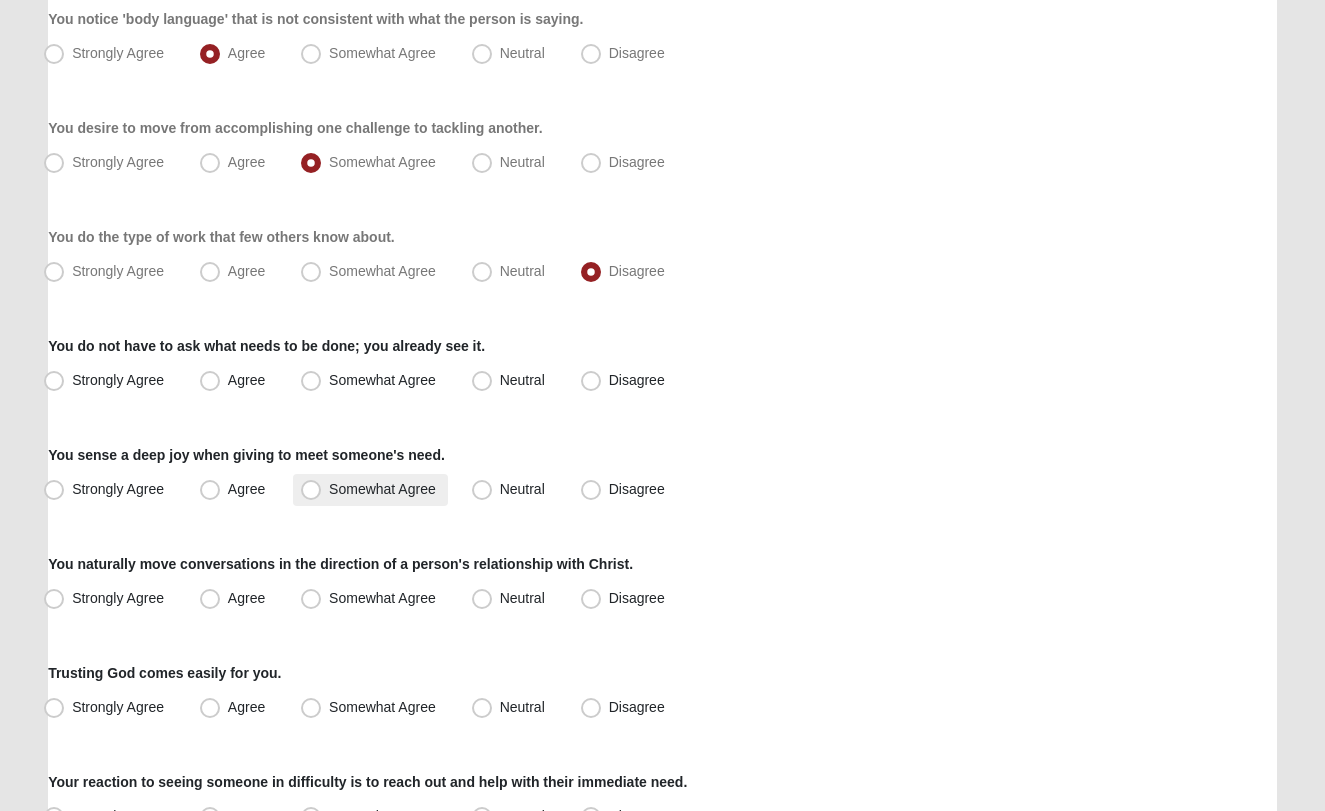 click on "Somewhat Agree" at bounding box center [382, 489] 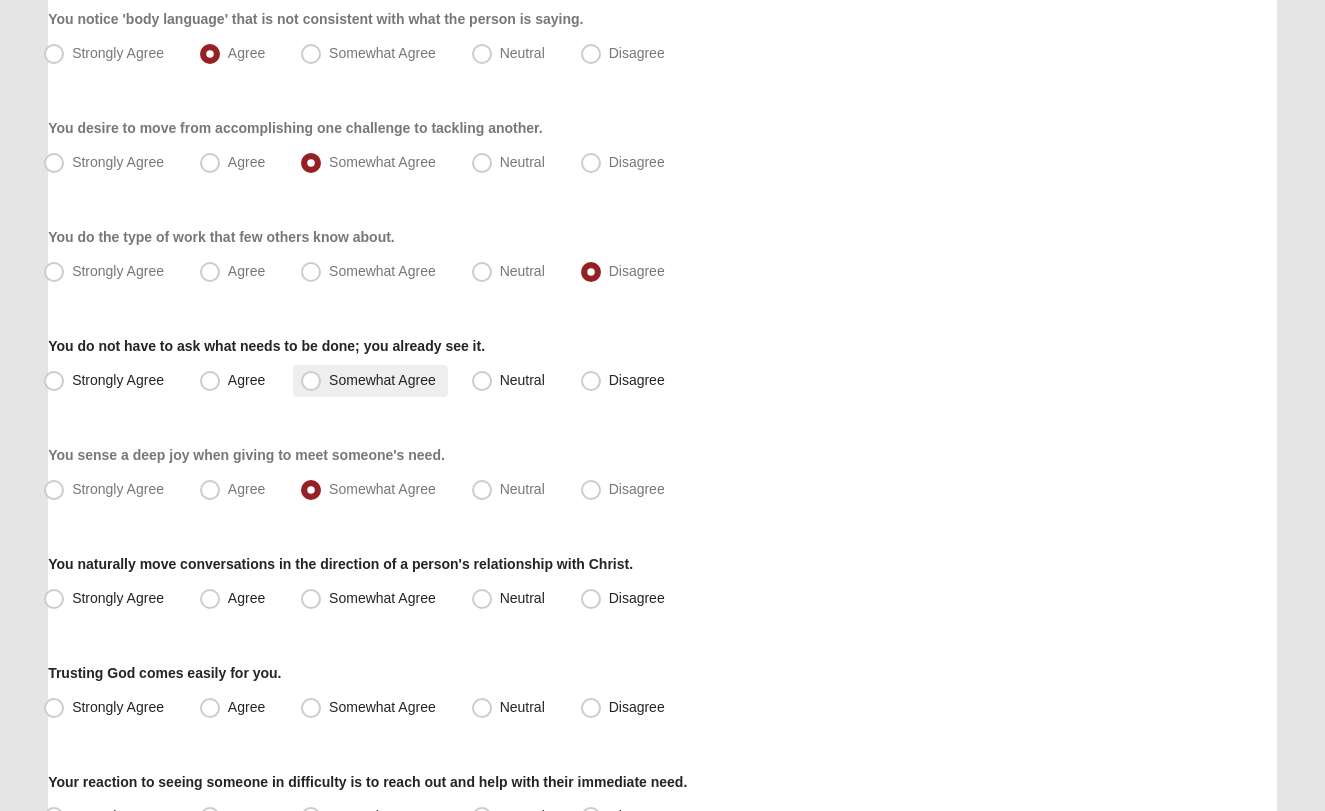 click on "Somewhat Agree" at bounding box center [382, 380] 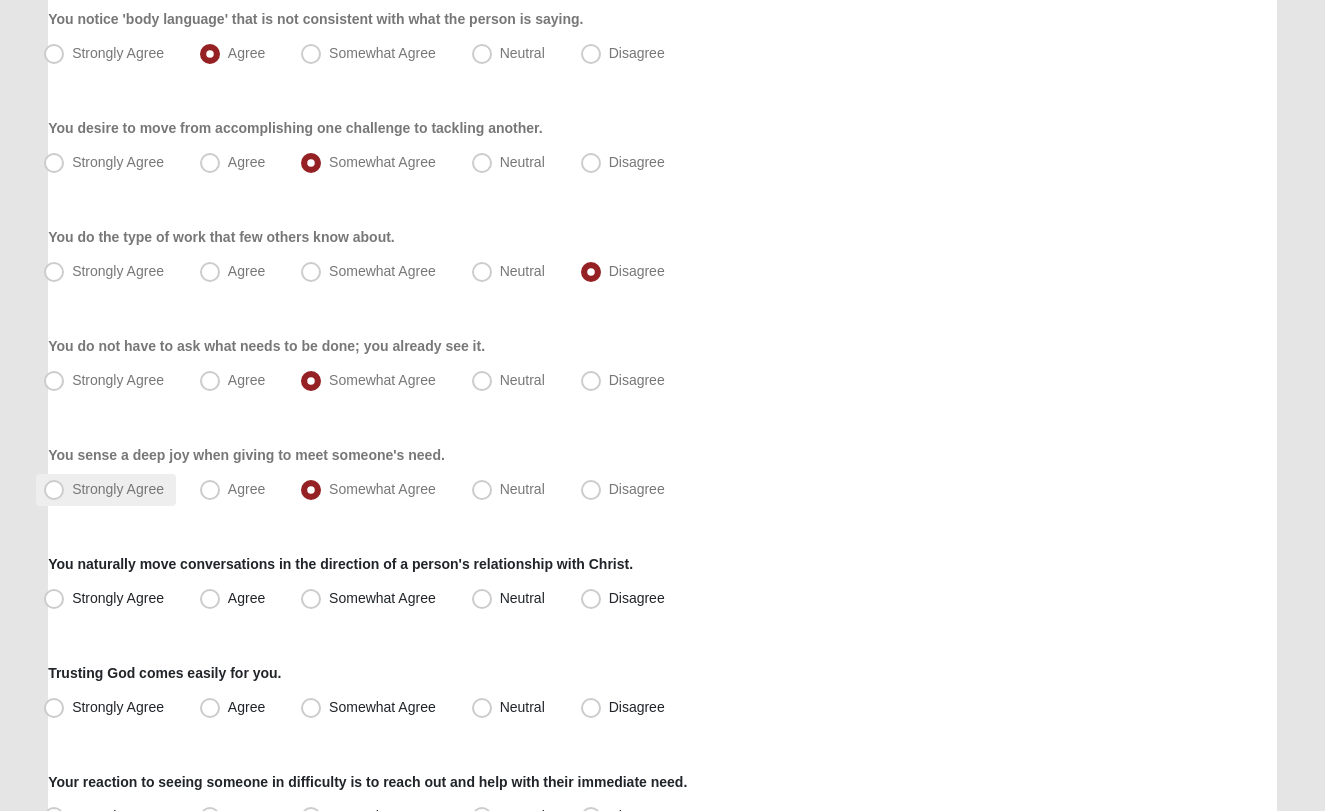 click on "Strongly Agree" at bounding box center [118, 489] 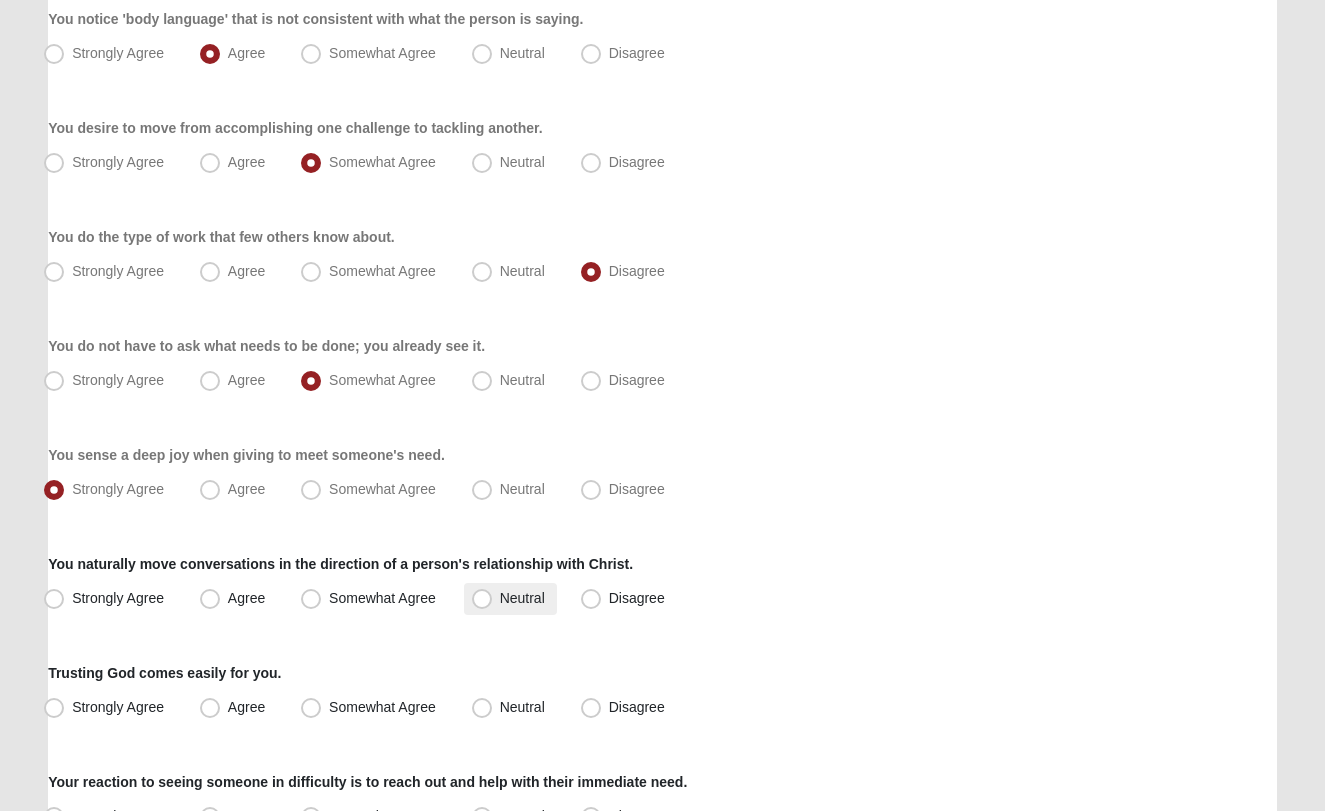 click on "Neutral" at bounding box center (522, 598) 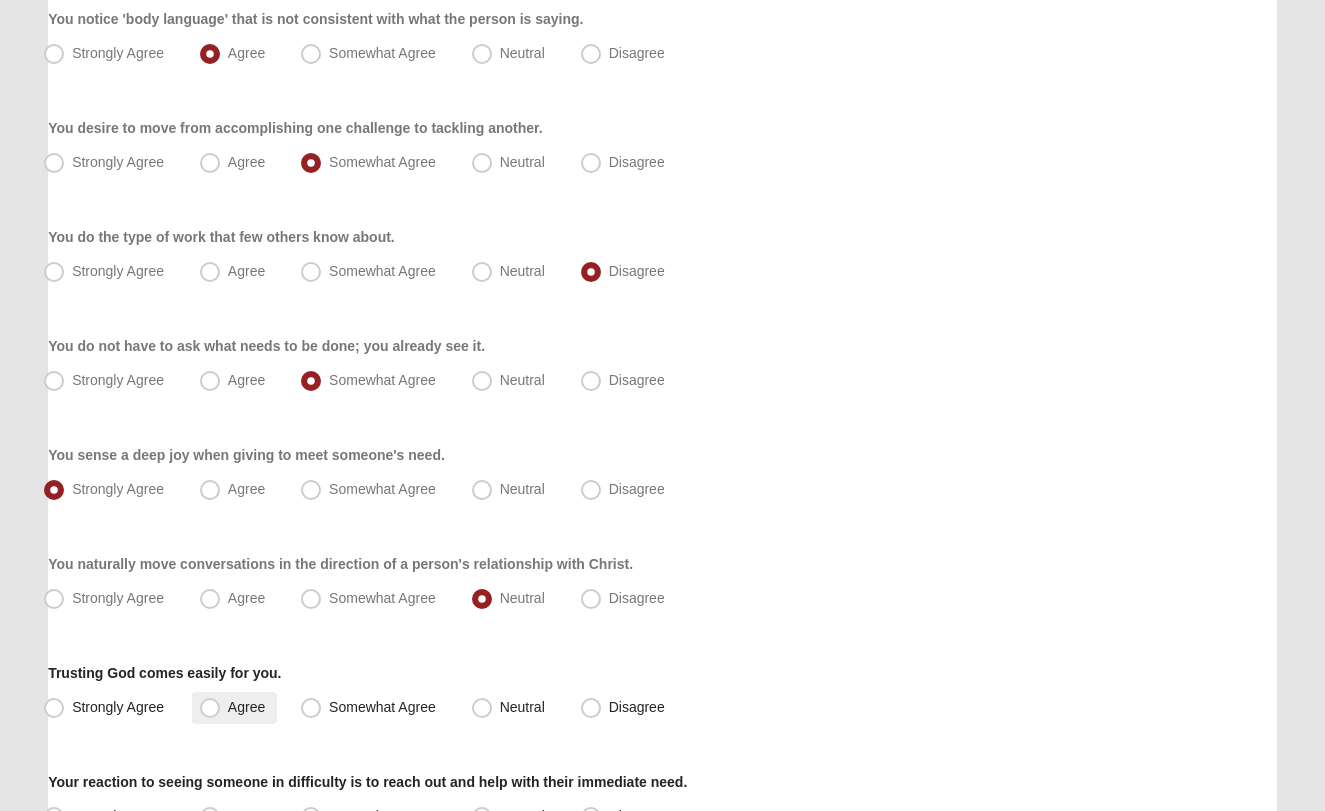 click on "Agree" at bounding box center (234, 708) 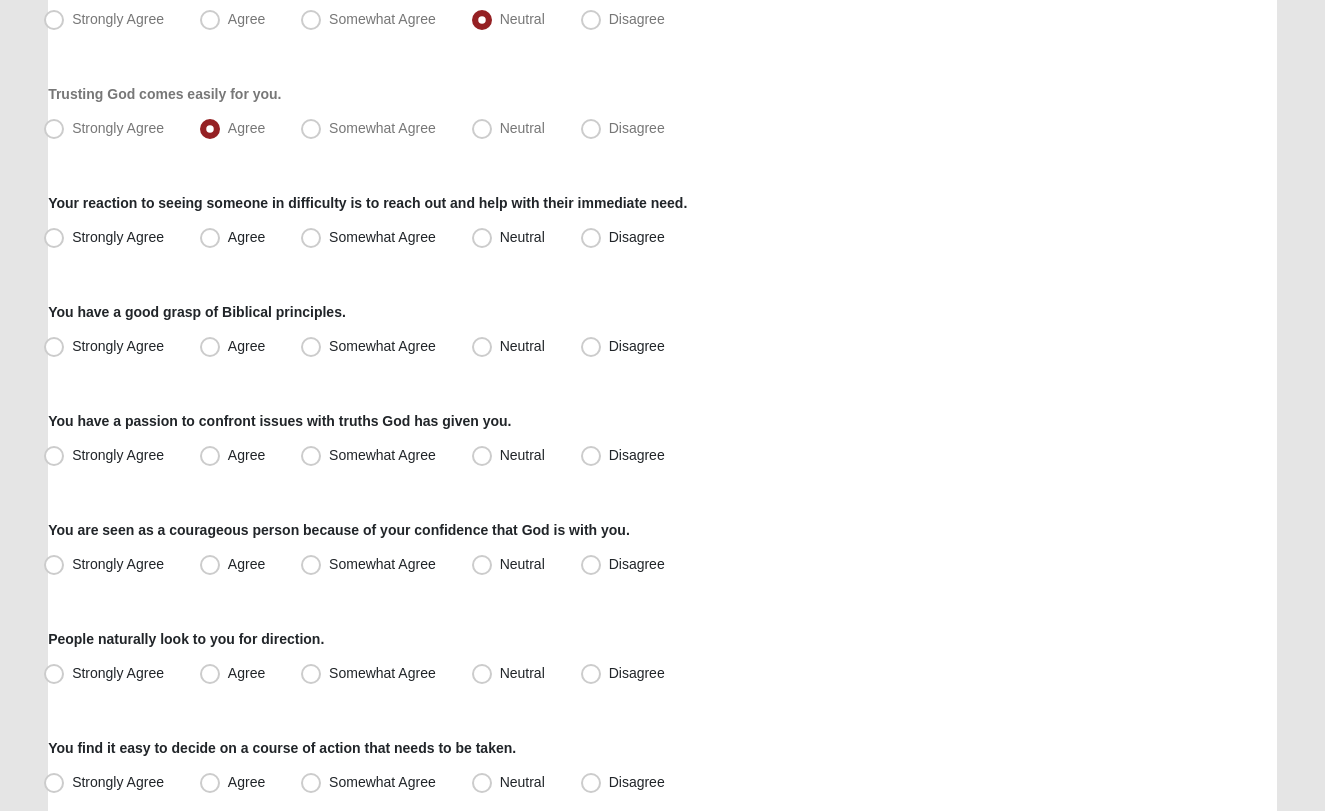 scroll, scrollTop: 1126, scrollLeft: 0, axis: vertical 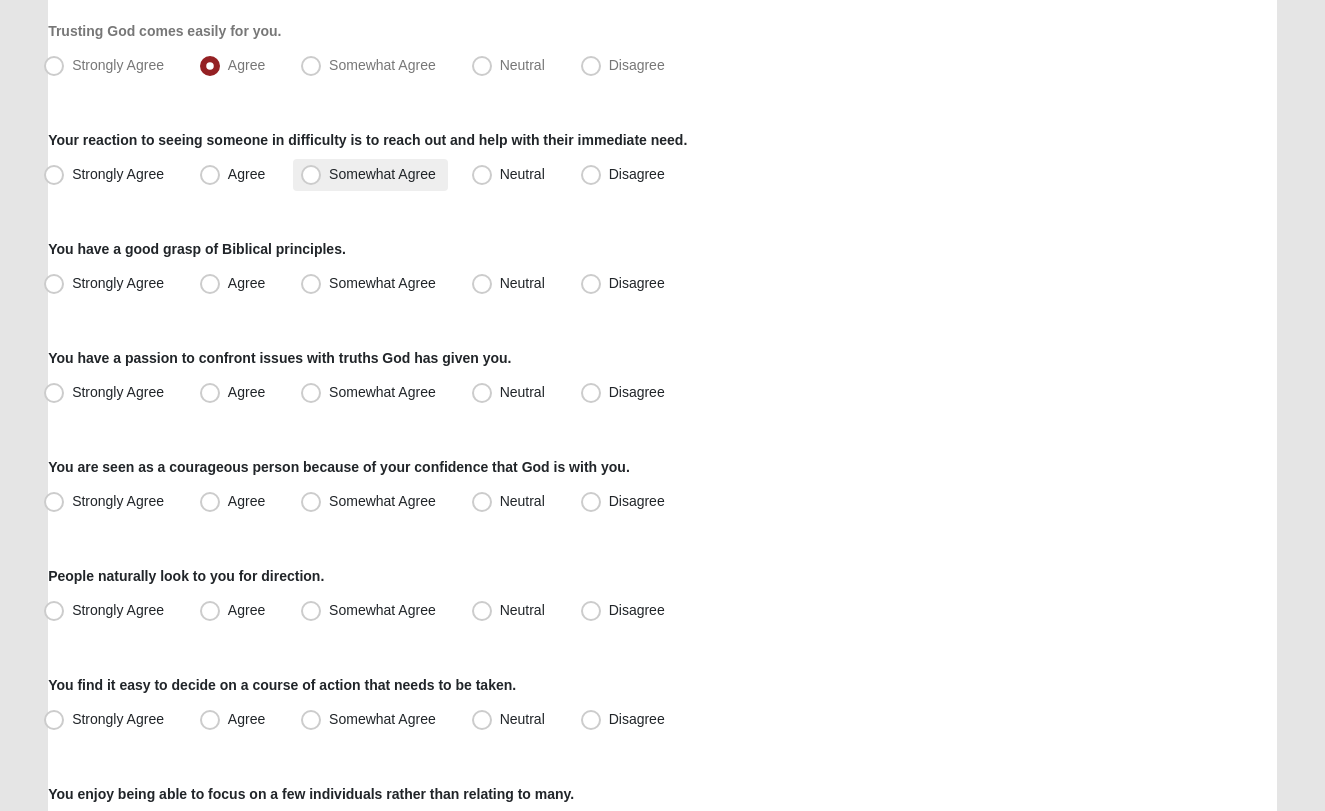 click on "Somewhat Agree" at bounding box center [382, 174] 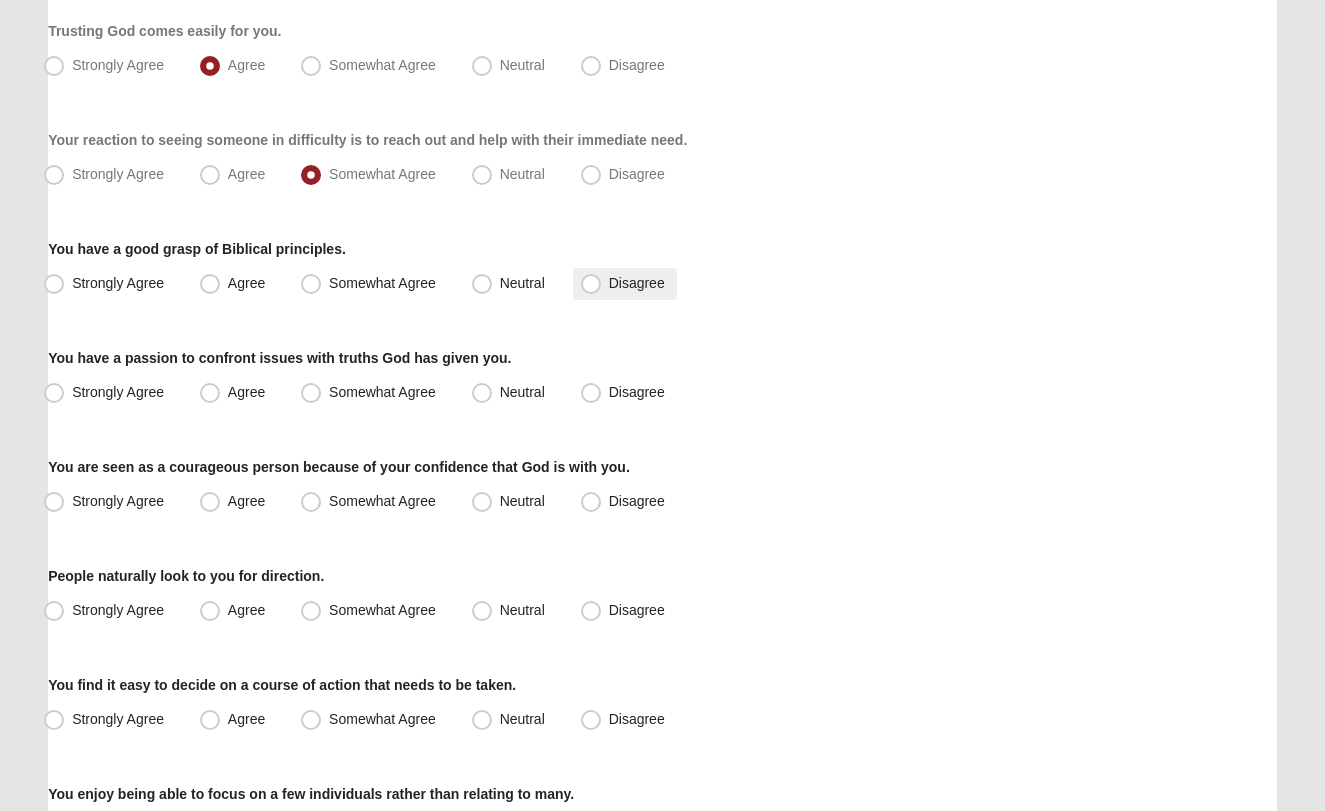 click on "Disagree" at bounding box center (637, 283) 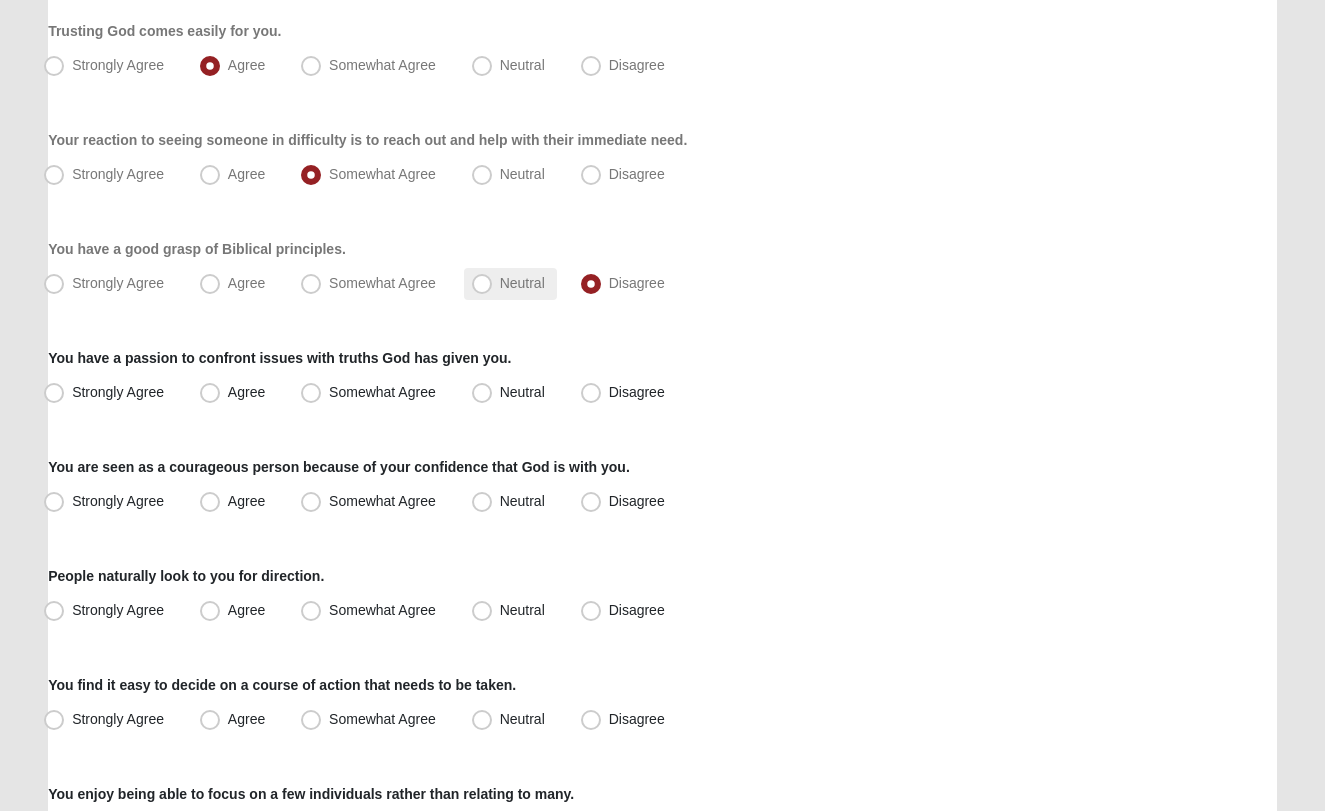 click on "Neutral" at bounding box center [522, 283] 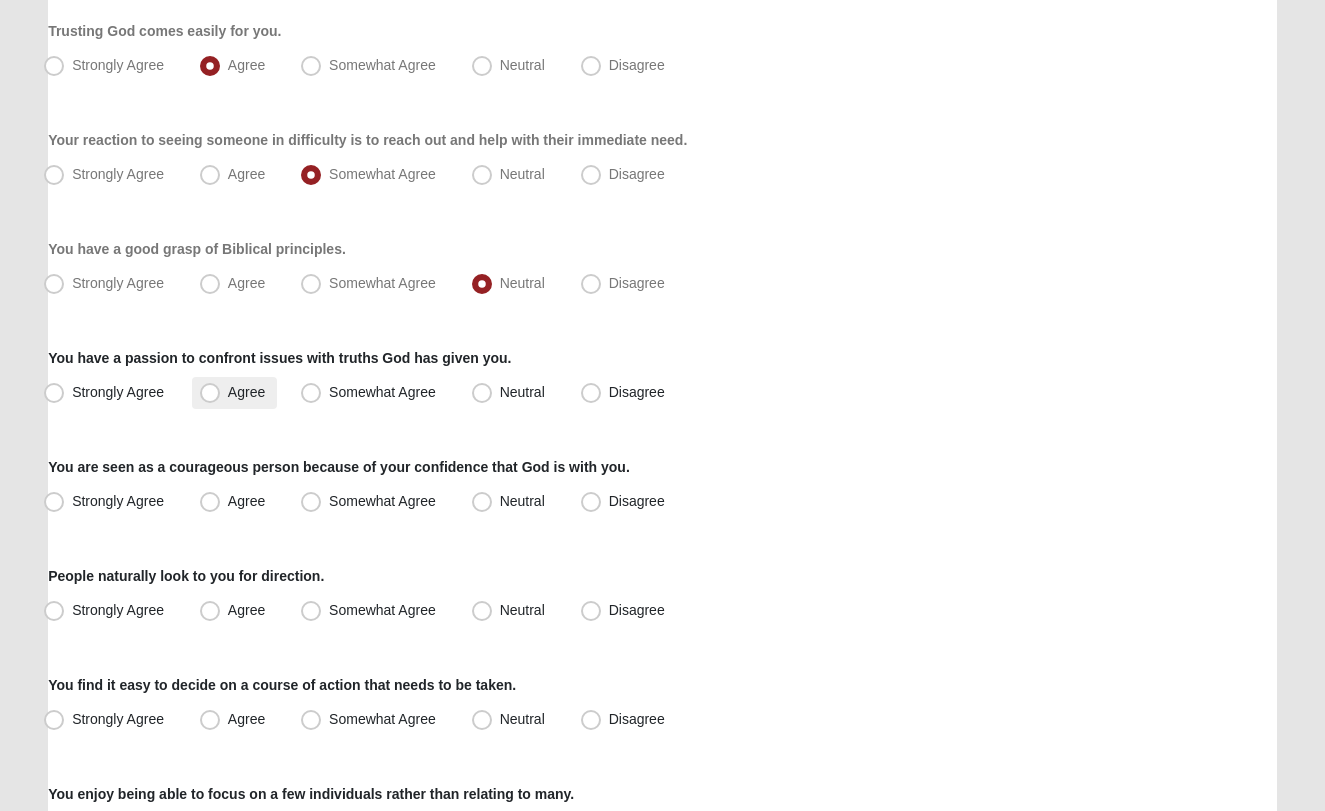 click on "Agree" at bounding box center [246, 392] 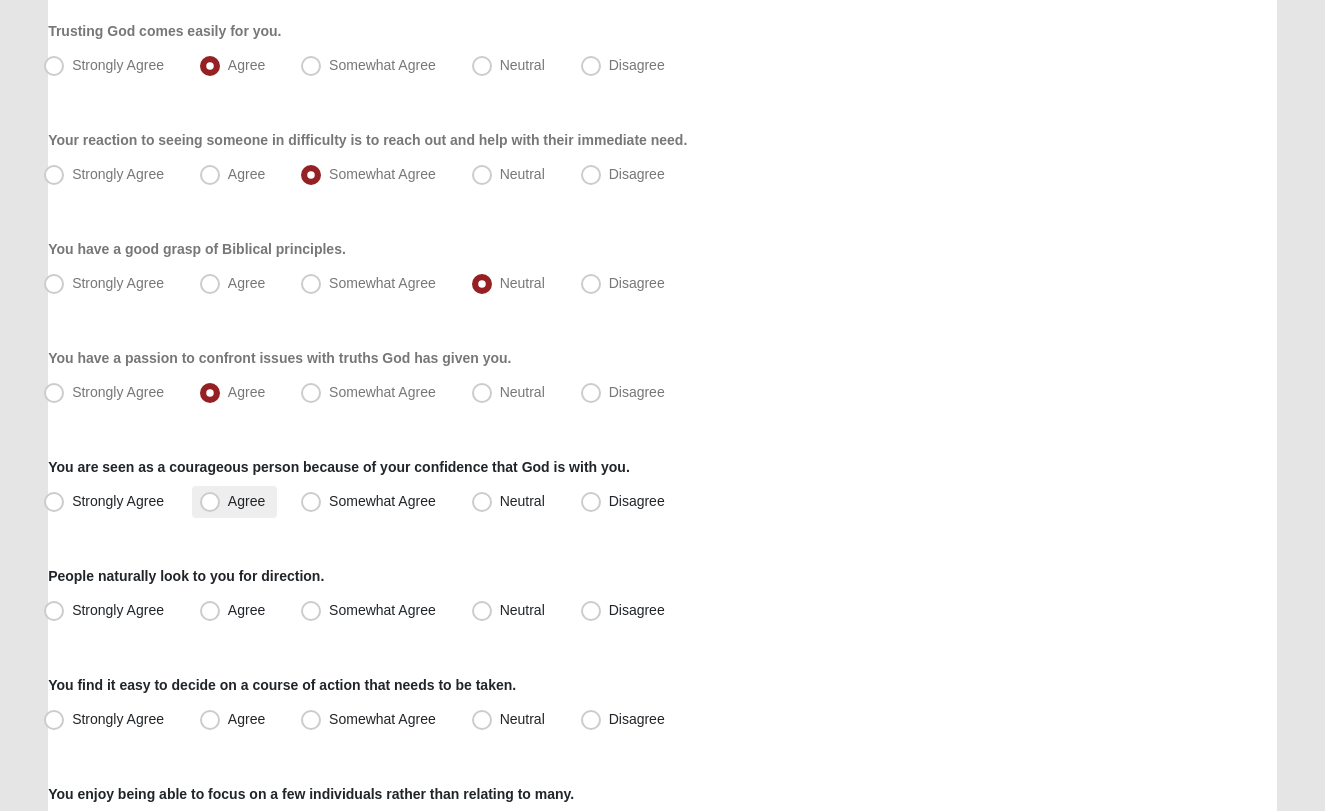 click on "Agree" at bounding box center (246, 501) 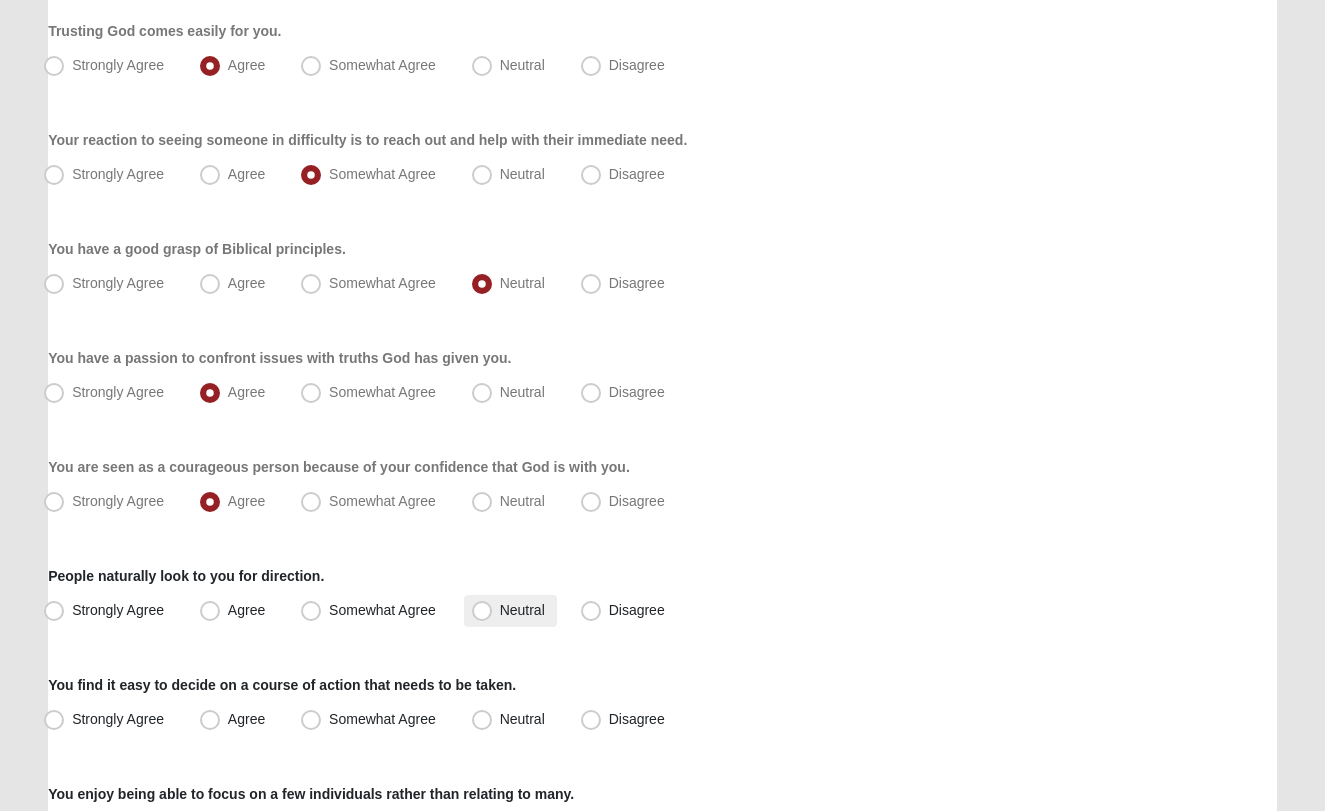 click on "Neutral" at bounding box center [522, 610] 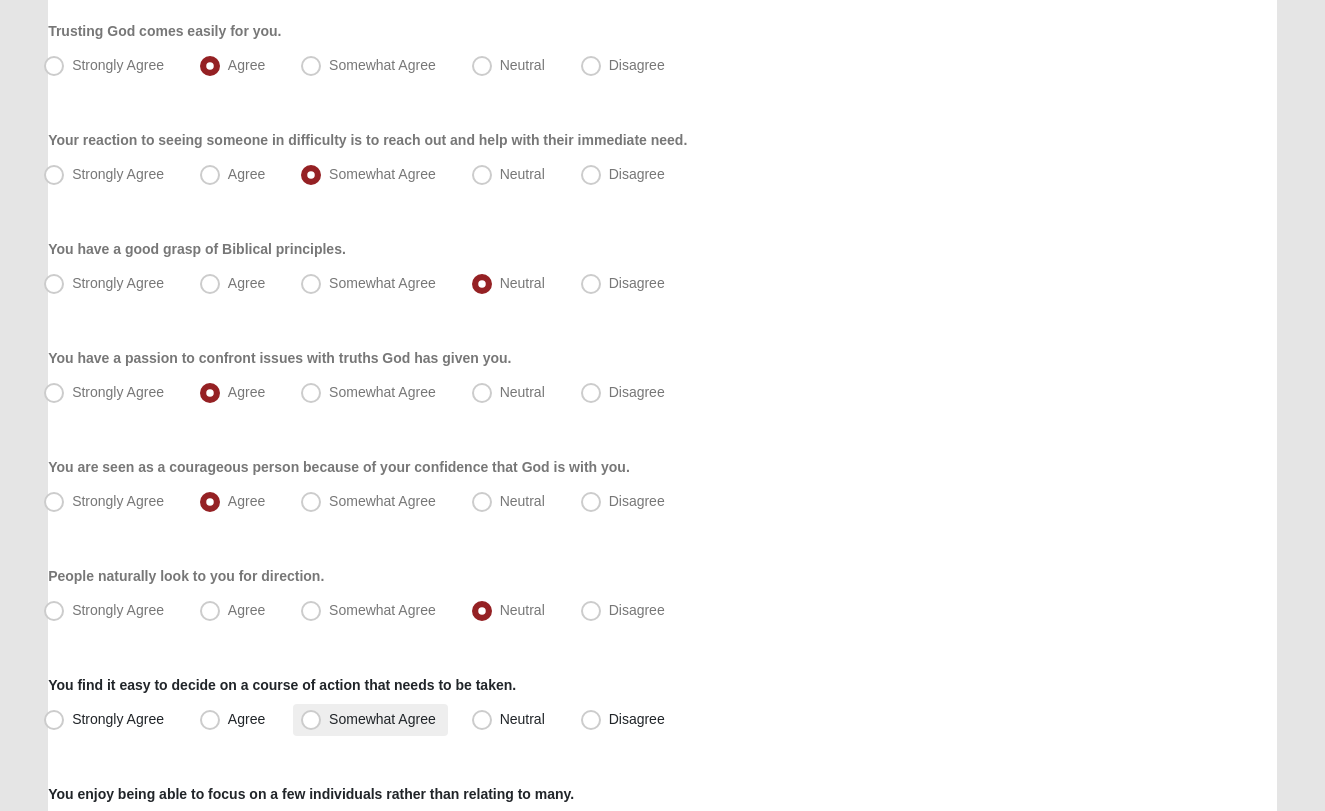 click on "Somewhat Agree" at bounding box center (370, 720) 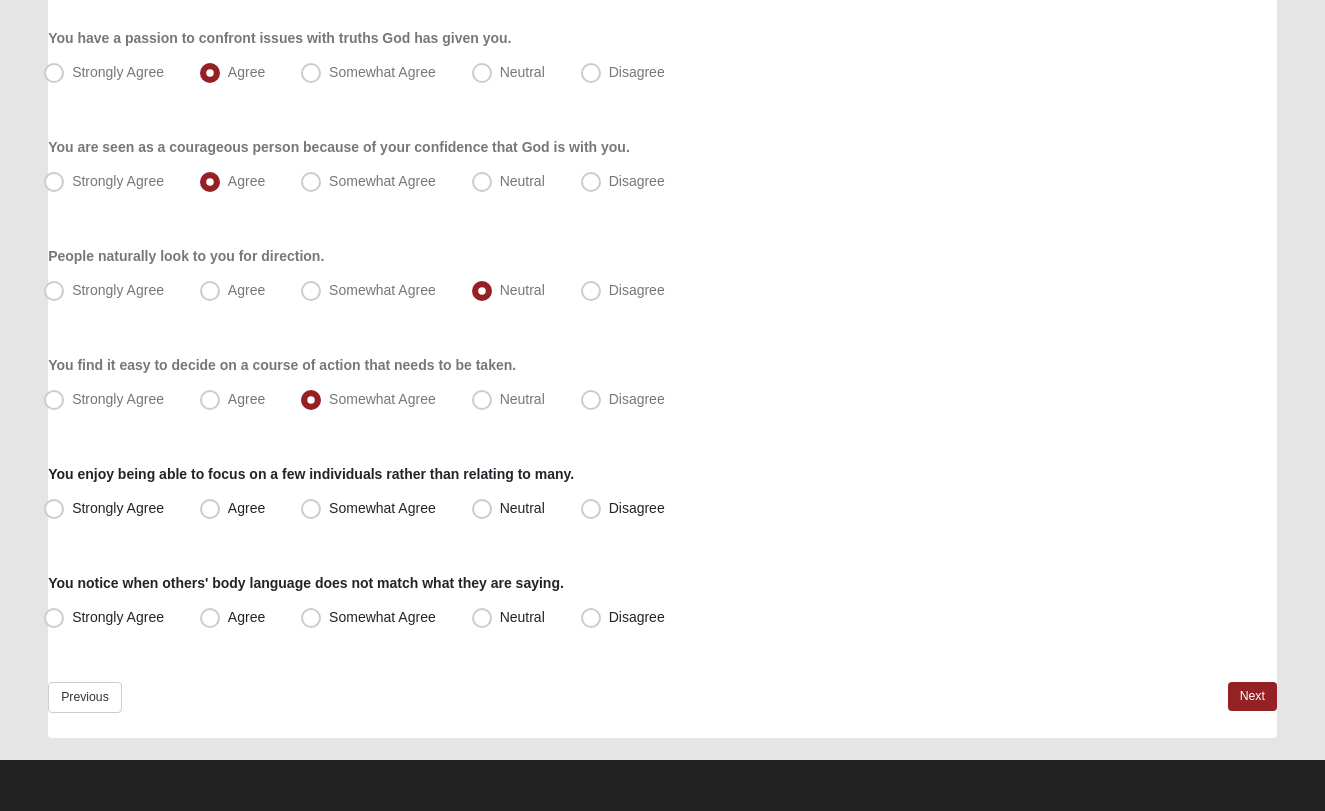 scroll, scrollTop: 1446, scrollLeft: 0, axis: vertical 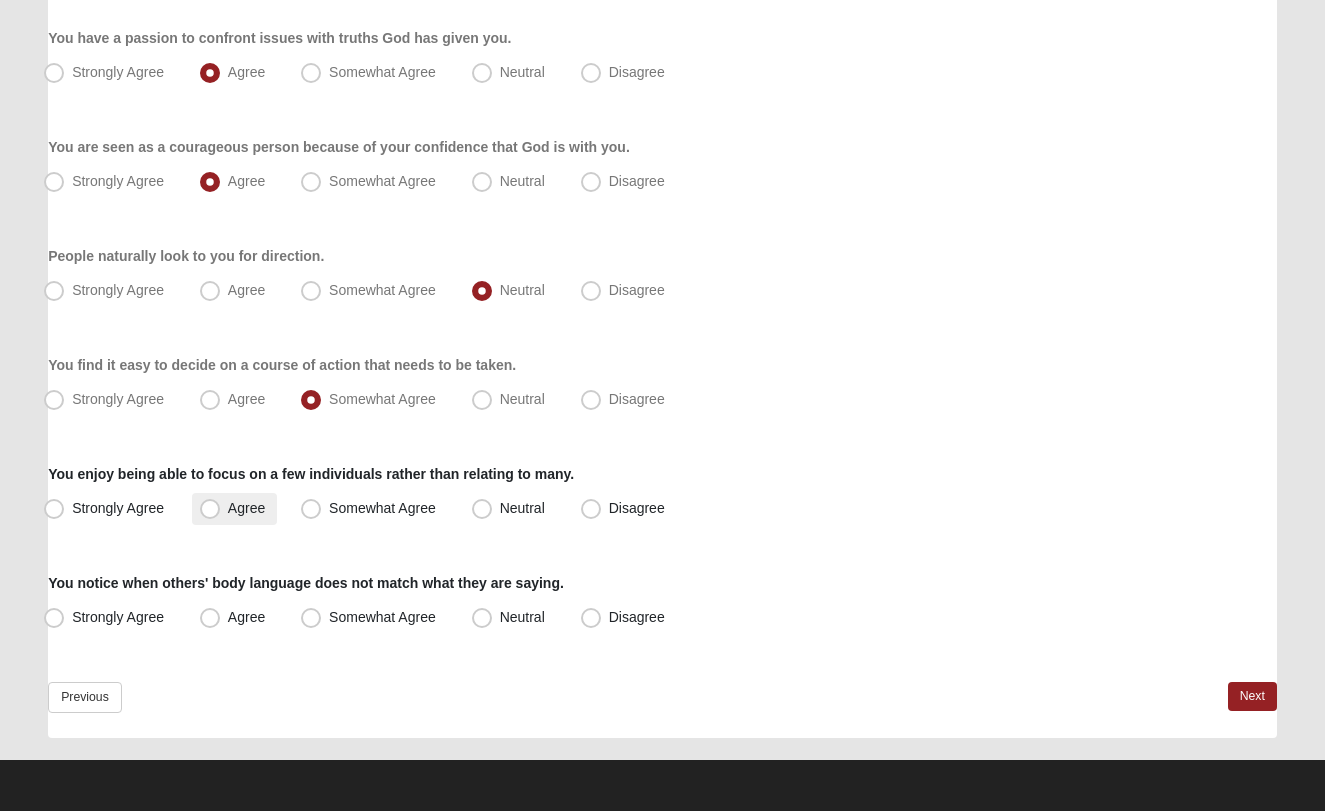 click on "Agree" at bounding box center [234, 509] 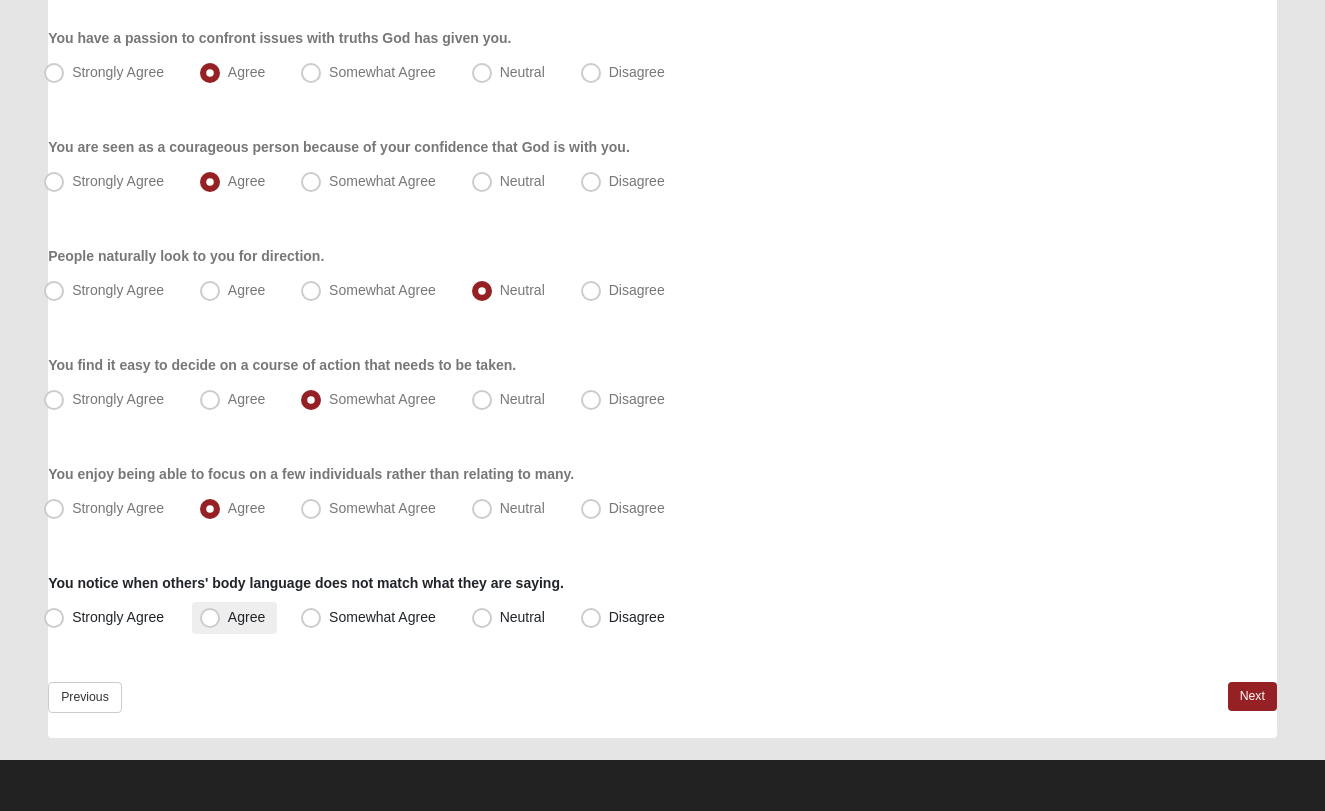 click on "Agree" at bounding box center (246, 617) 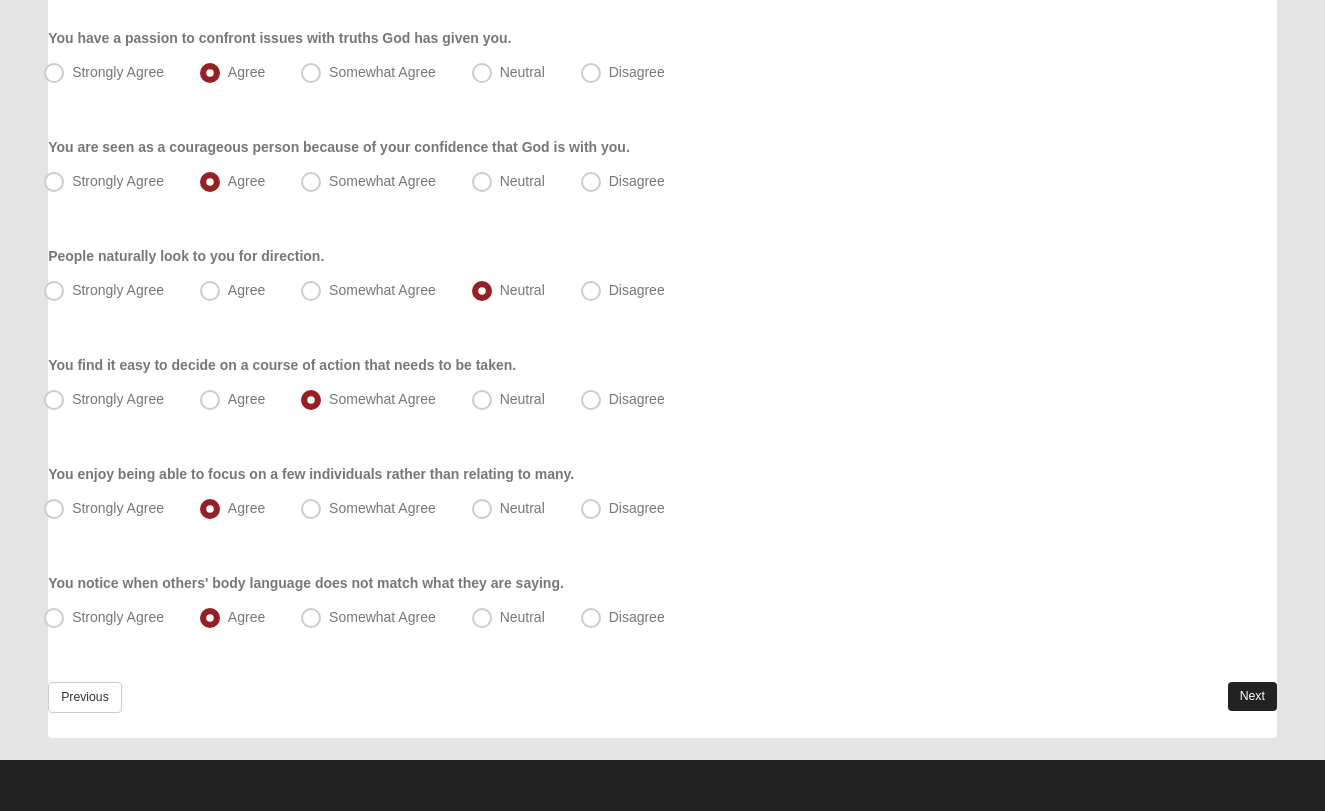 click on "Next" at bounding box center [1252, 696] 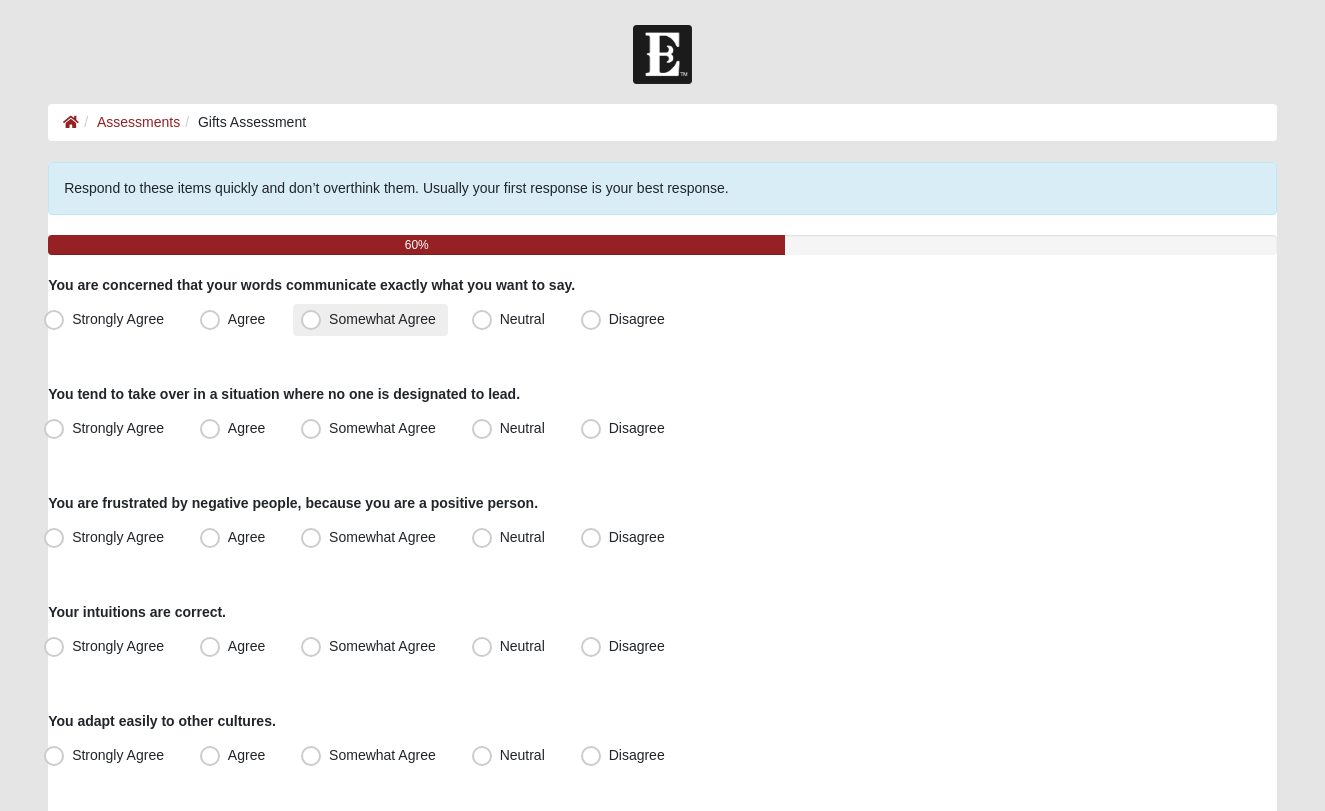 click on "Somewhat Agree" at bounding box center [382, 319] 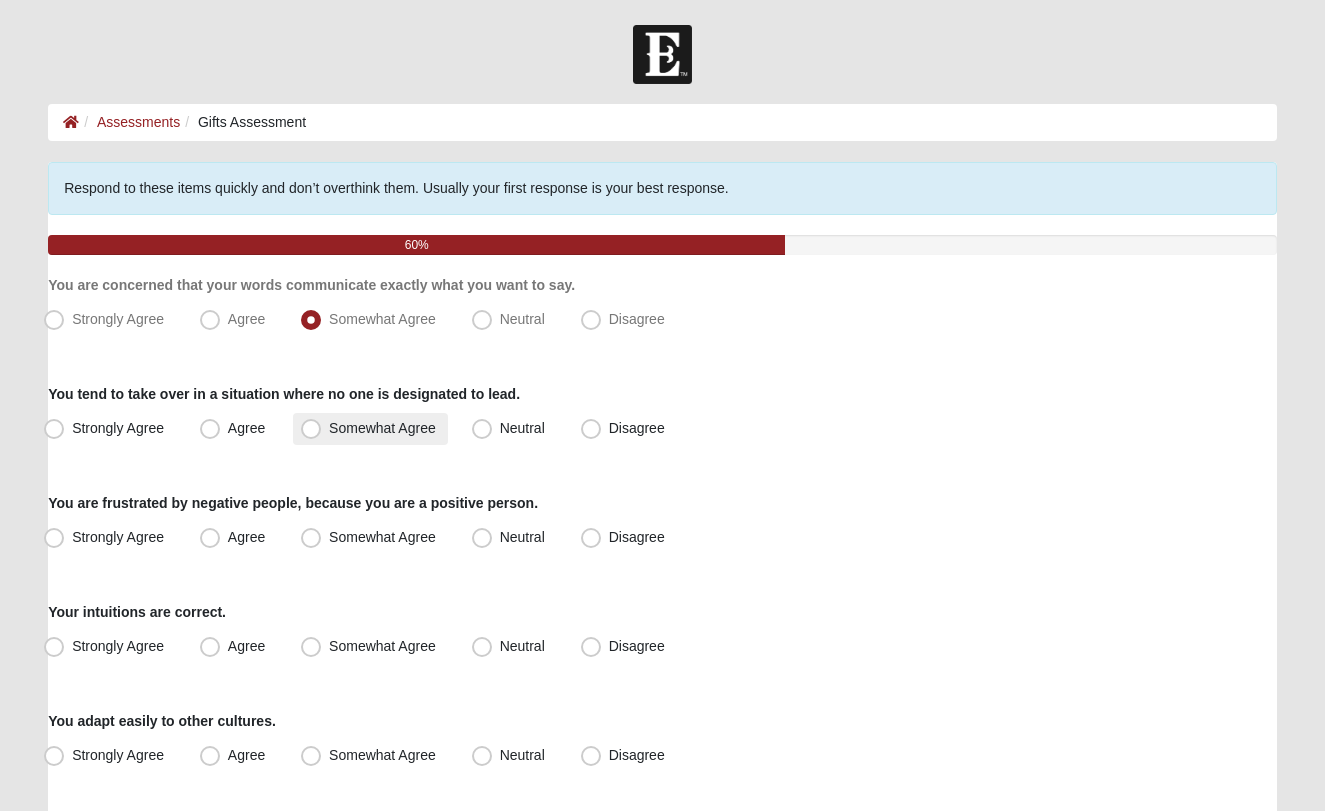 click on "Somewhat Agree" at bounding box center [370, 429] 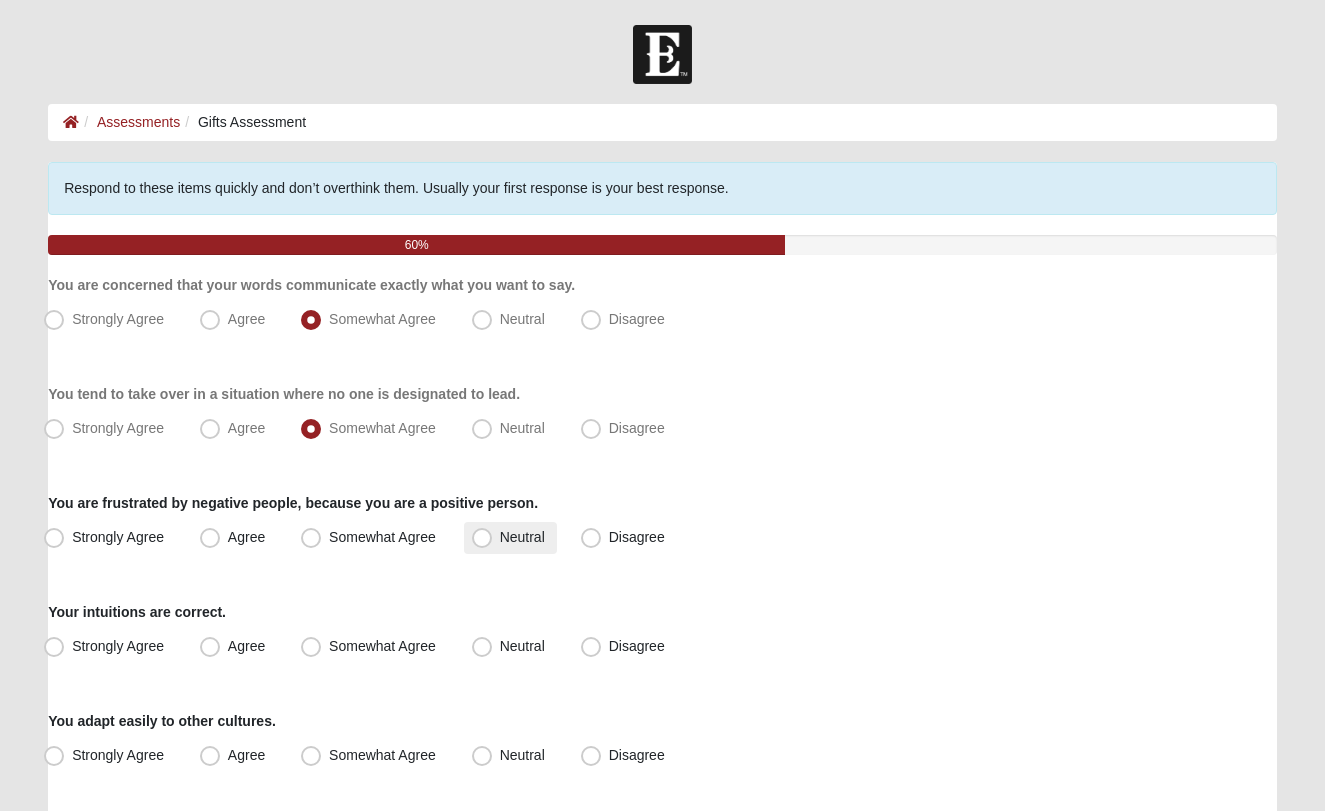 click on "Neutral" at bounding box center (522, 537) 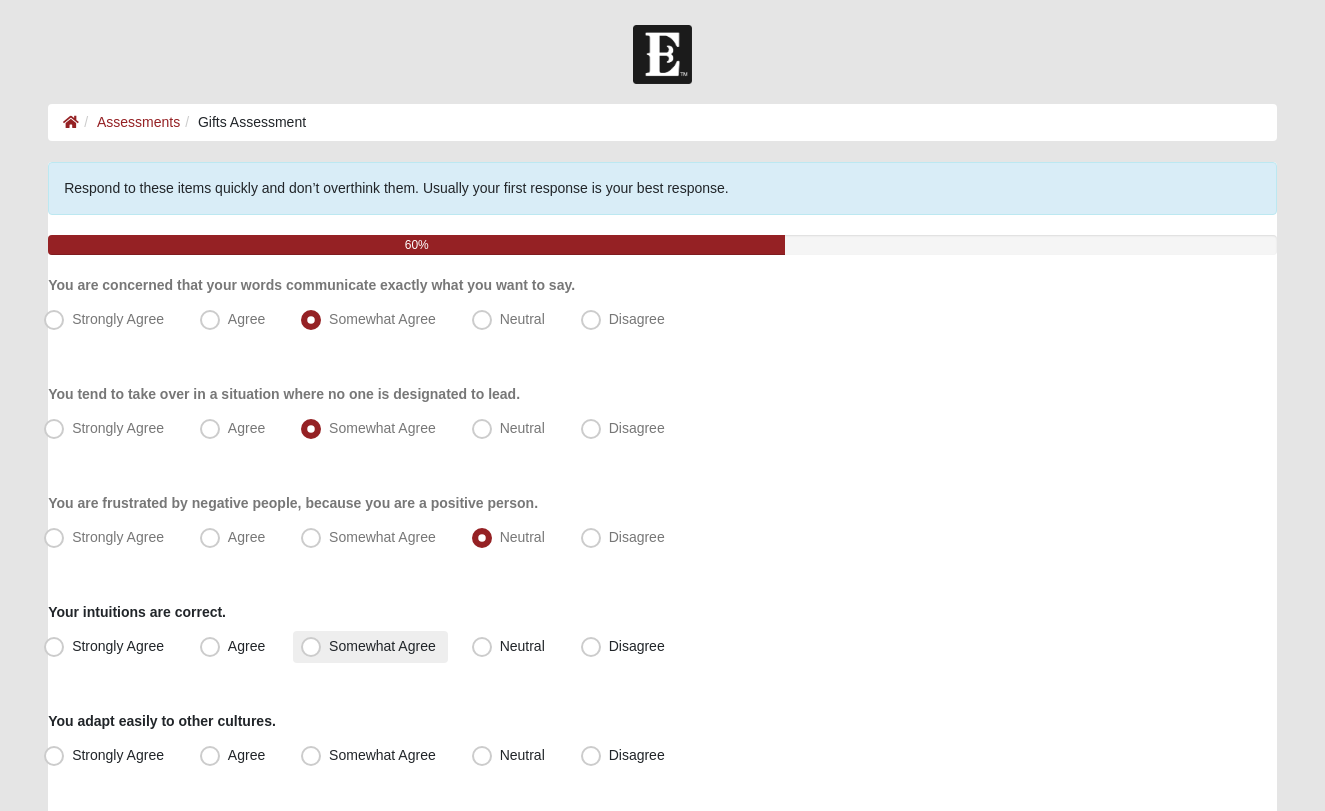 click on "Somewhat Agree" at bounding box center [382, 646] 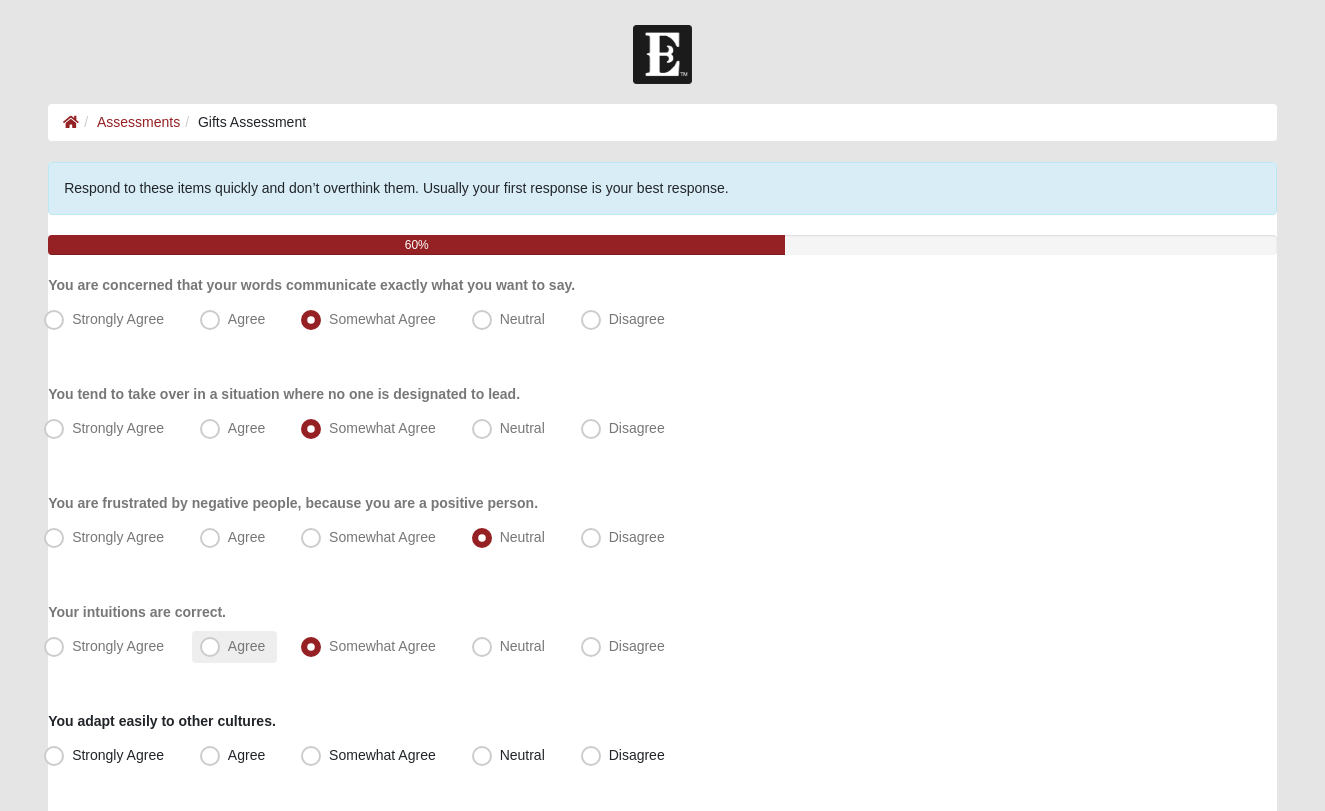 click on "Agree" at bounding box center (246, 646) 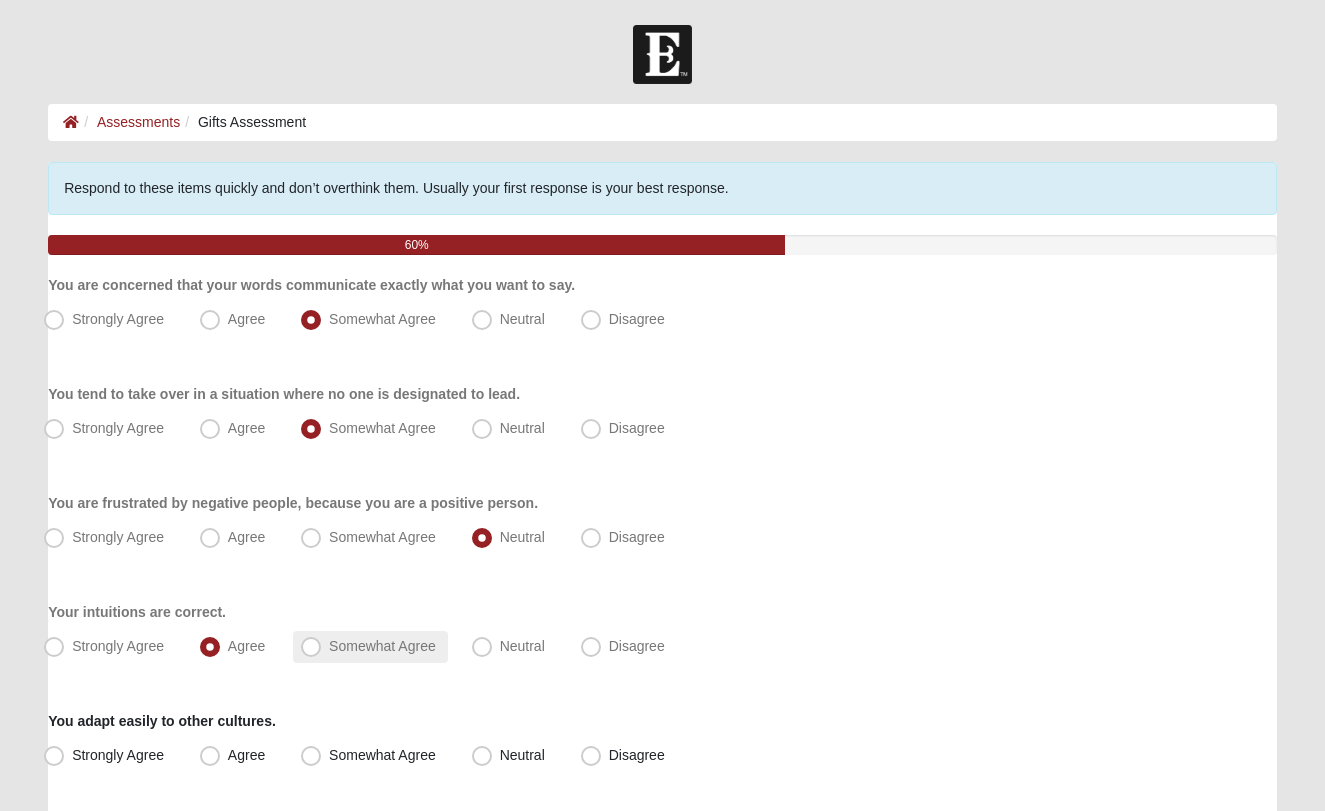 click on "Somewhat Agree" at bounding box center [382, 646] 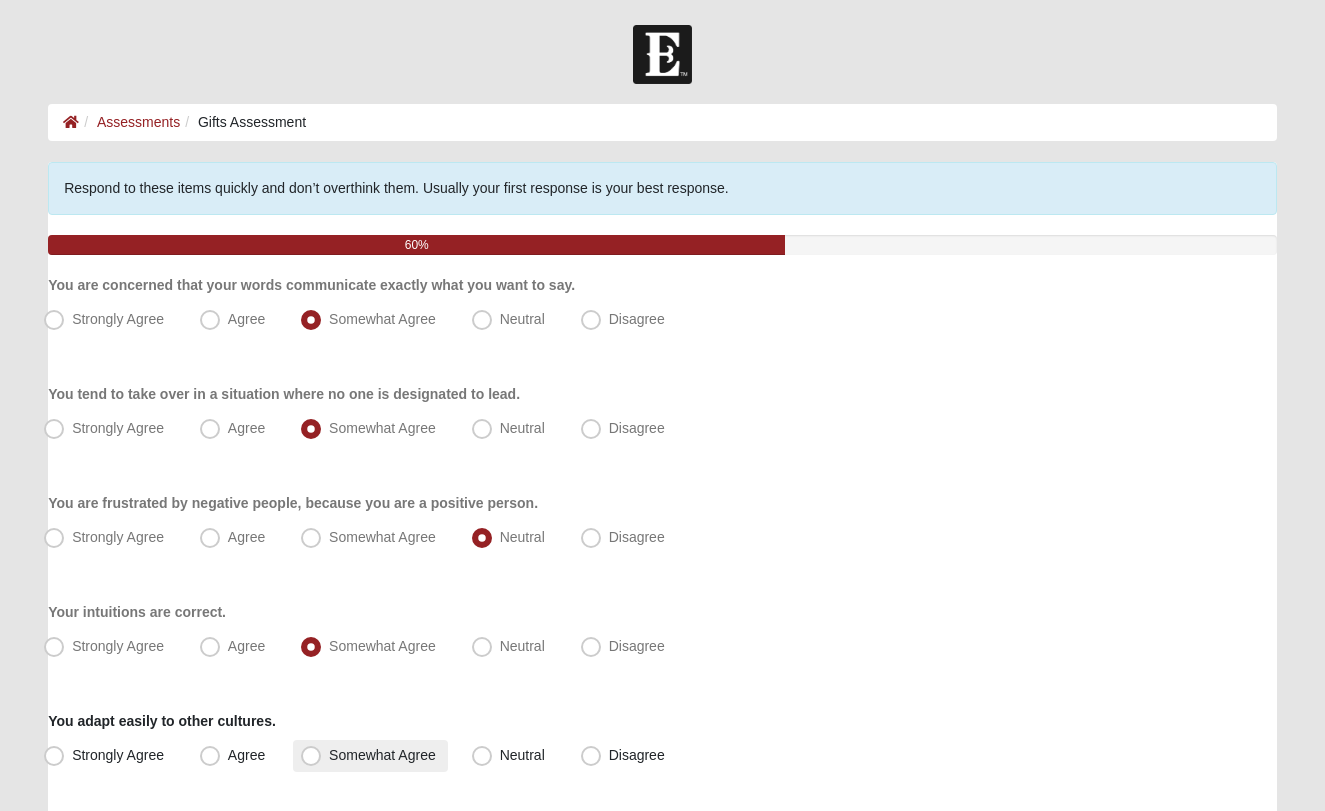 click on "Somewhat Agree" at bounding box center [382, 755] 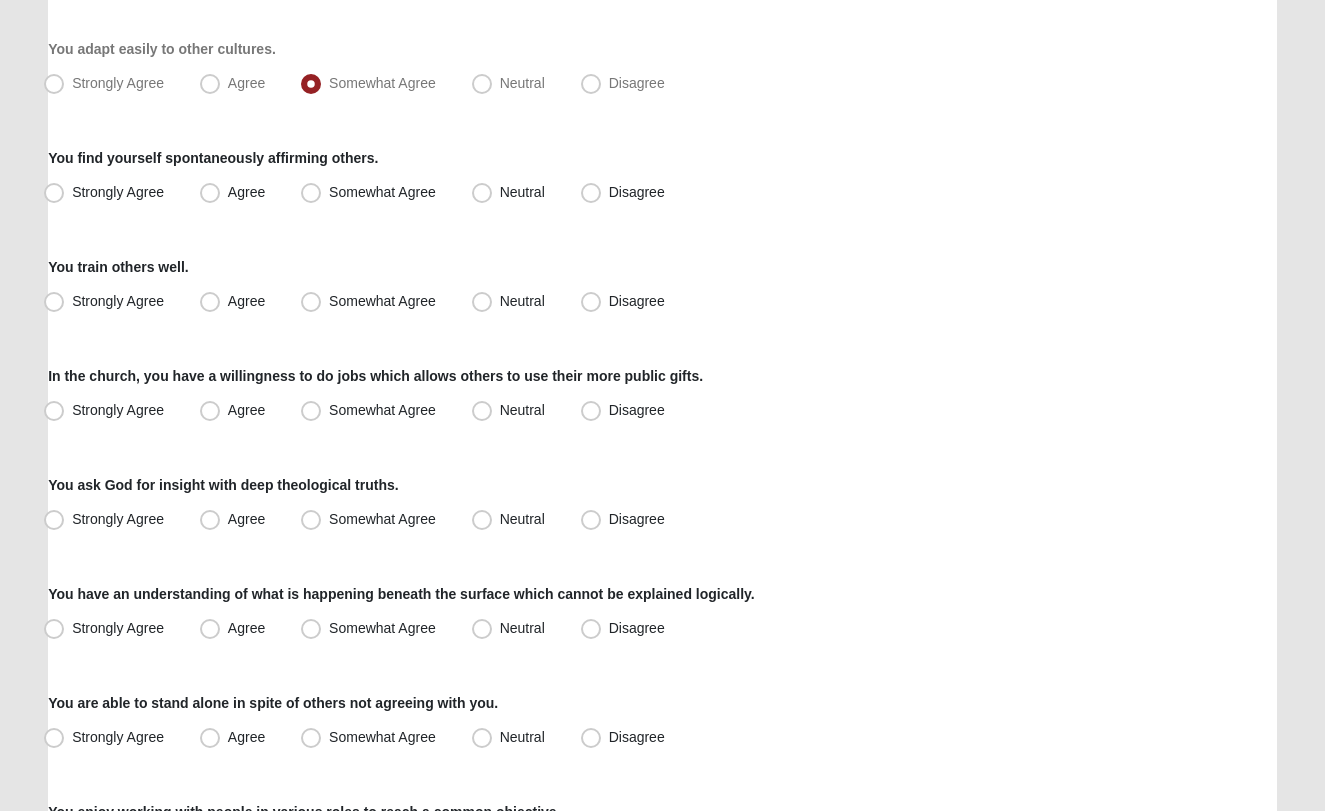 scroll, scrollTop: 685, scrollLeft: 0, axis: vertical 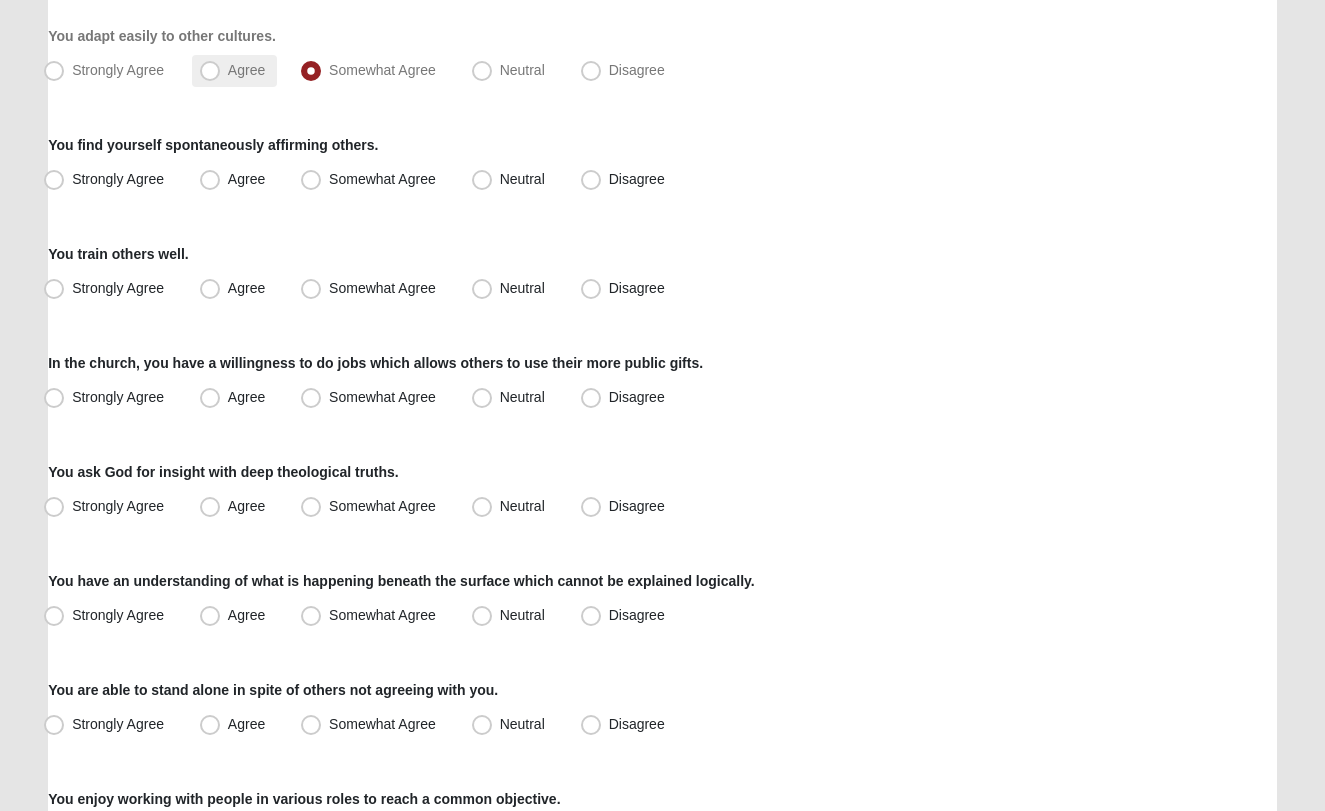 click on "Agree" at bounding box center [246, 70] 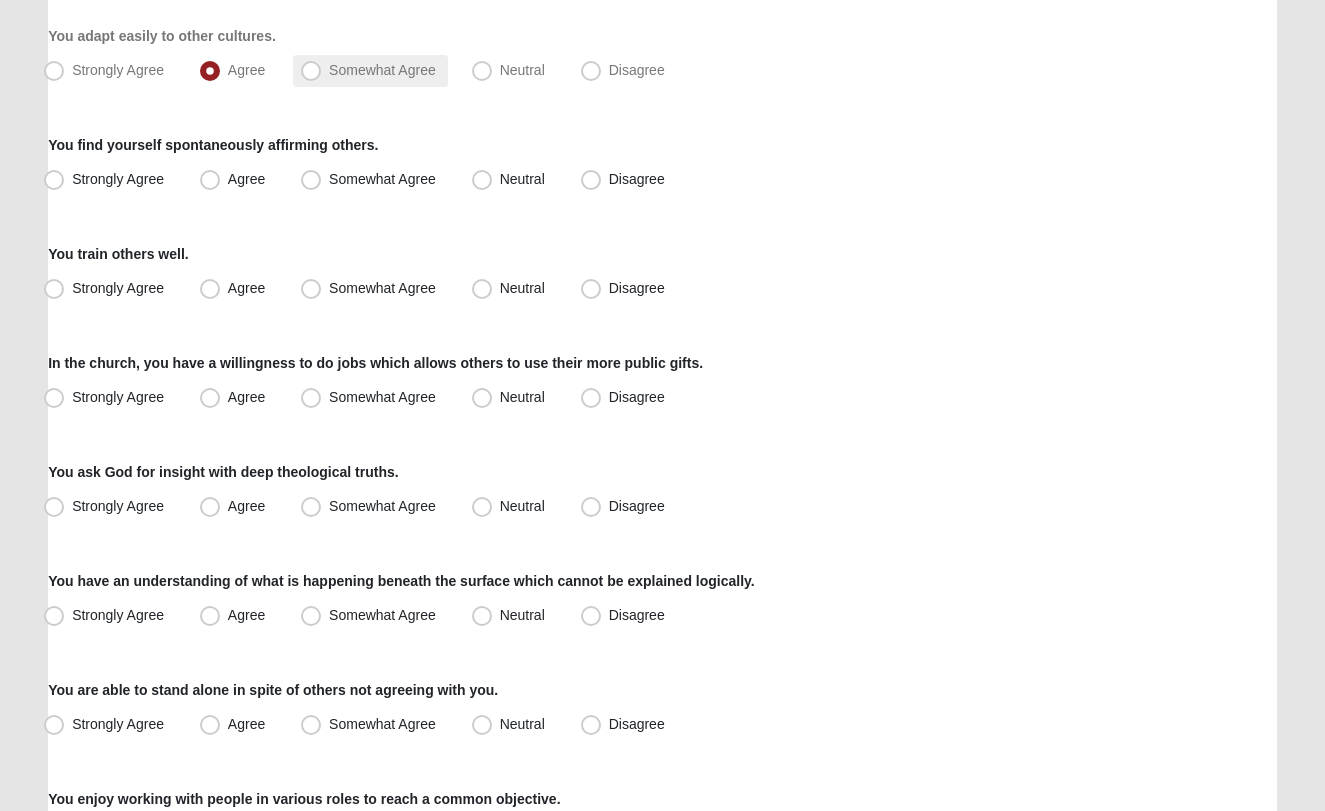 click on "Somewhat Agree" at bounding box center (382, 70) 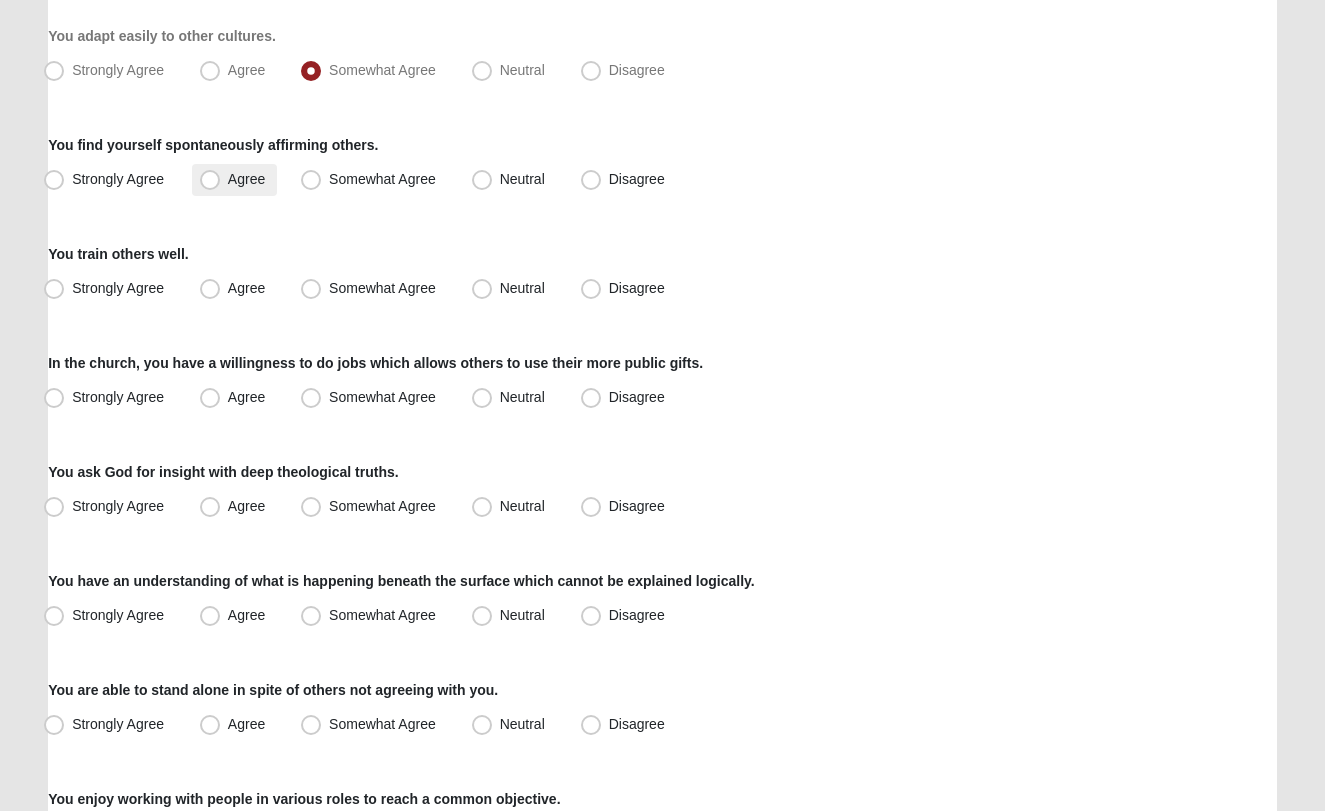 click on "Agree" at bounding box center (246, 179) 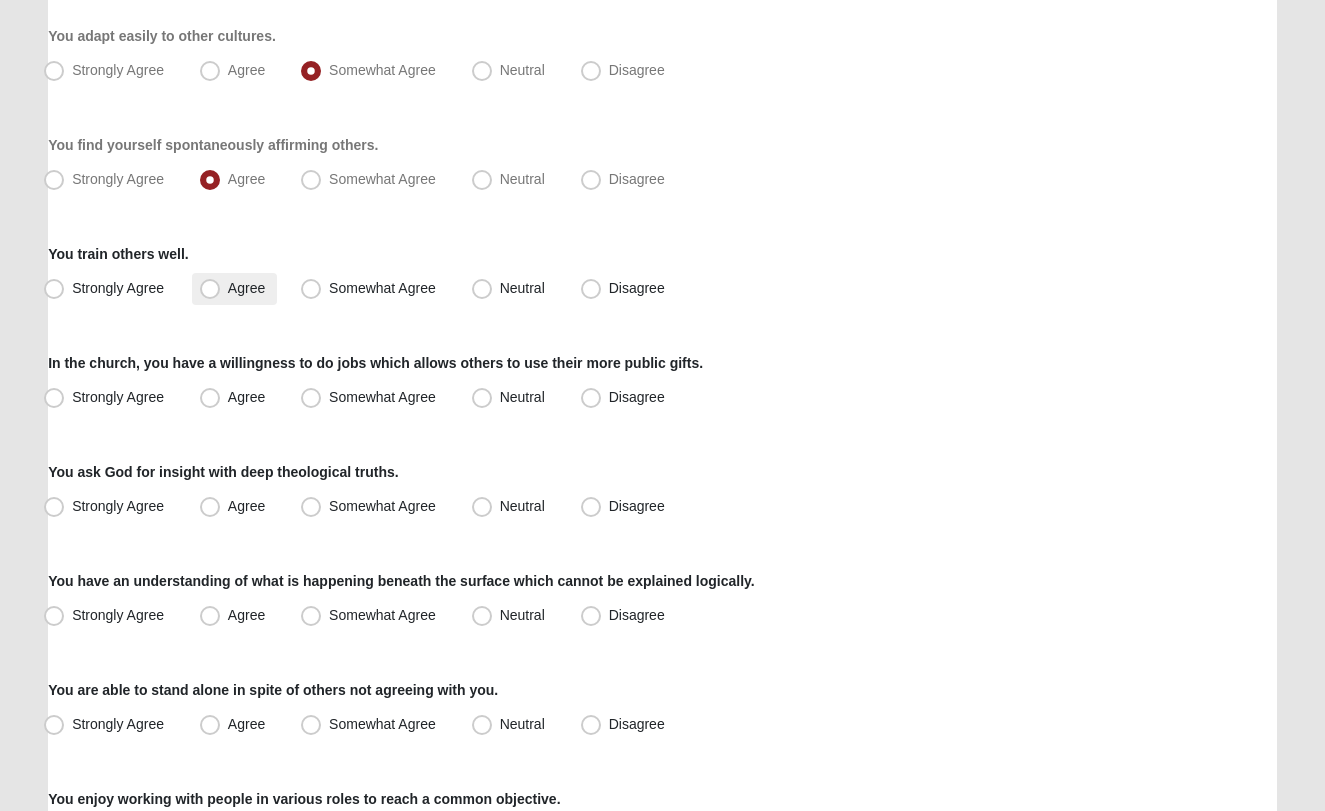 click on "Agree" at bounding box center (246, 288) 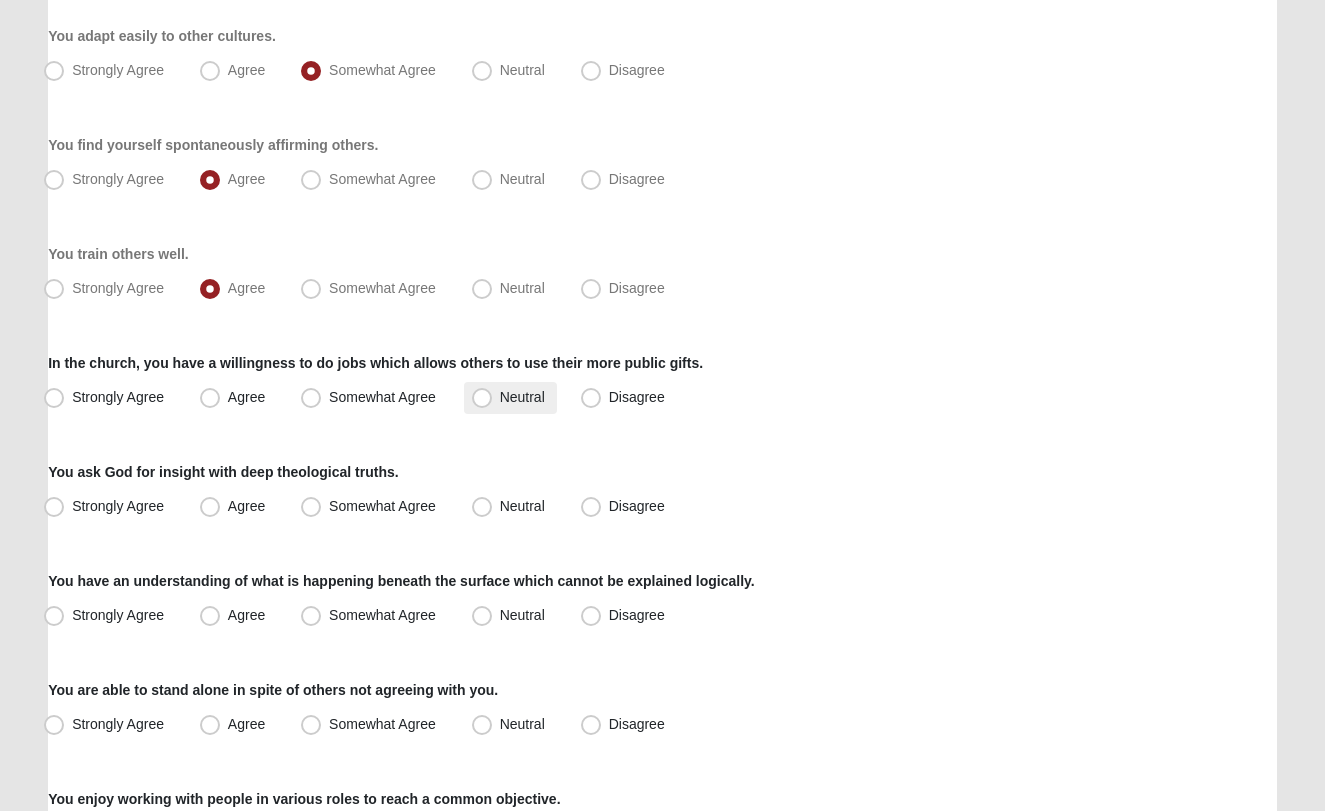 click on "Neutral" at bounding box center (510, 398) 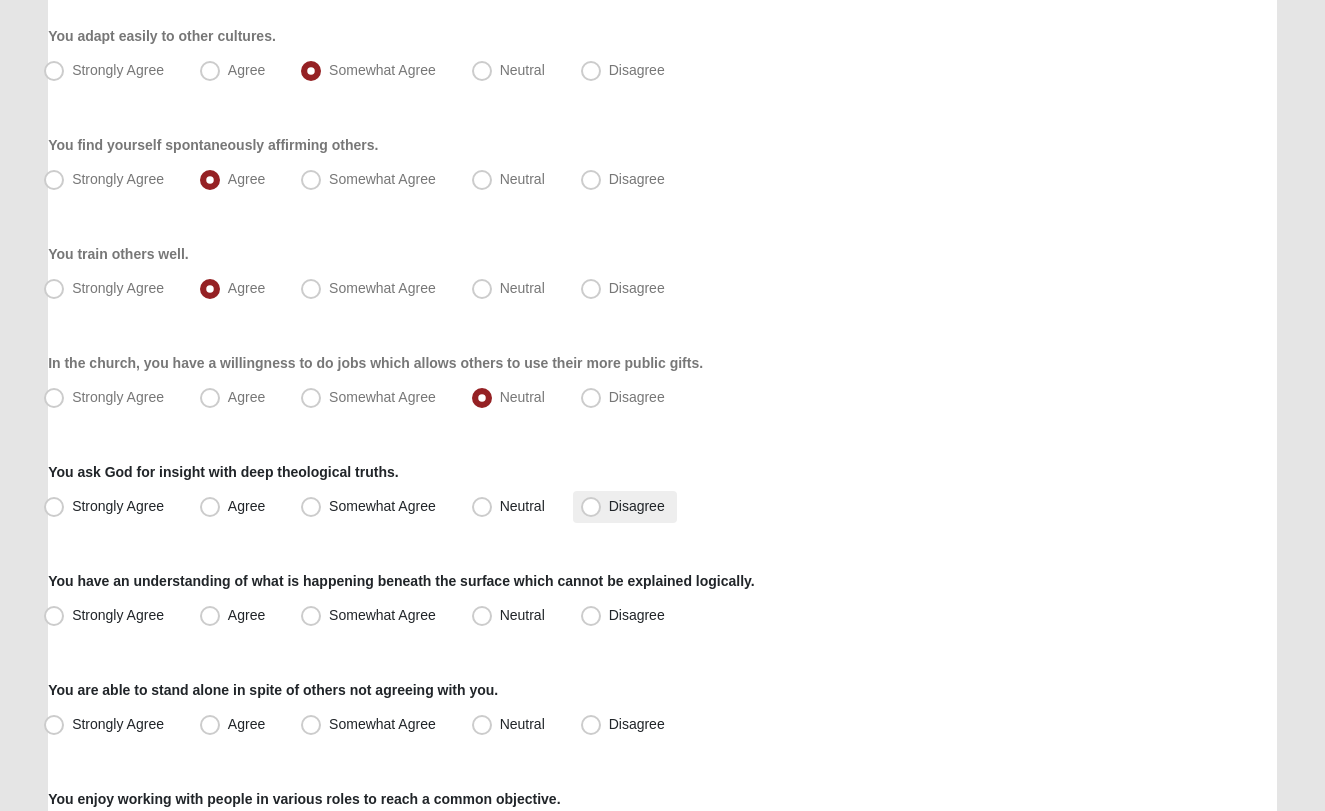 click on "Disagree" at bounding box center [637, 506] 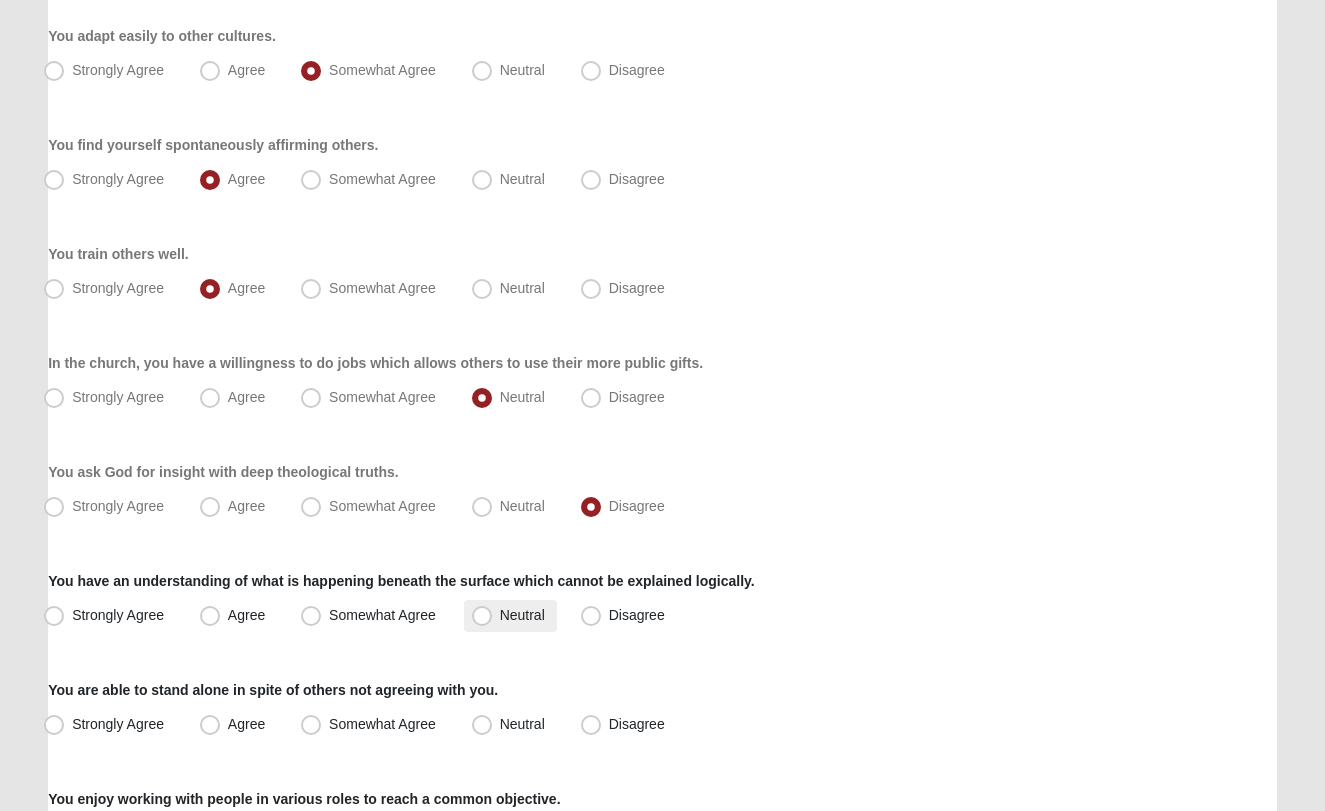click on "Neutral" at bounding box center (522, 615) 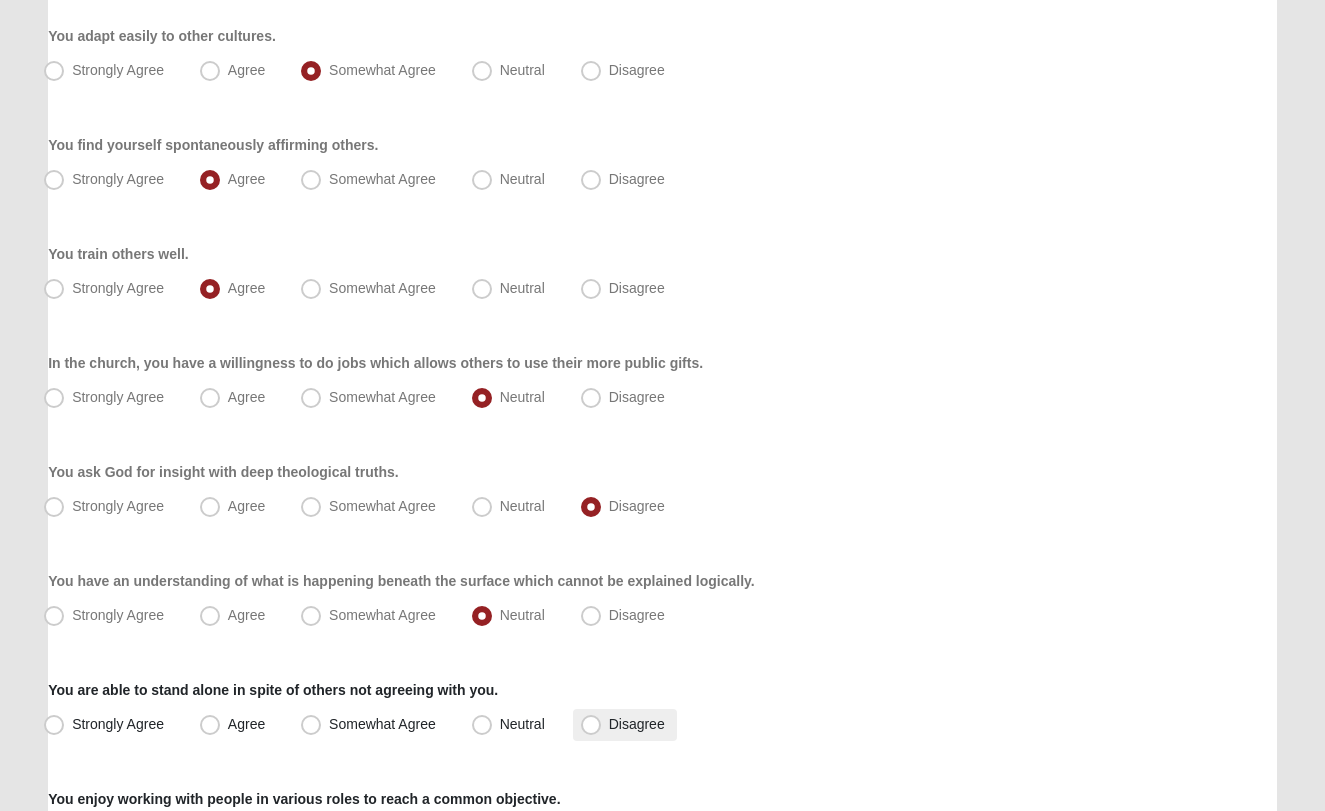 click on "Disagree" at bounding box center [637, 724] 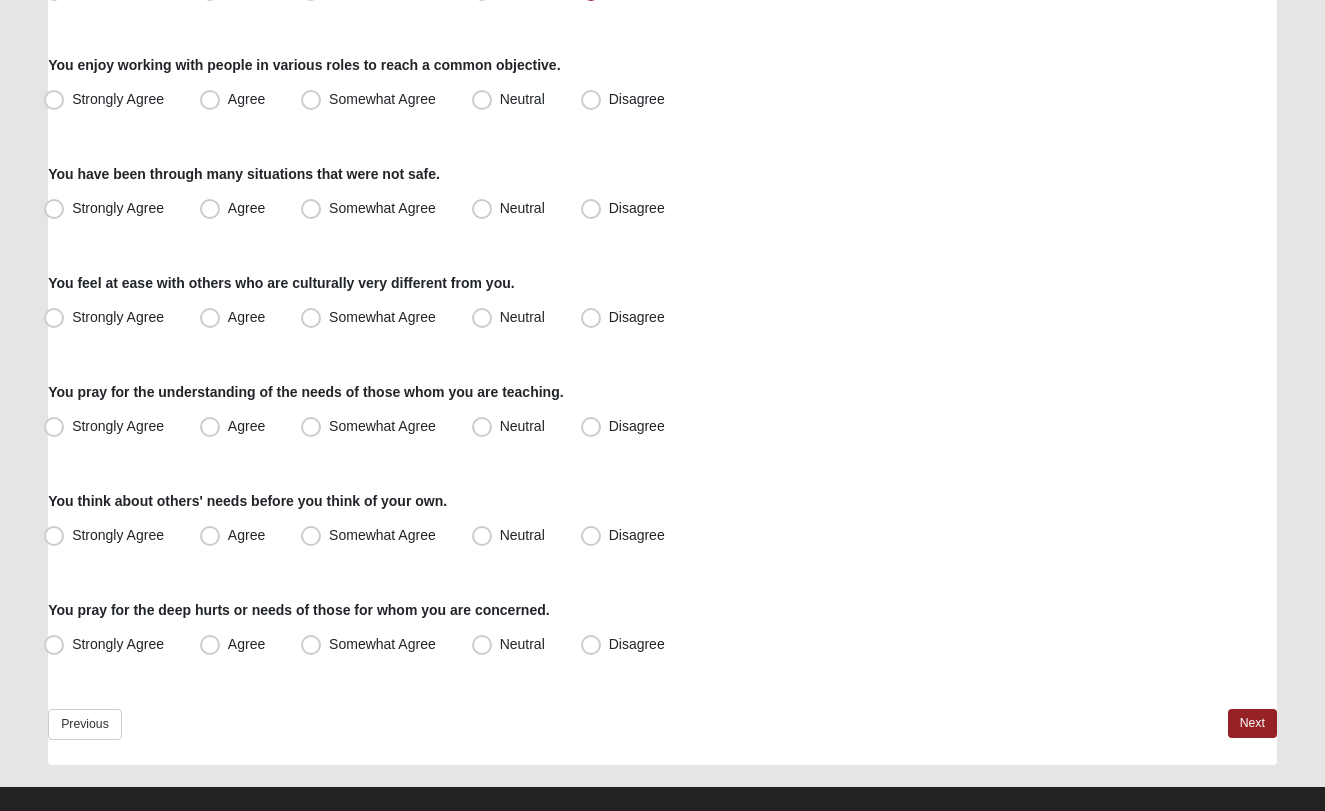 scroll, scrollTop: 1428, scrollLeft: 0, axis: vertical 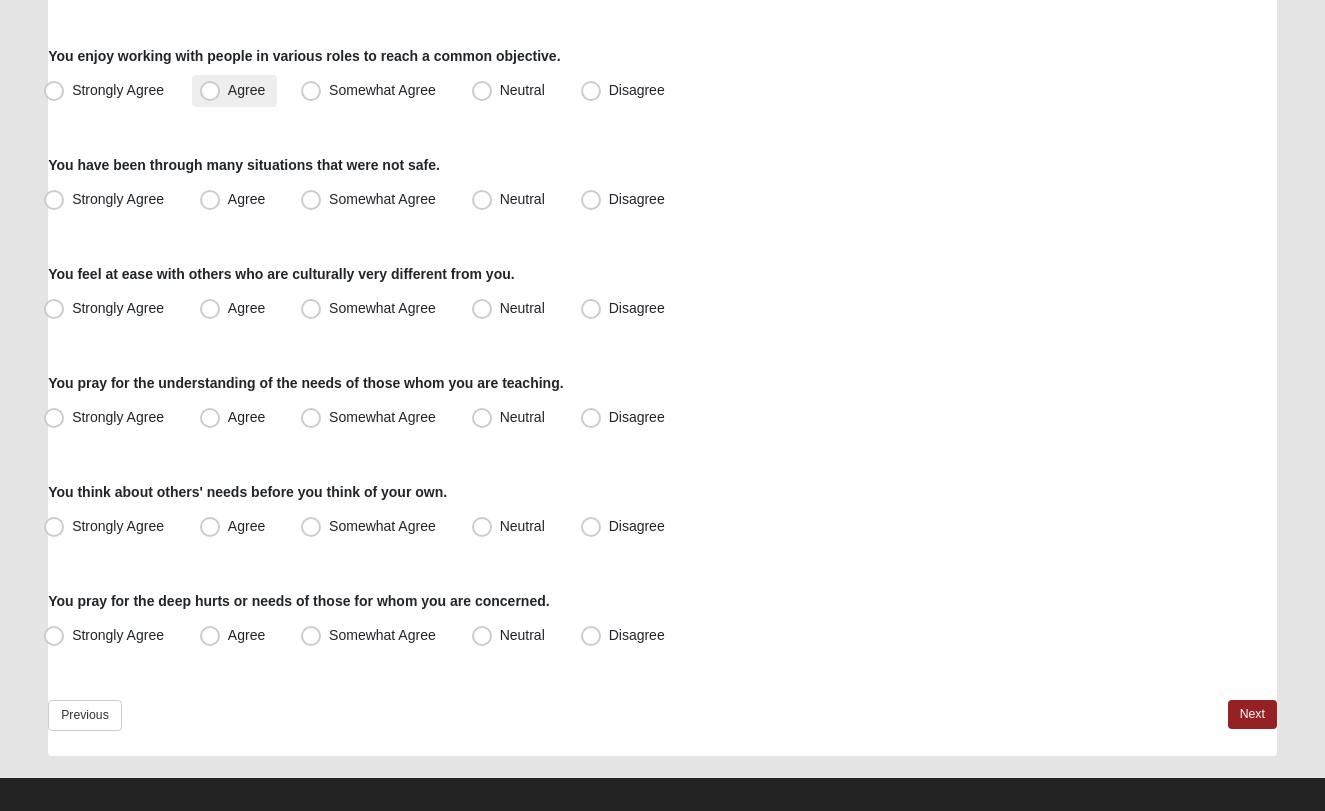 click on "Agree" at bounding box center [246, 90] 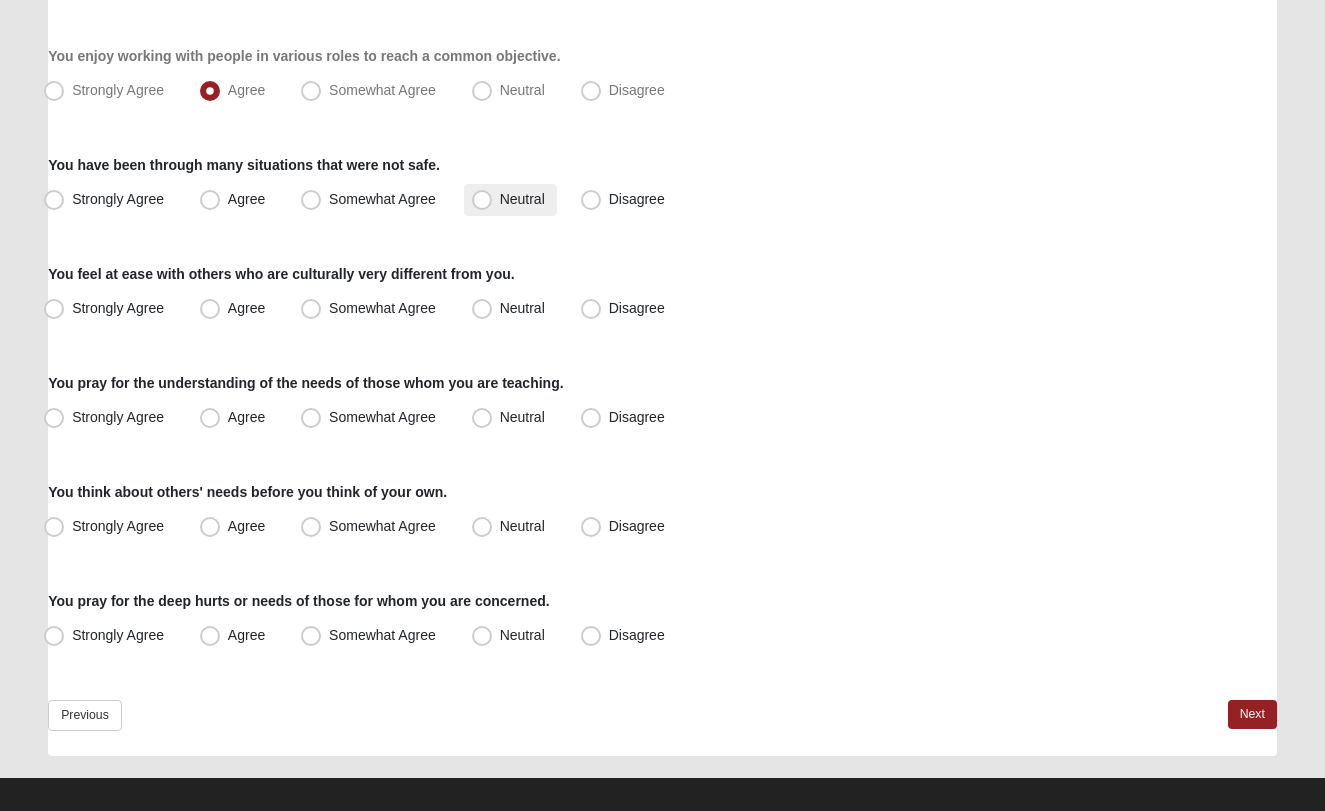 click on "Neutral" at bounding box center [510, 200] 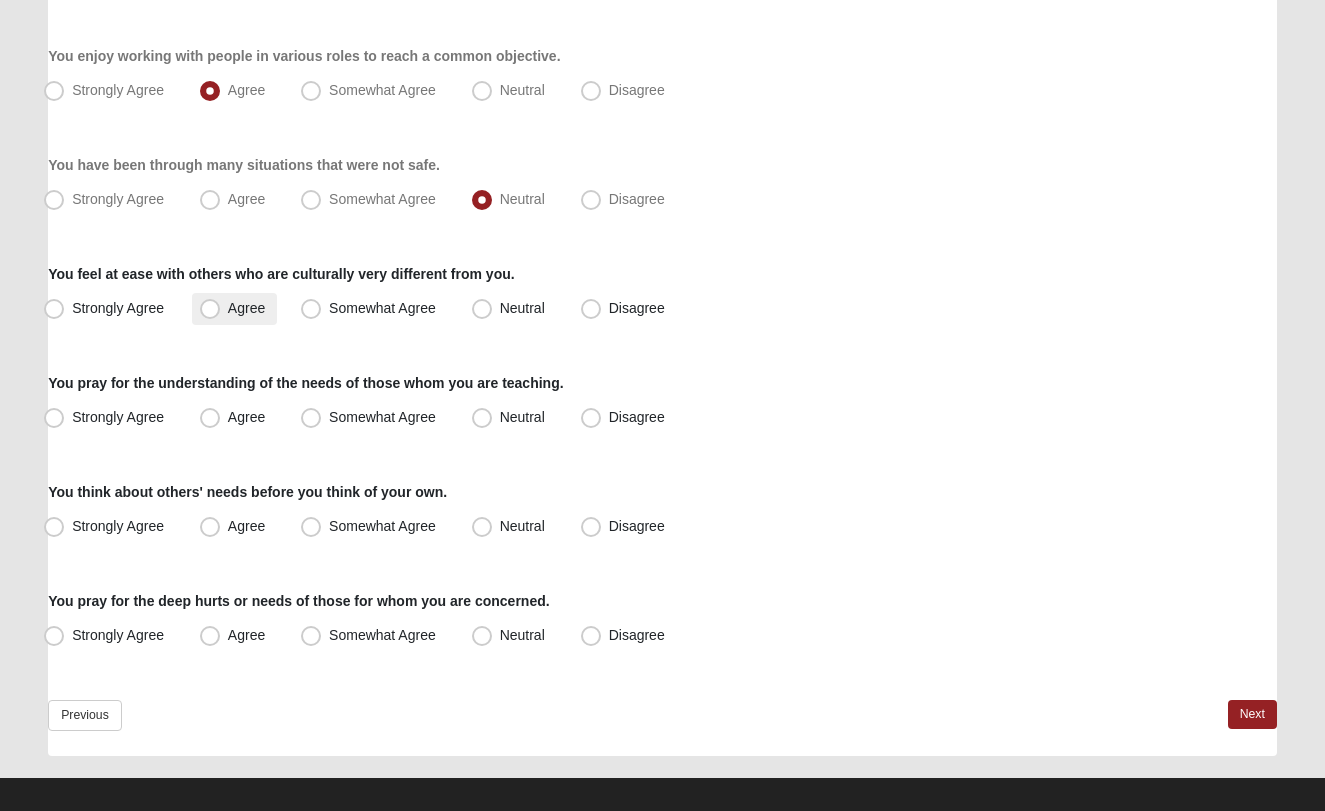 click on "Agree" at bounding box center [246, 308] 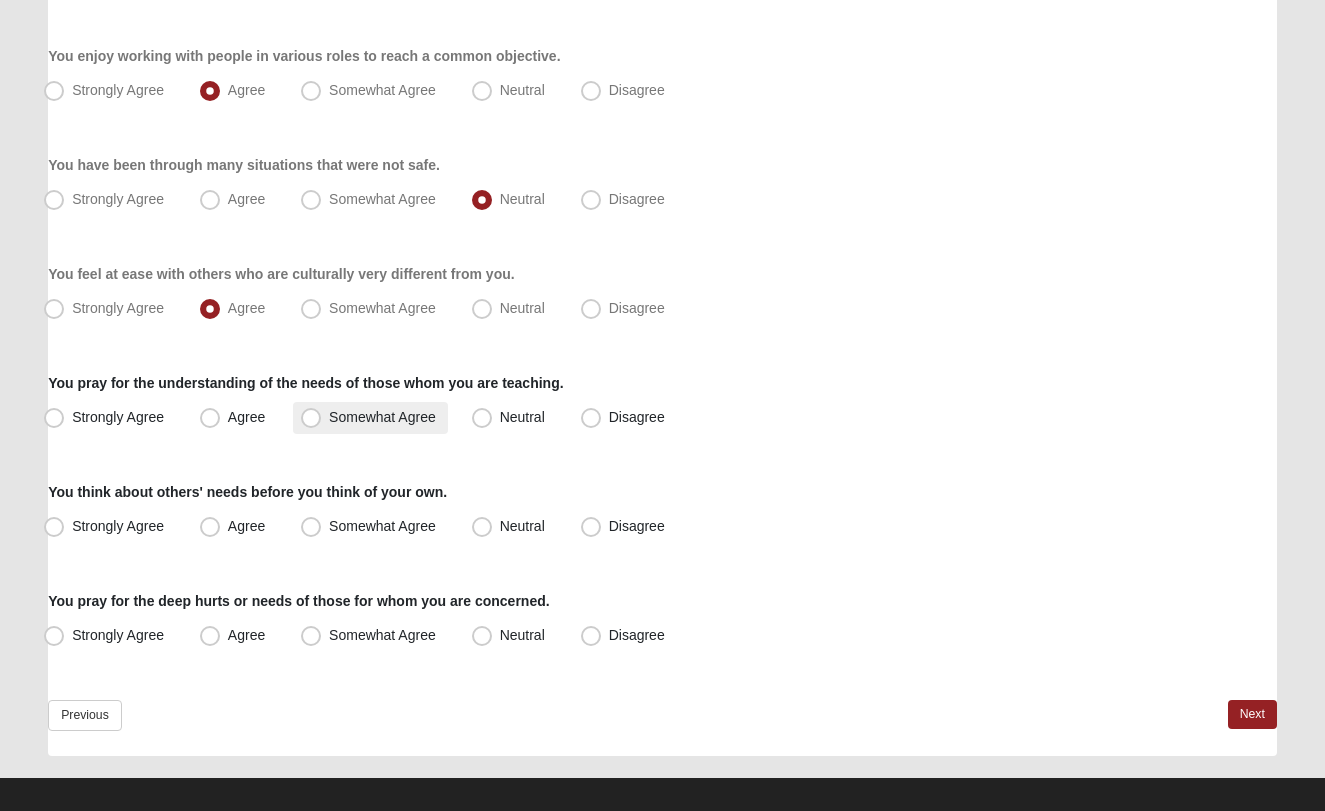 click on "Somewhat Agree" at bounding box center [382, 417] 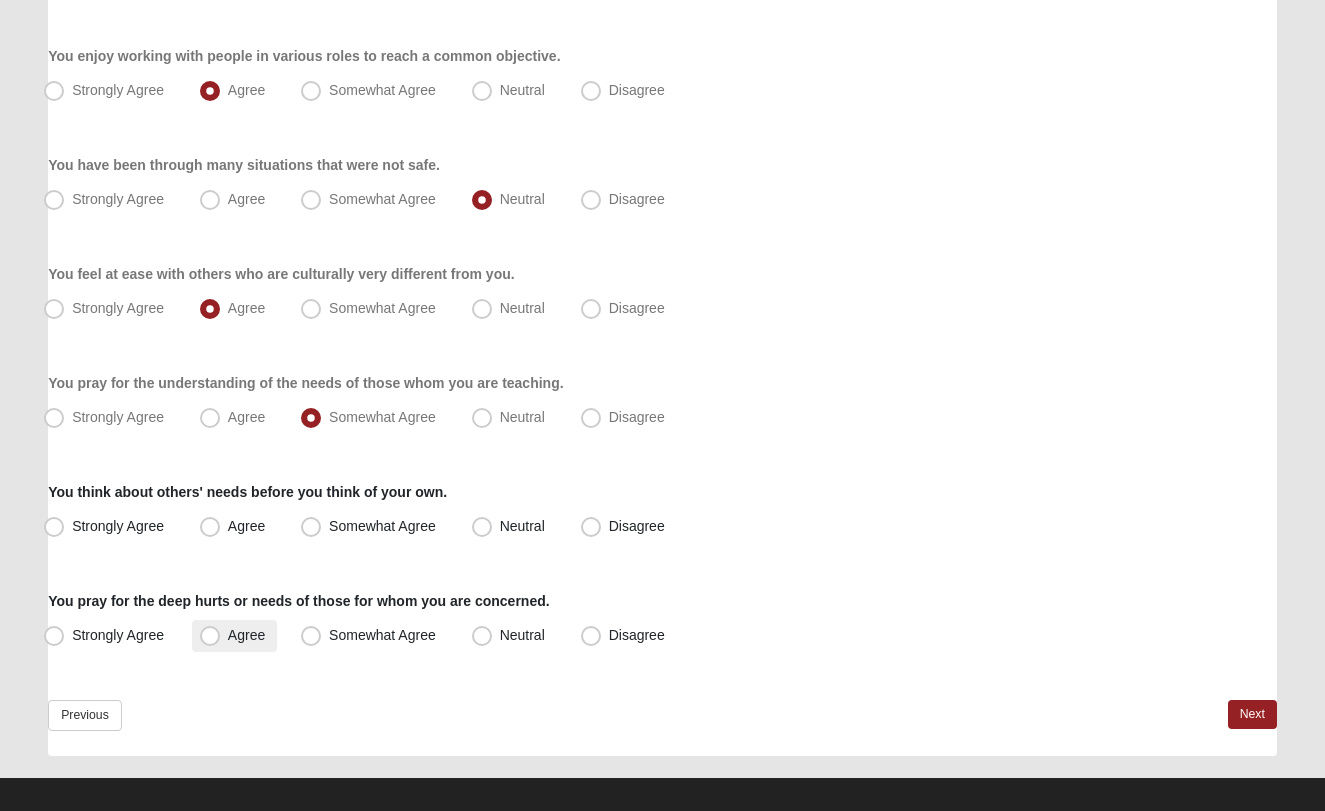 click on "Agree" at bounding box center [246, 635] 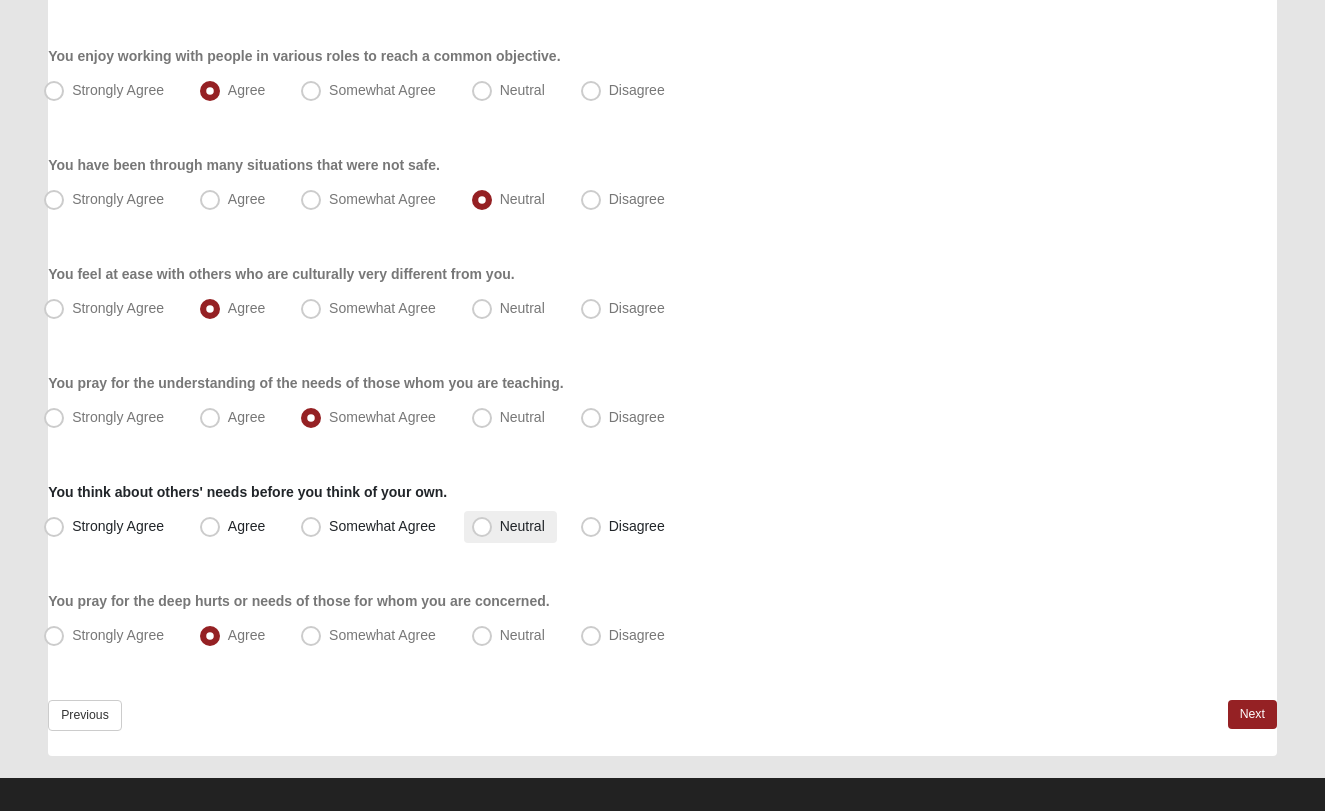 click on "Neutral" at bounding box center (522, 526) 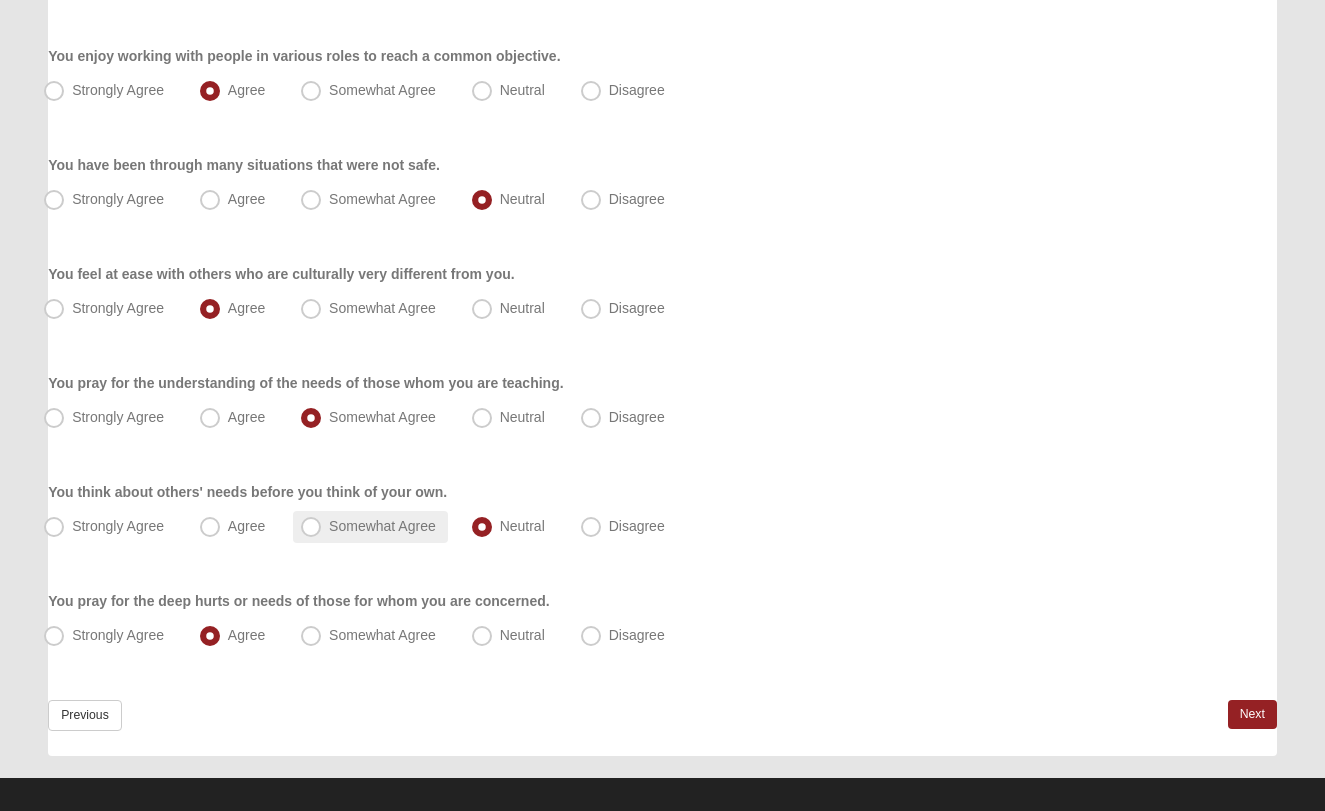 click on "Somewhat Agree" at bounding box center [370, 527] 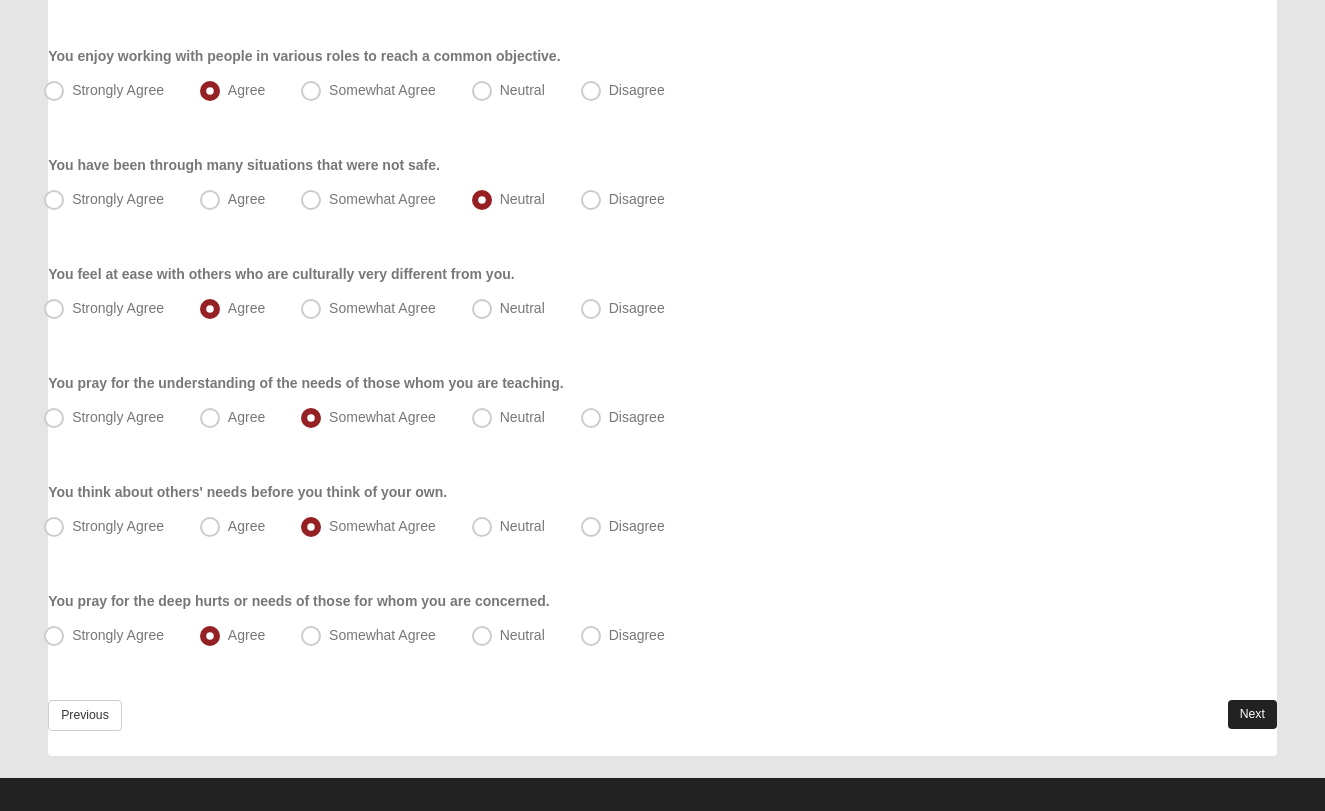 click on "Next" at bounding box center (1252, 714) 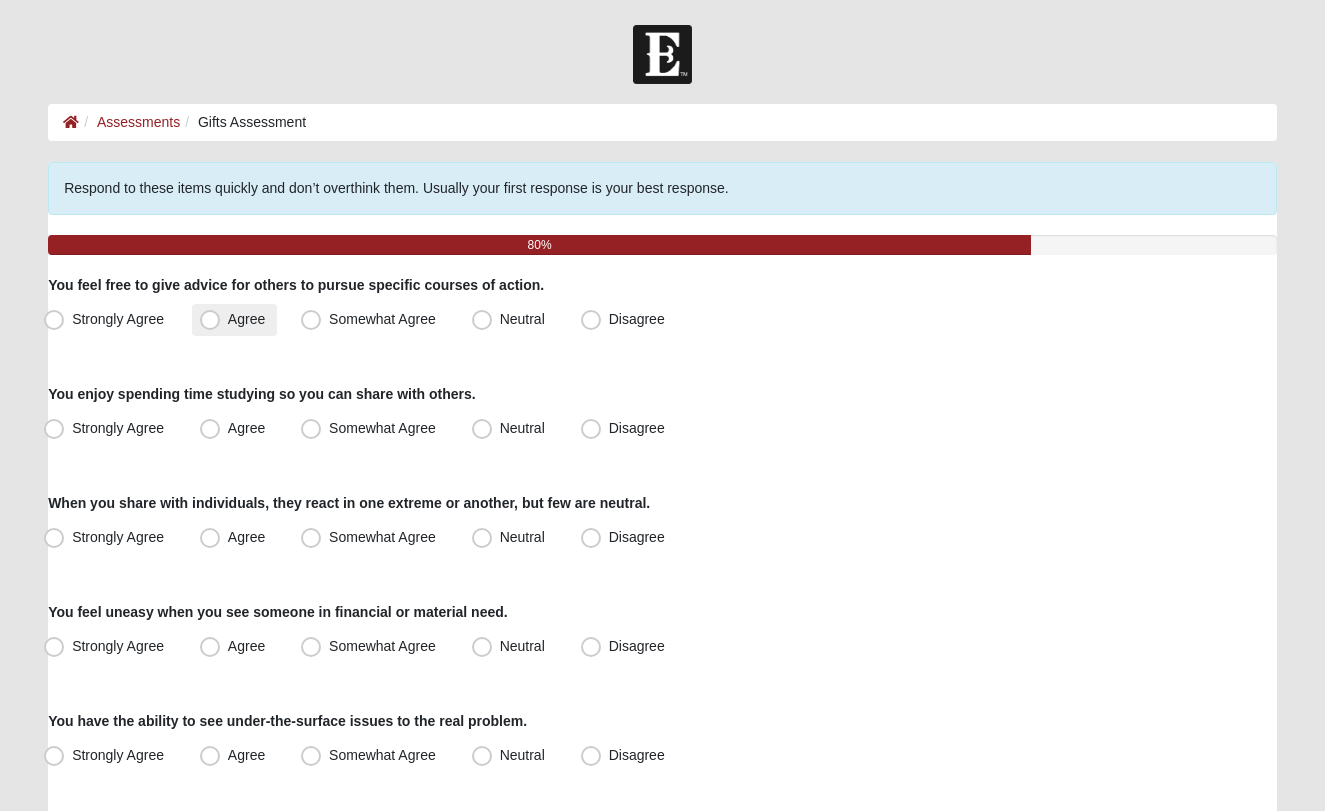 click on "Agree" at bounding box center (246, 319) 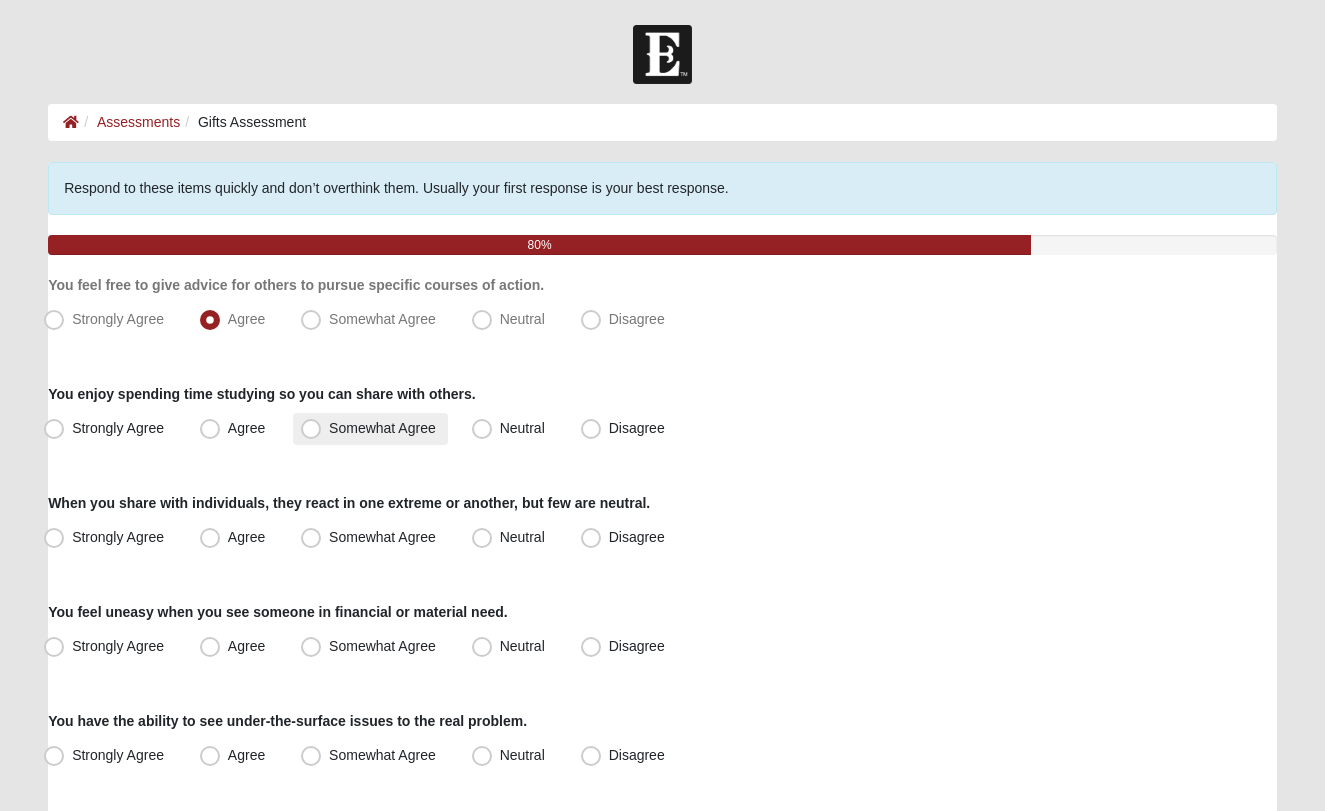 click on "Somewhat Agree" at bounding box center [382, 428] 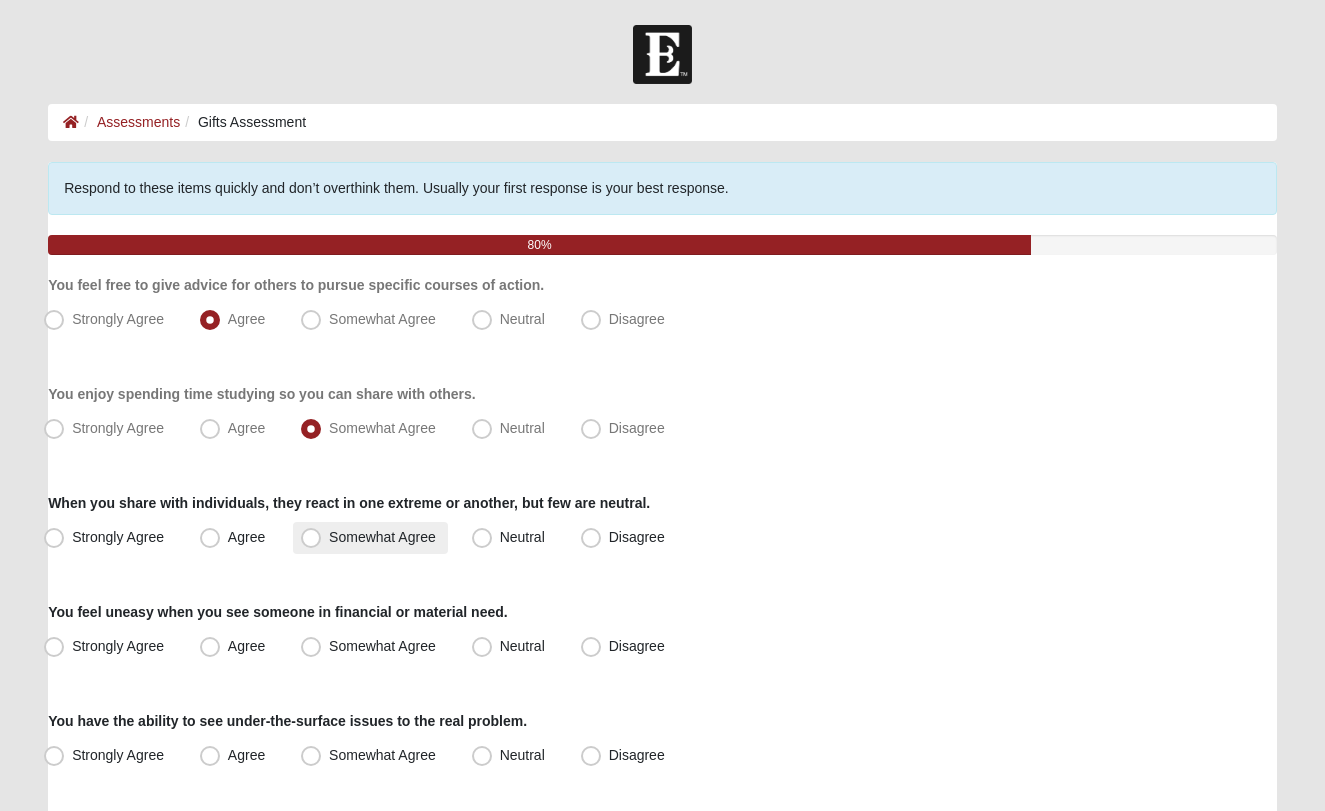 click on "Somewhat Agree" at bounding box center (382, 537) 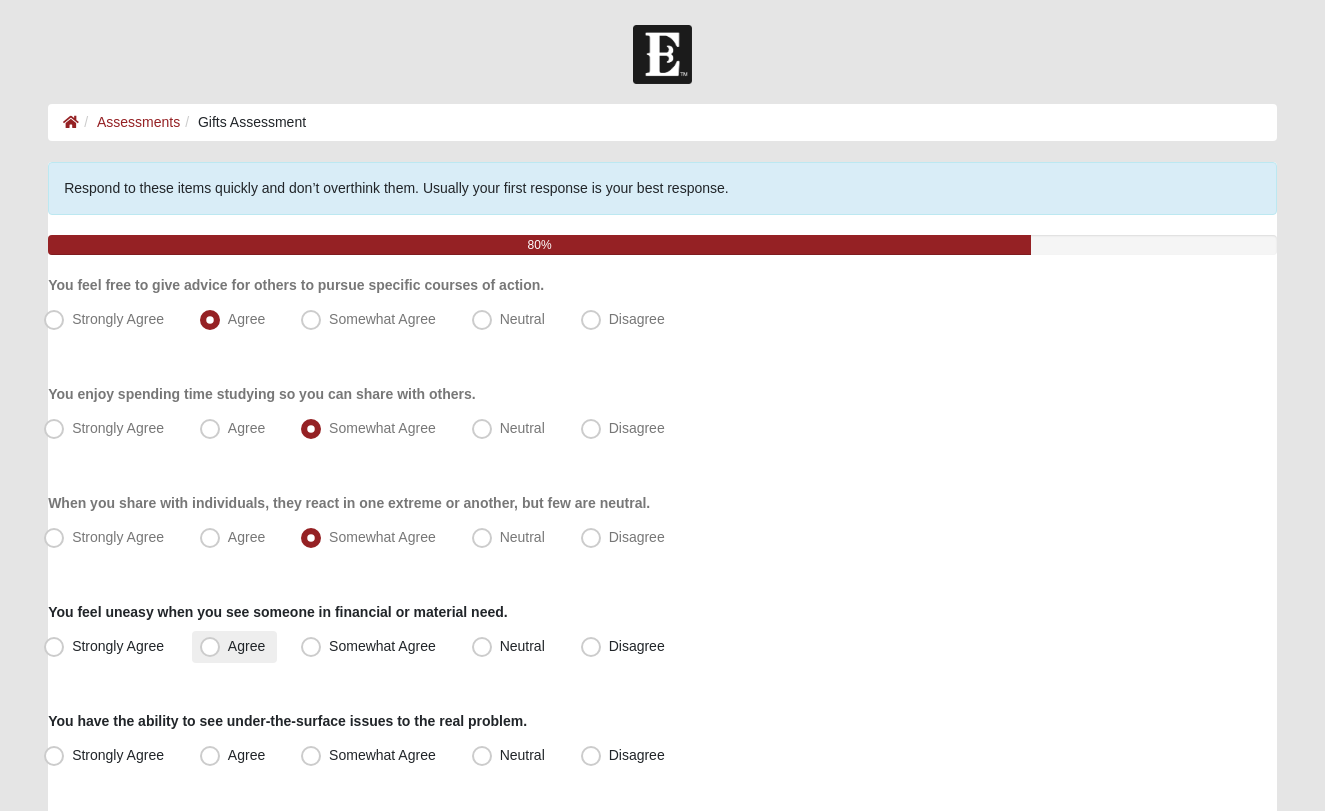click on "Agree" at bounding box center [246, 646] 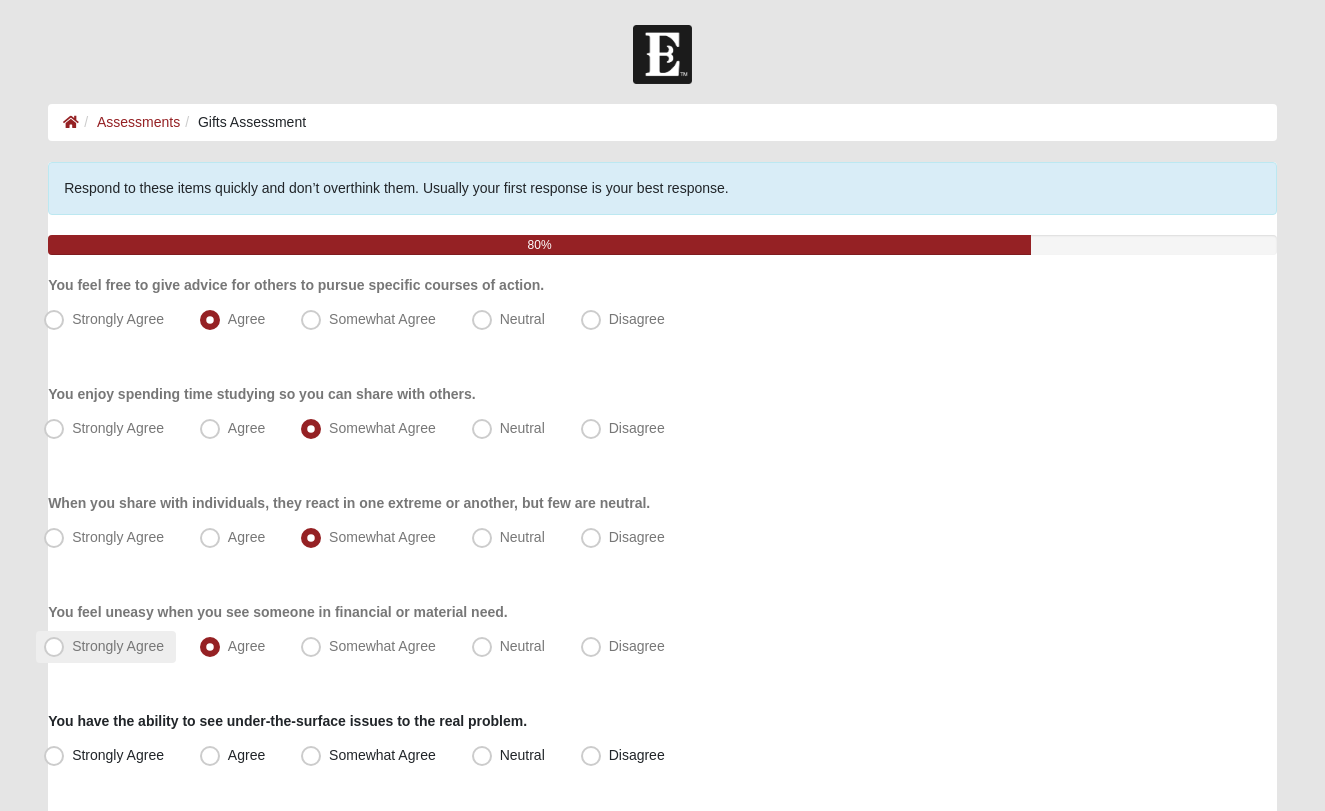 click on "Strongly Agree" at bounding box center [118, 646] 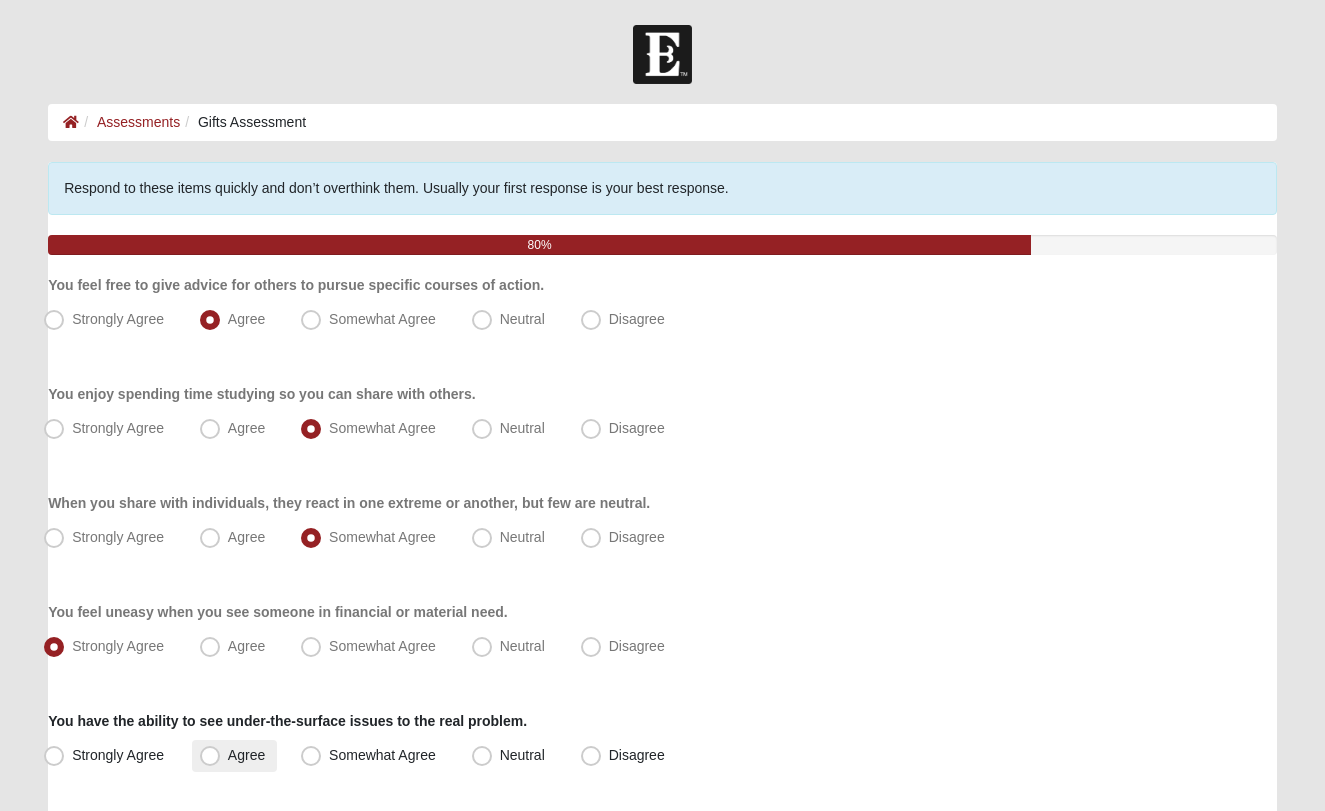 click on "Agree" at bounding box center [246, 755] 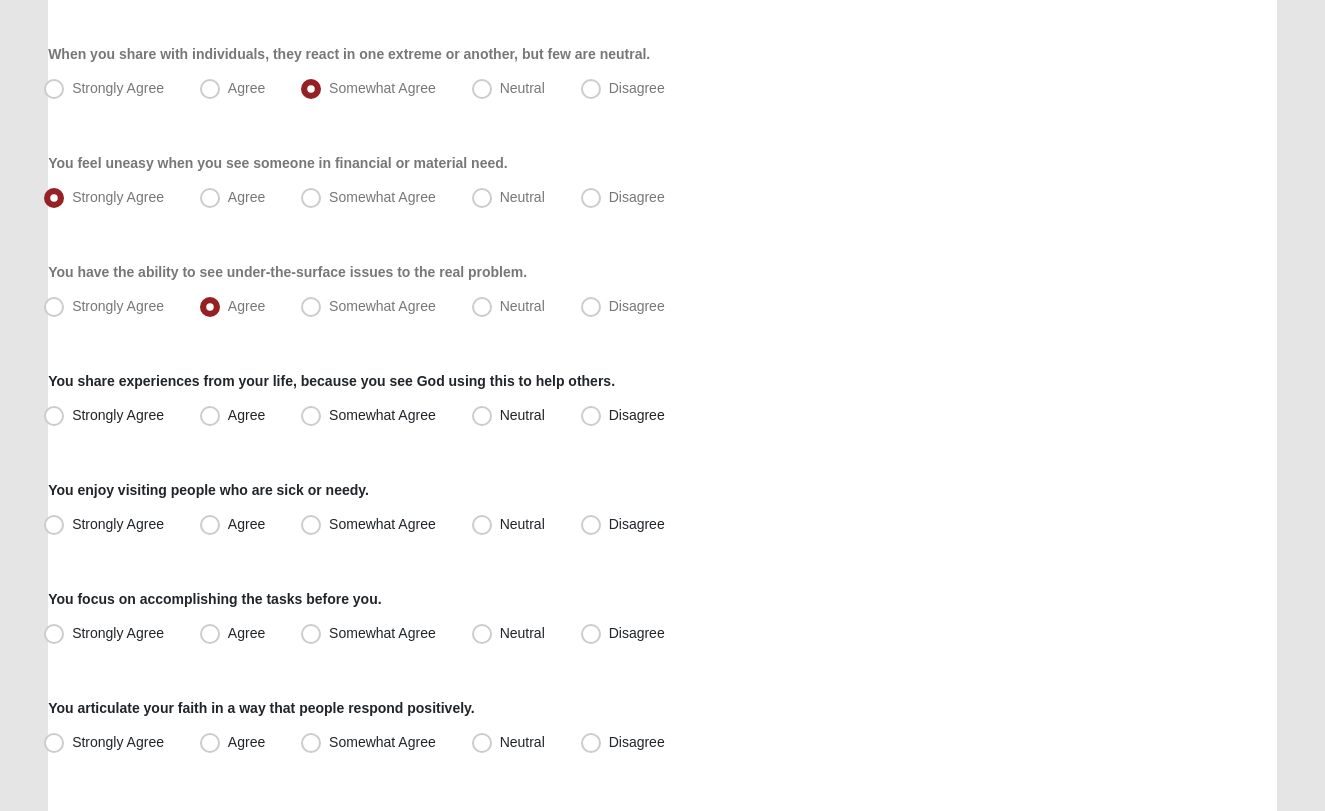 scroll, scrollTop: 453, scrollLeft: 0, axis: vertical 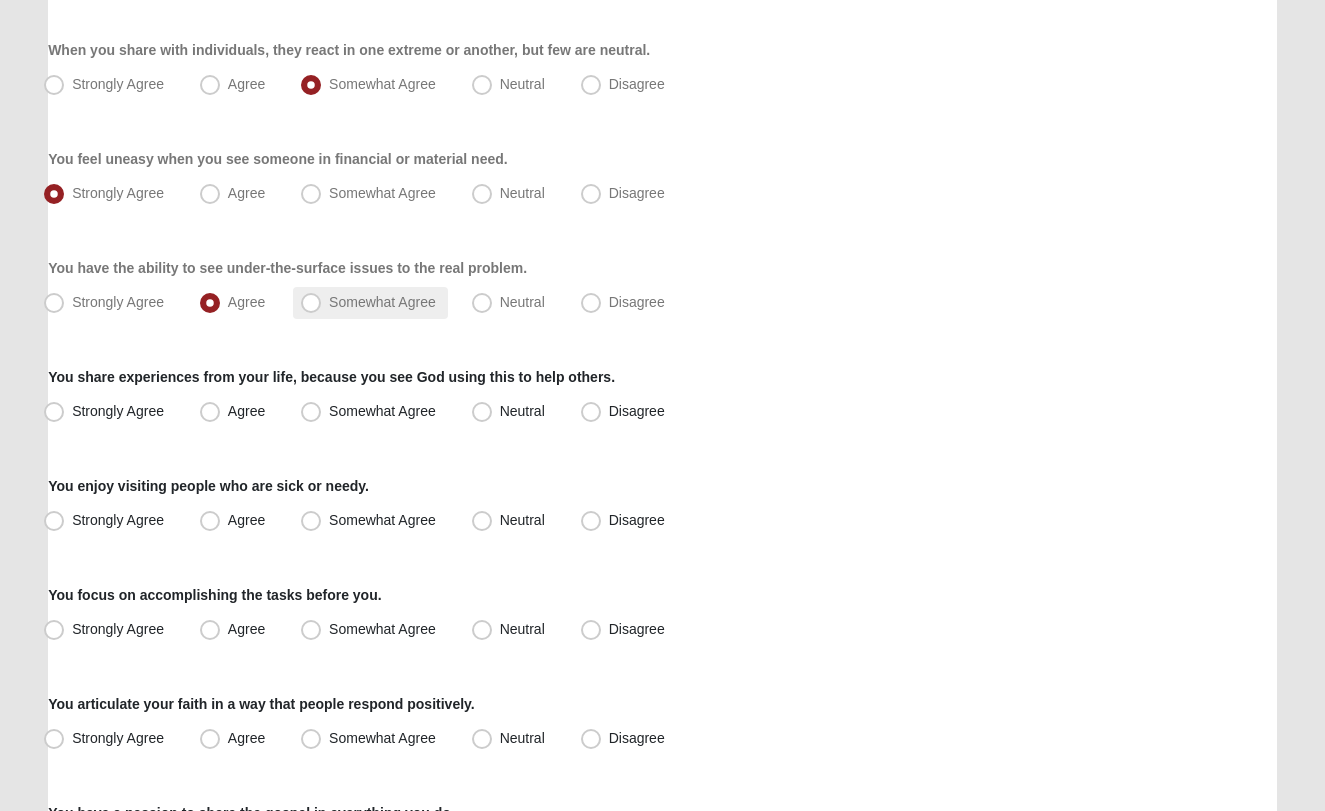 click on "Somewhat Agree" at bounding box center [382, 302] 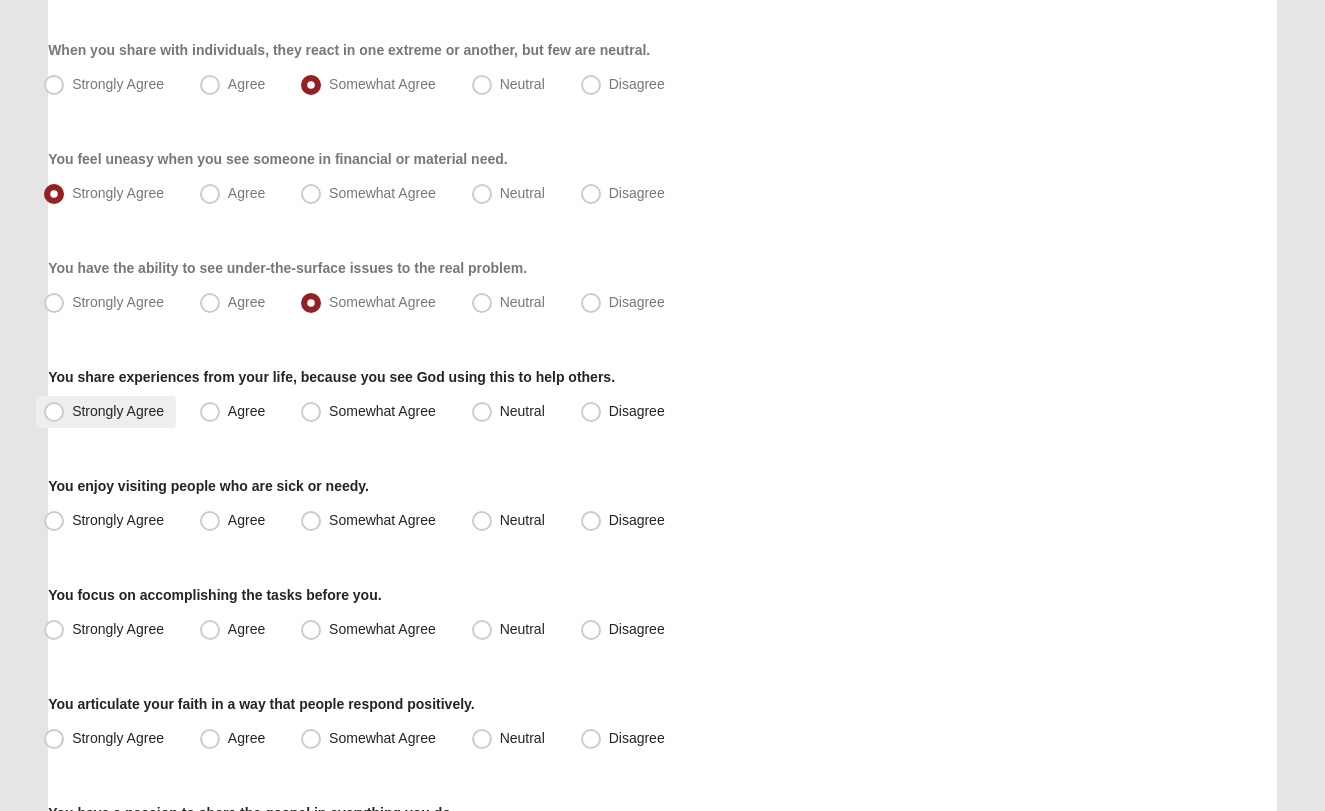 click on "Strongly Agree" at bounding box center (118, 411) 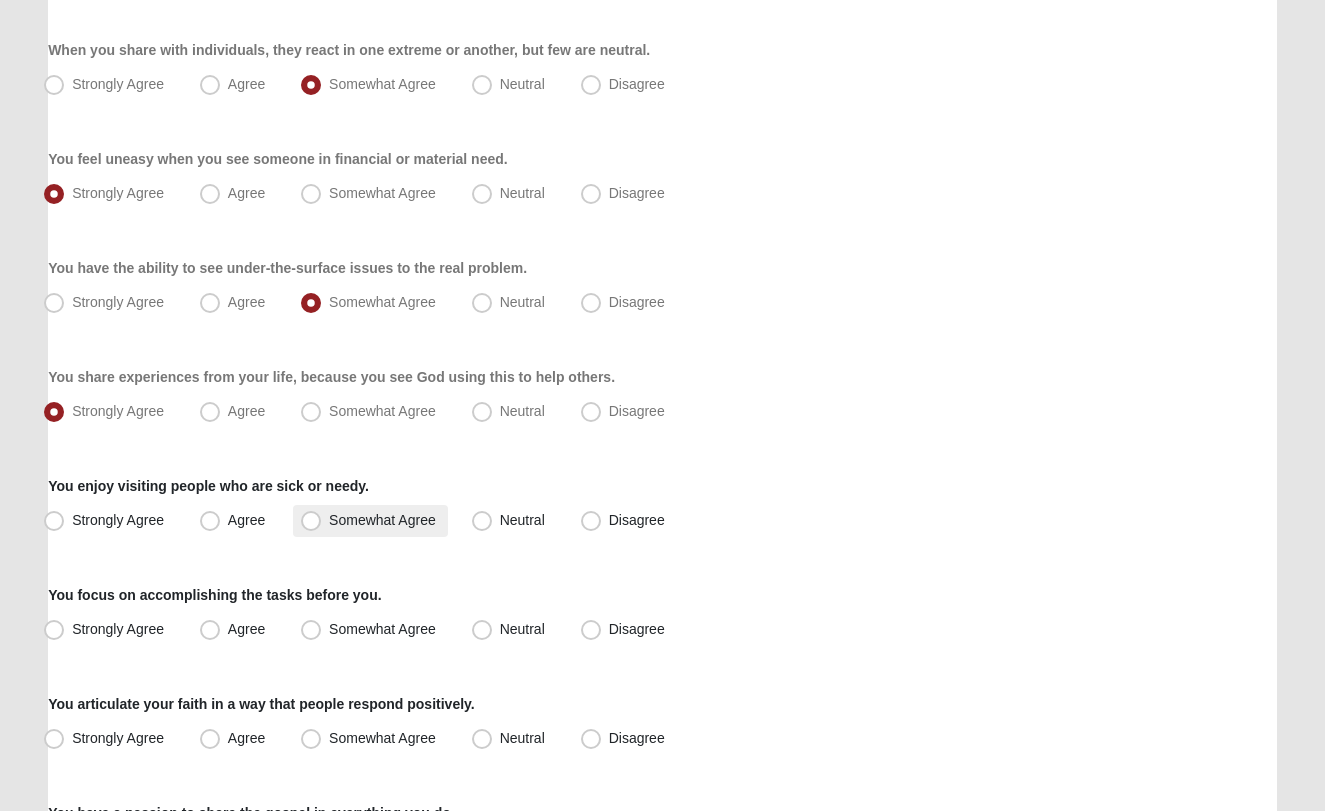 click on "Somewhat Agree" at bounding box center (382, 520) 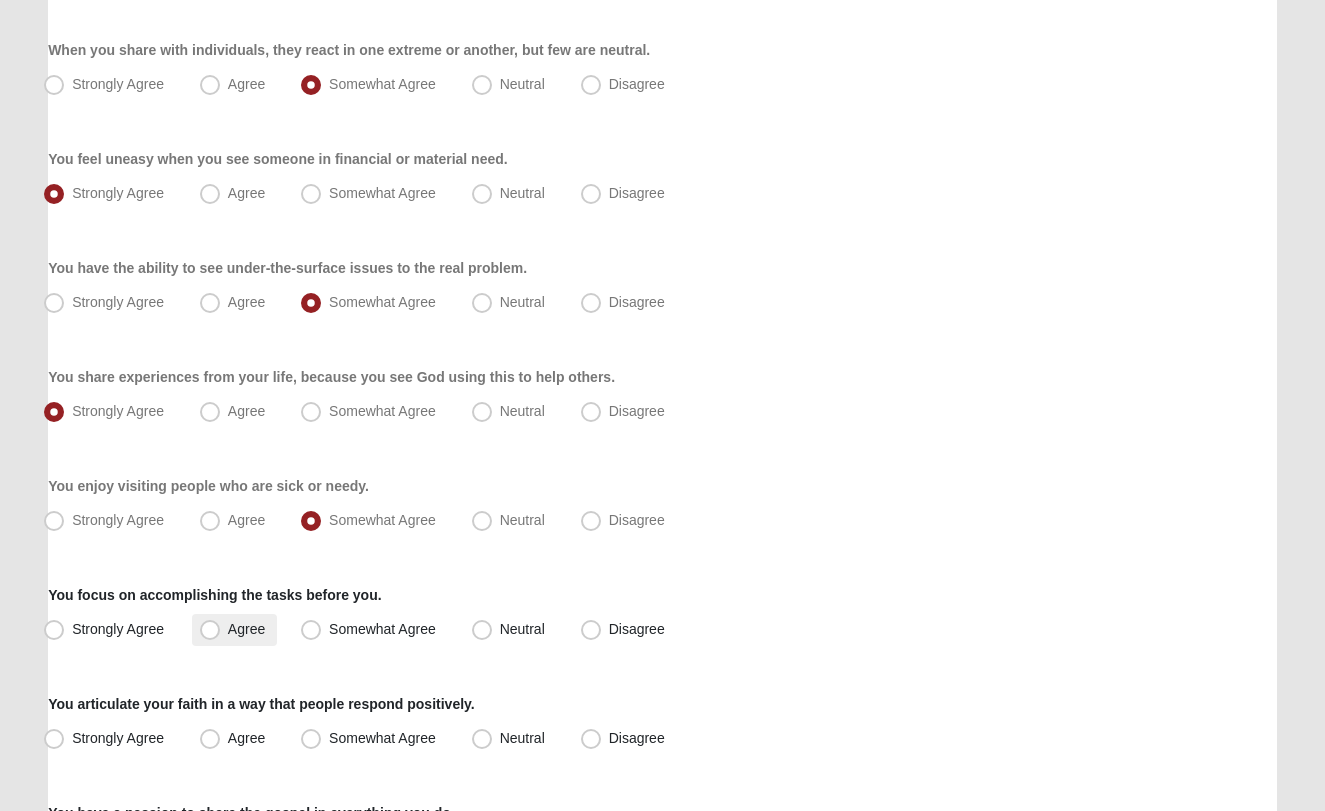click on "Agree" at bounding box center (234, 630) 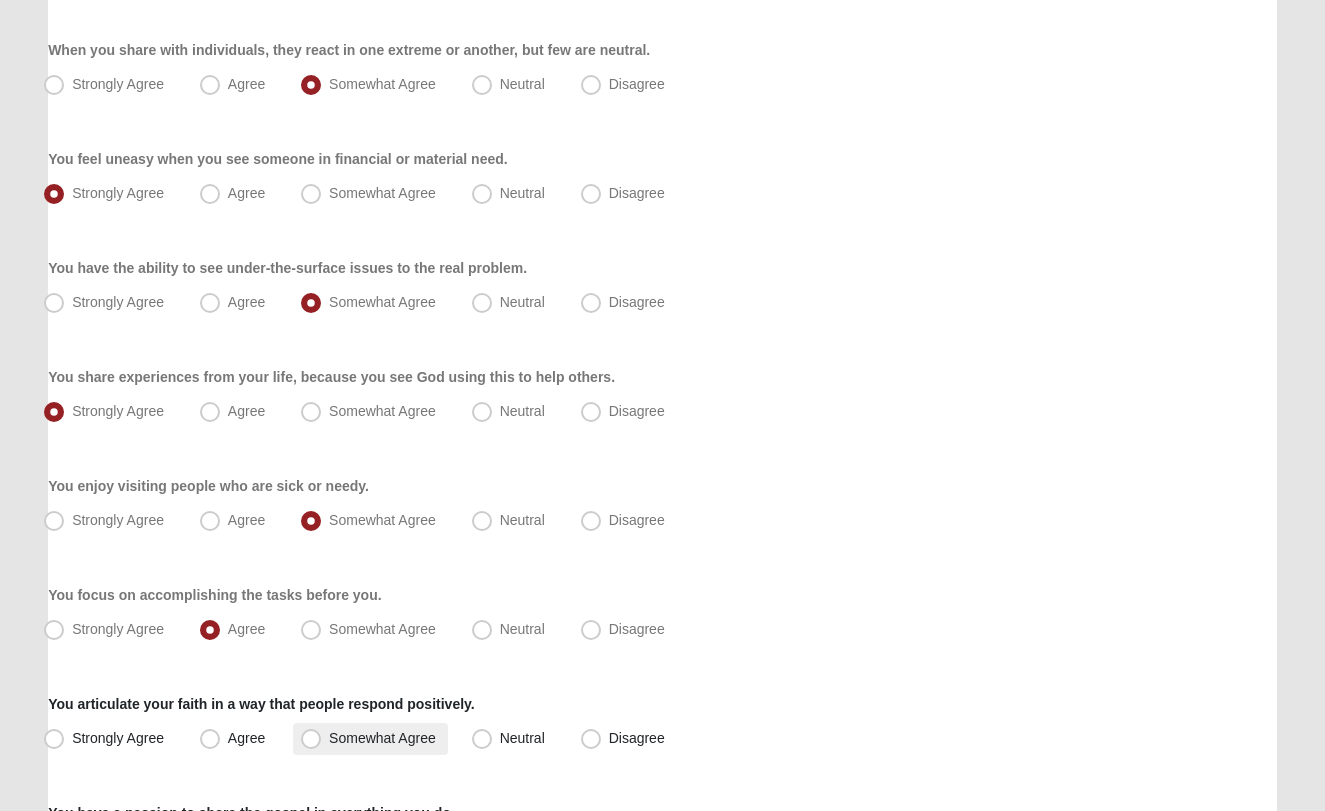 click on "Somewhat Agree" at bounding box center (382, 738) 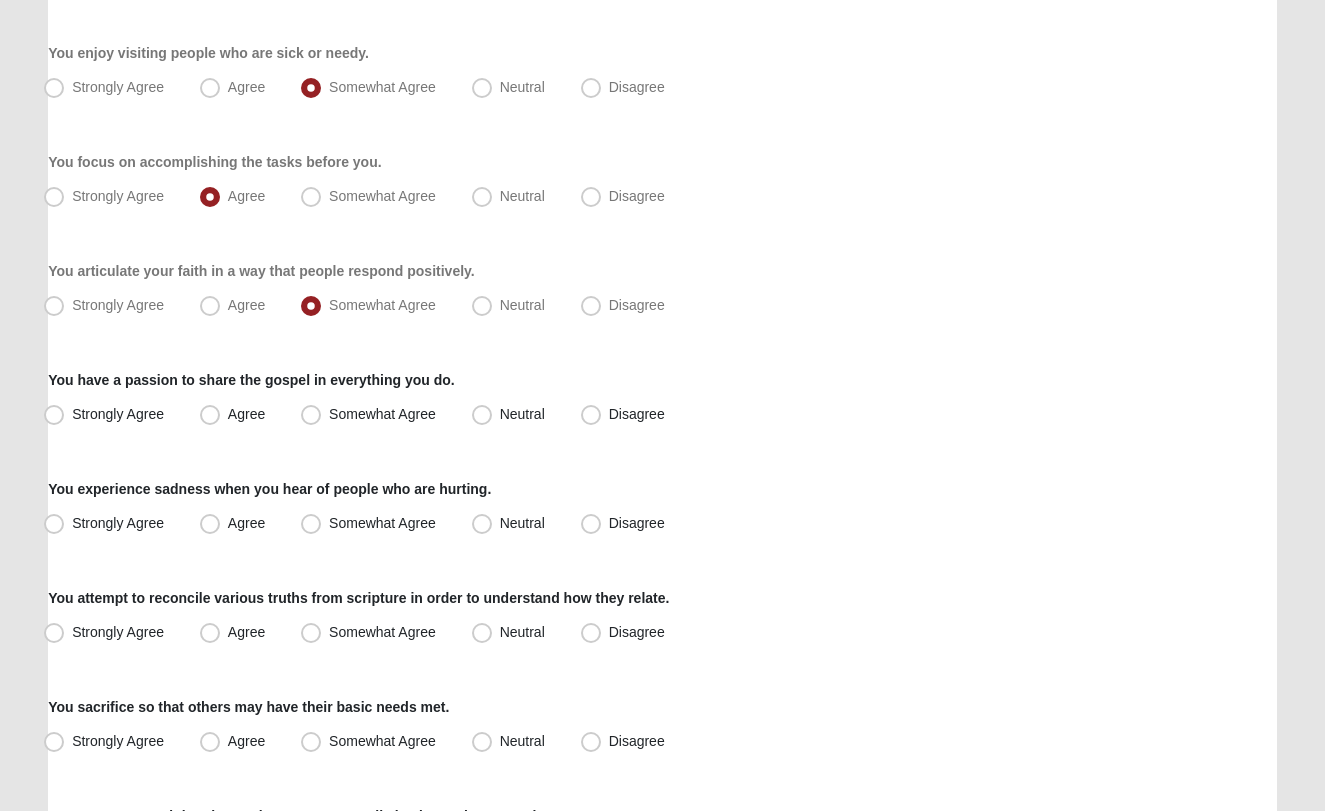 scroll, scrollTop: 893, scrollLeft: 0, axis: vertical 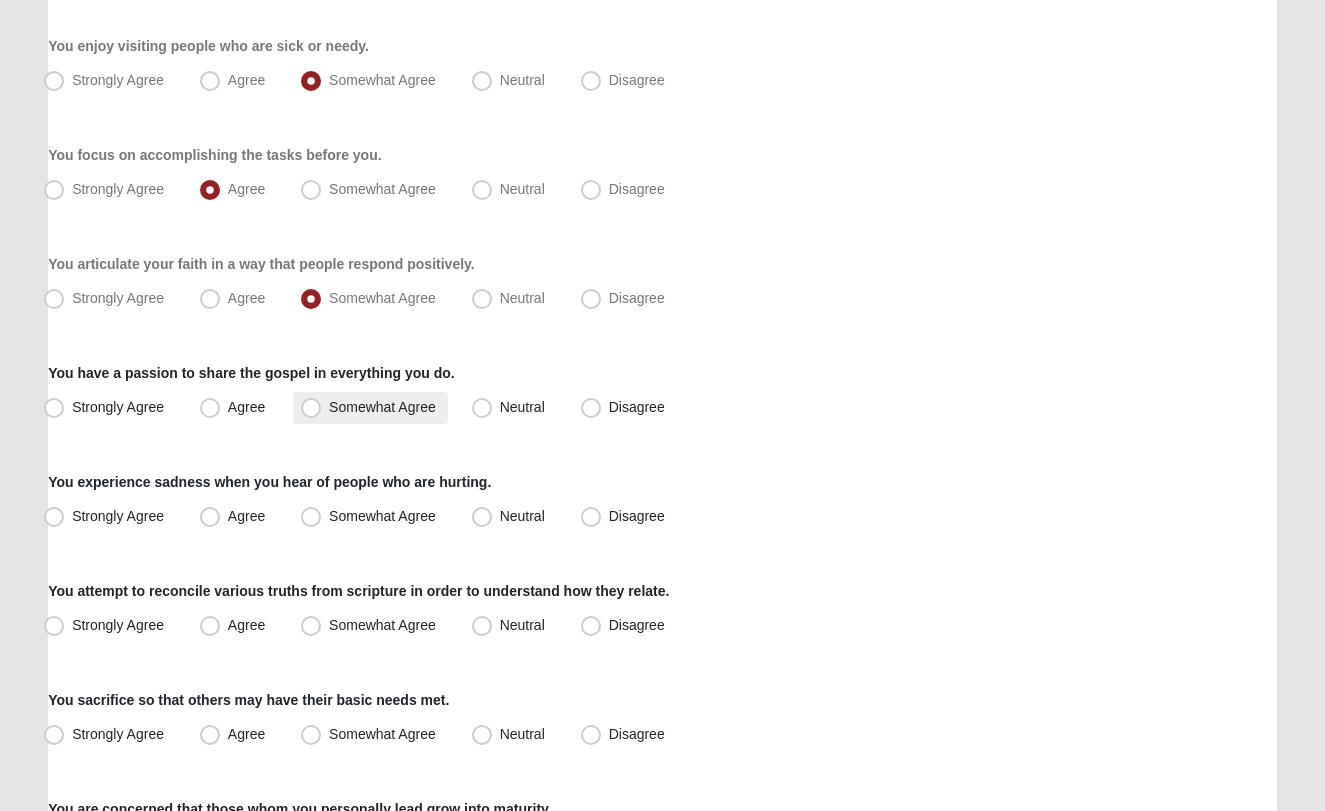 click on "Somewhat Agree" at bounding box center [382, 407] 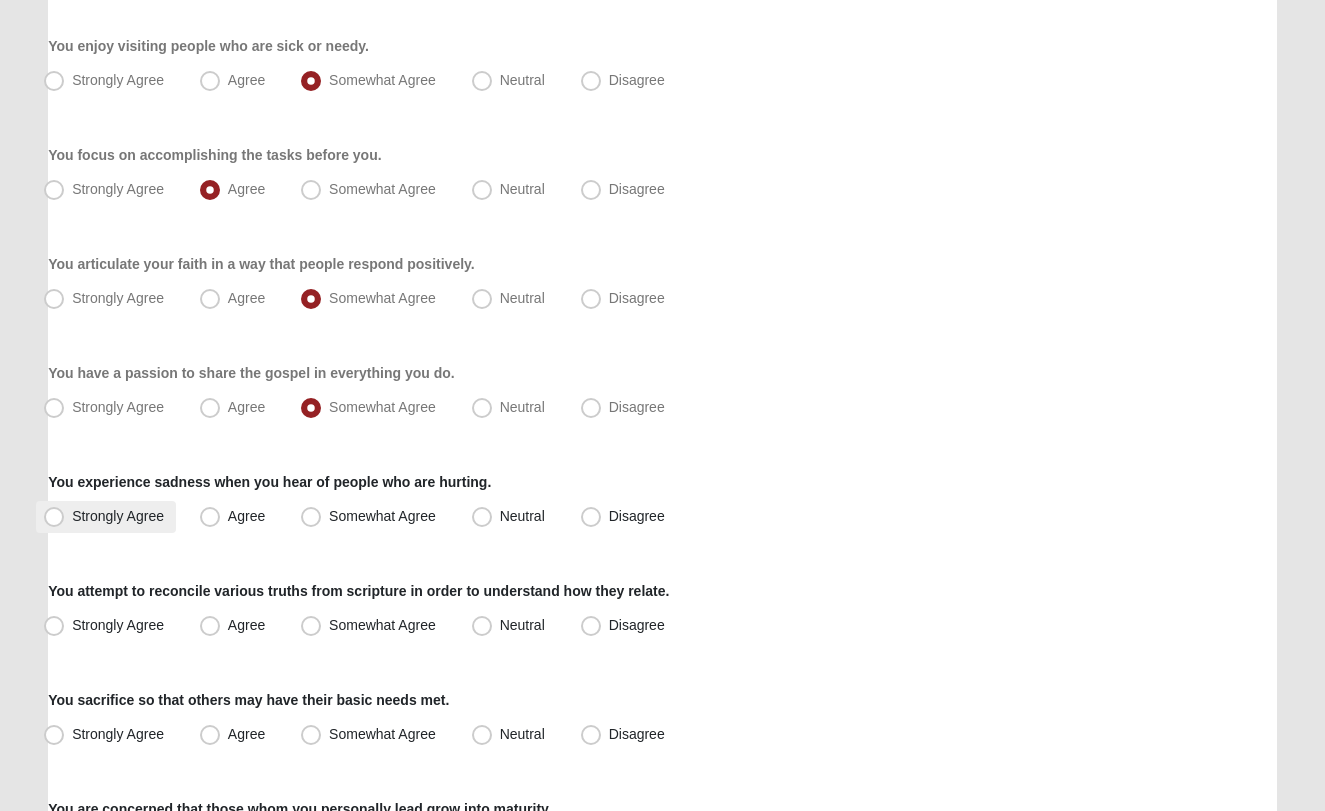 click on "Strongly Agree" at bounding box center [118, 516] 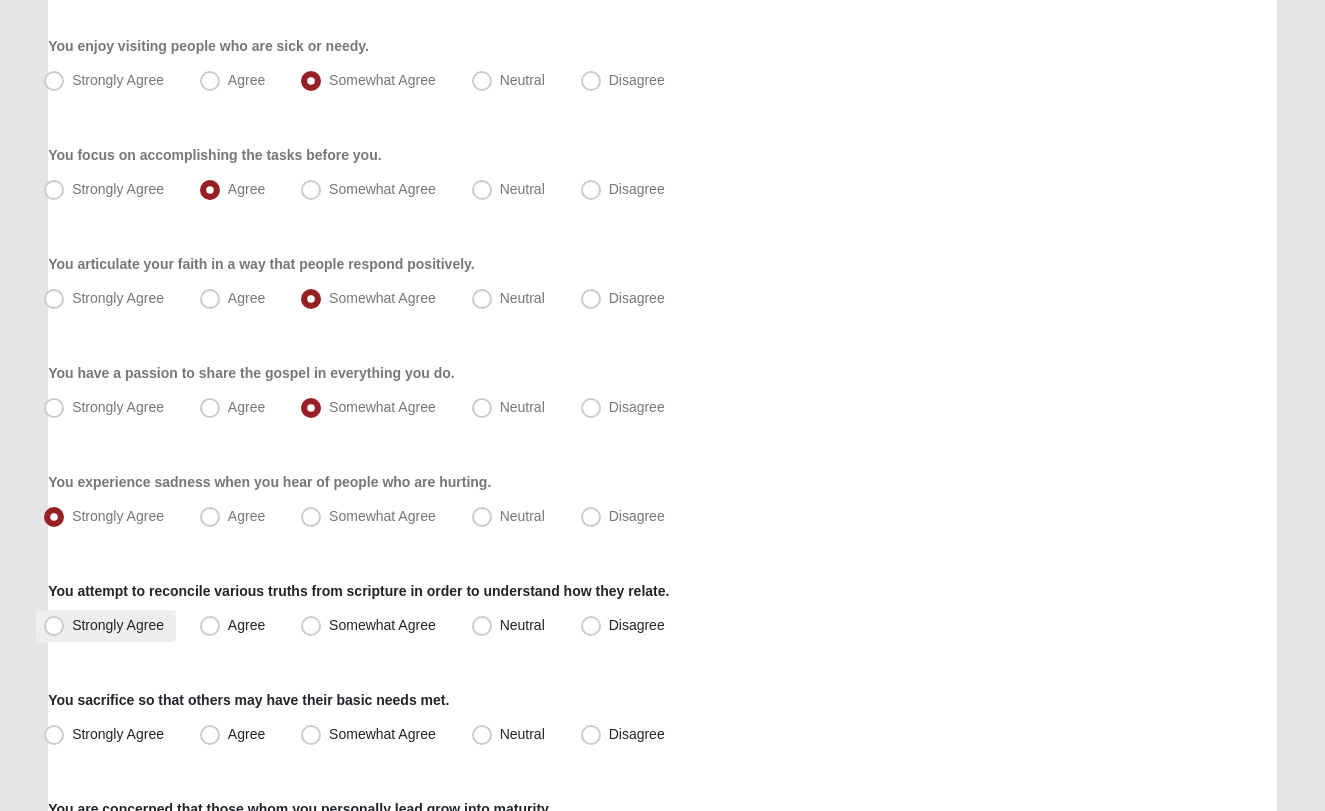 click on "Strongly Agree" at bounding box center (118, 625) 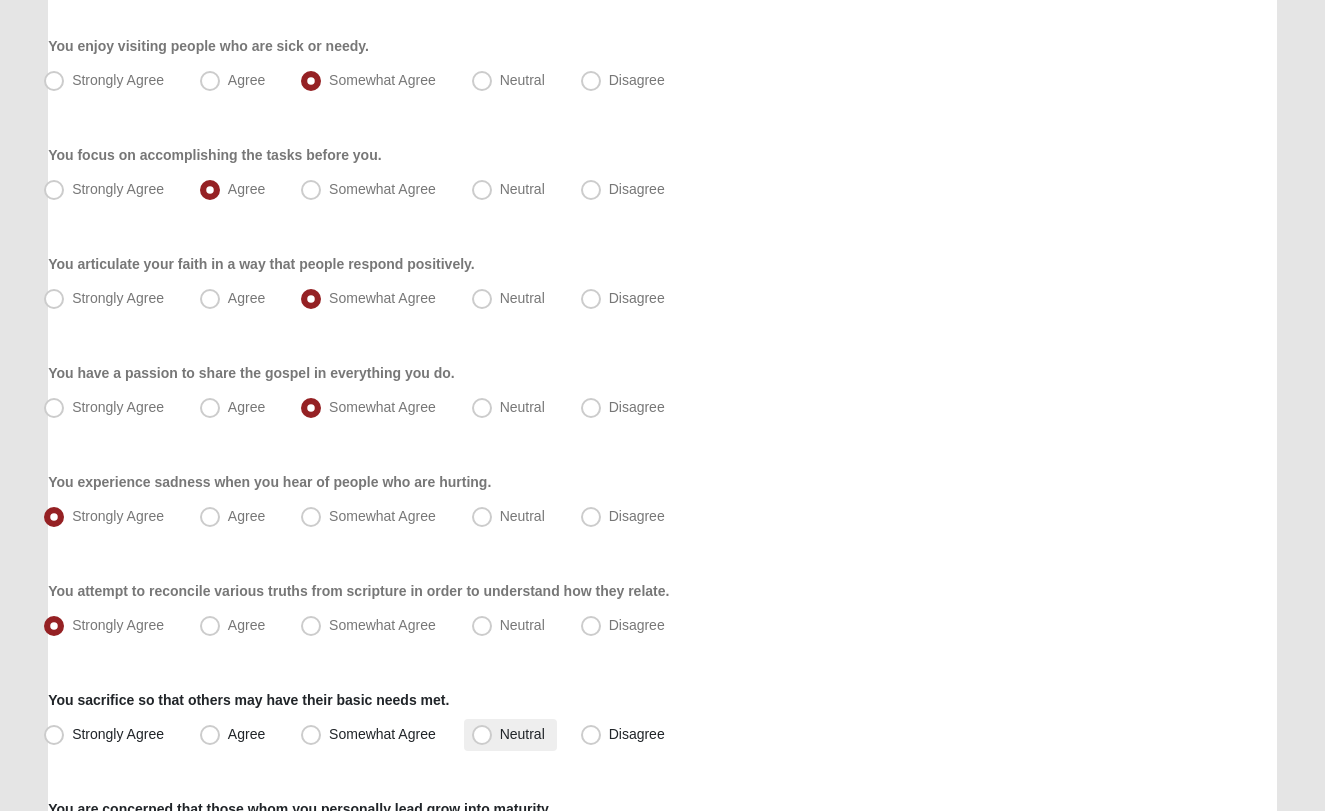 click on "Neutral" at bounding box center (522, 734) 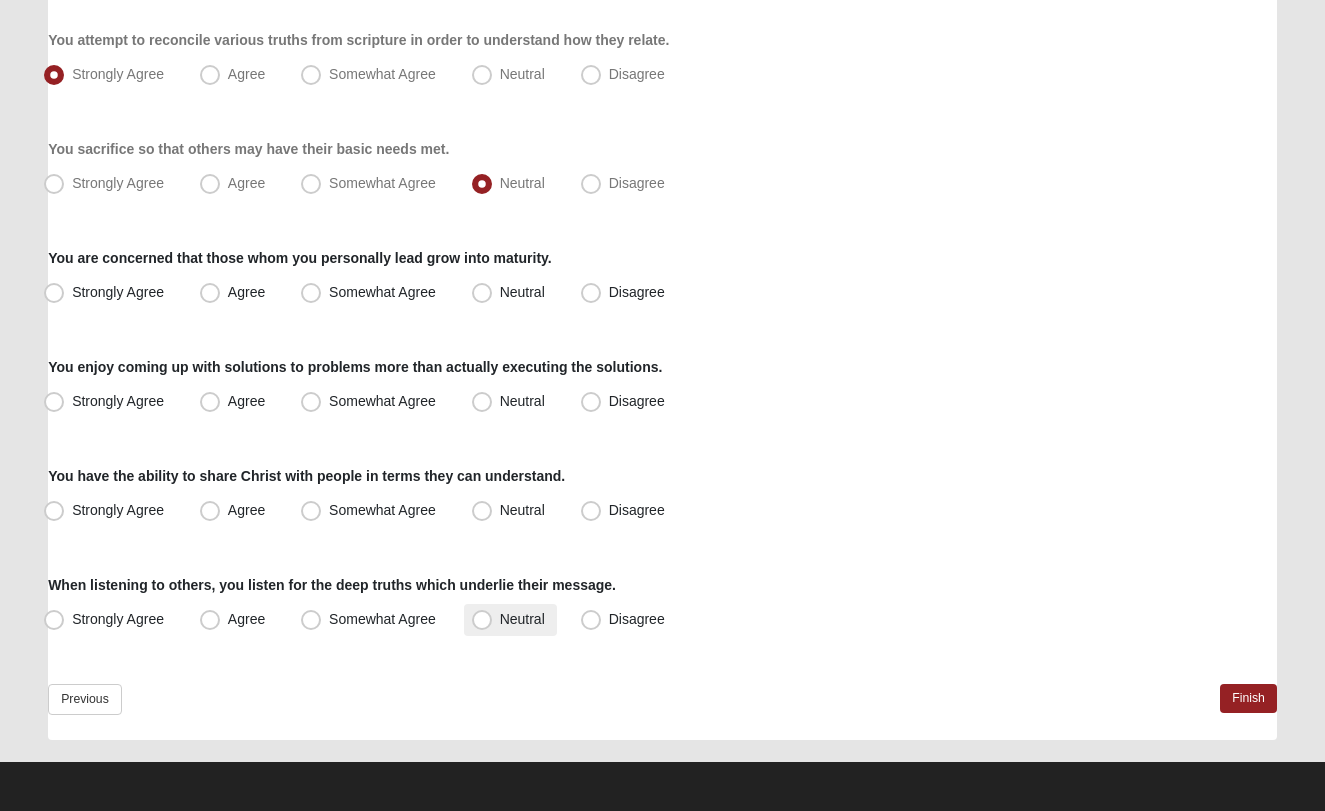 scroll, scrollTop: 1447, scrollLeft: 0, axis: vertical 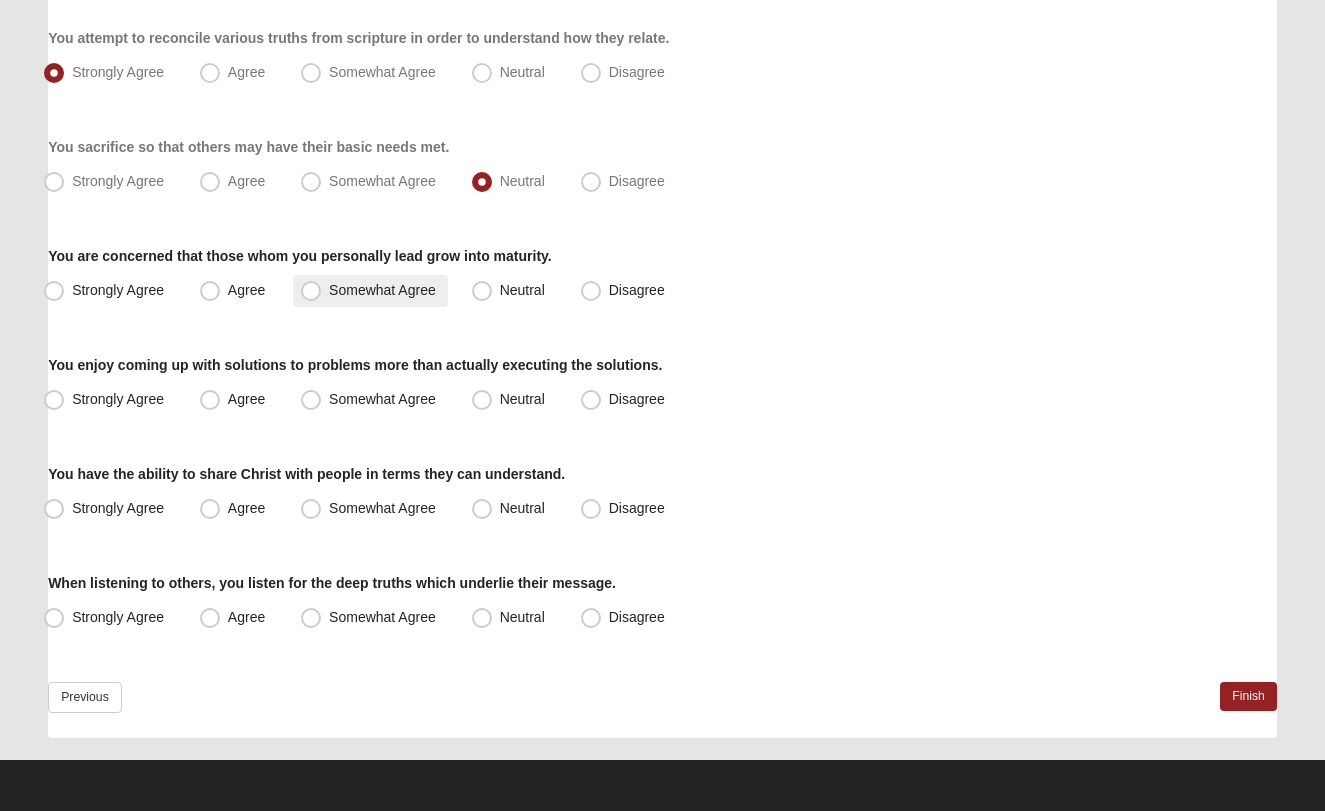 click on "Somewhat Agree" at bounding box center (382, 290) 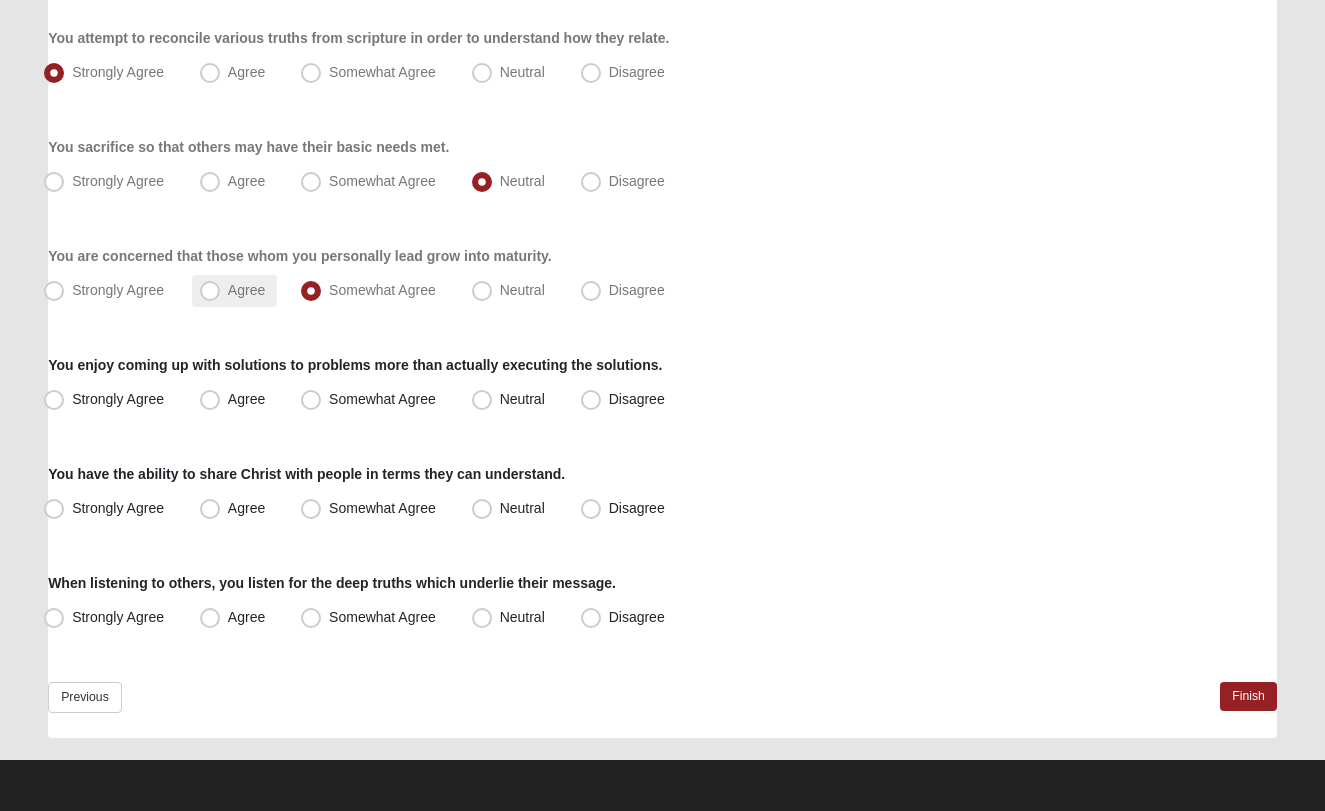 click on "Agree" at bounding box center [234, 291] 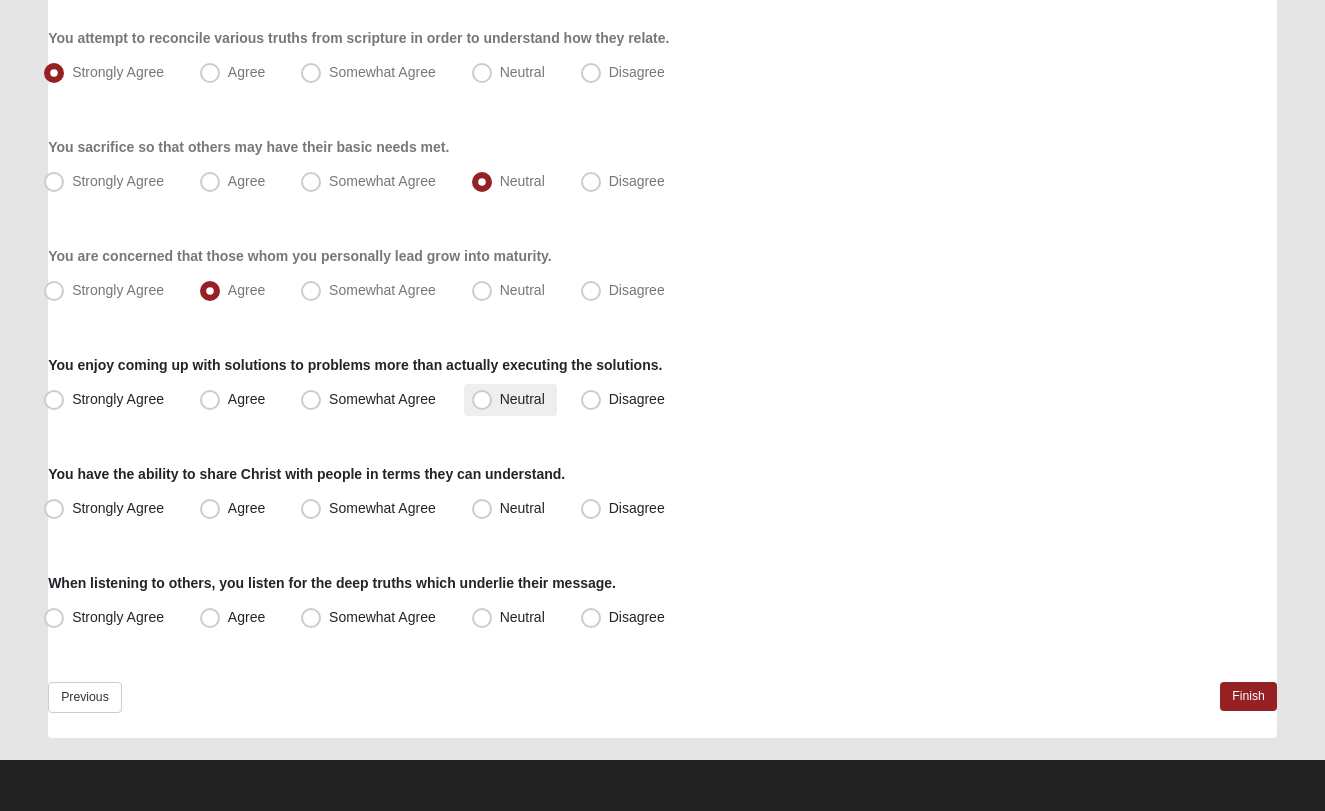 click on "Neutral" at bounding box center (522, 399) 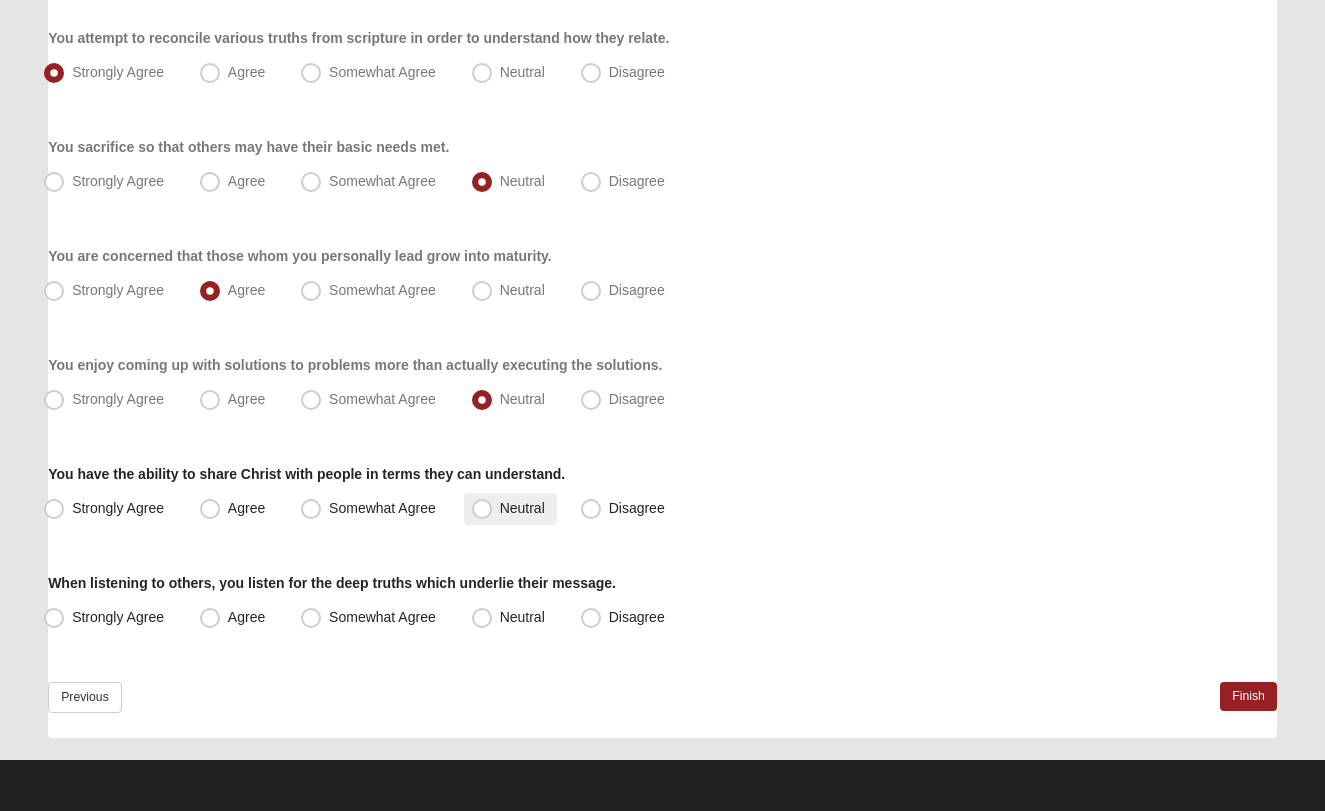 click on "Neutral" at bounding box center [522, 508] 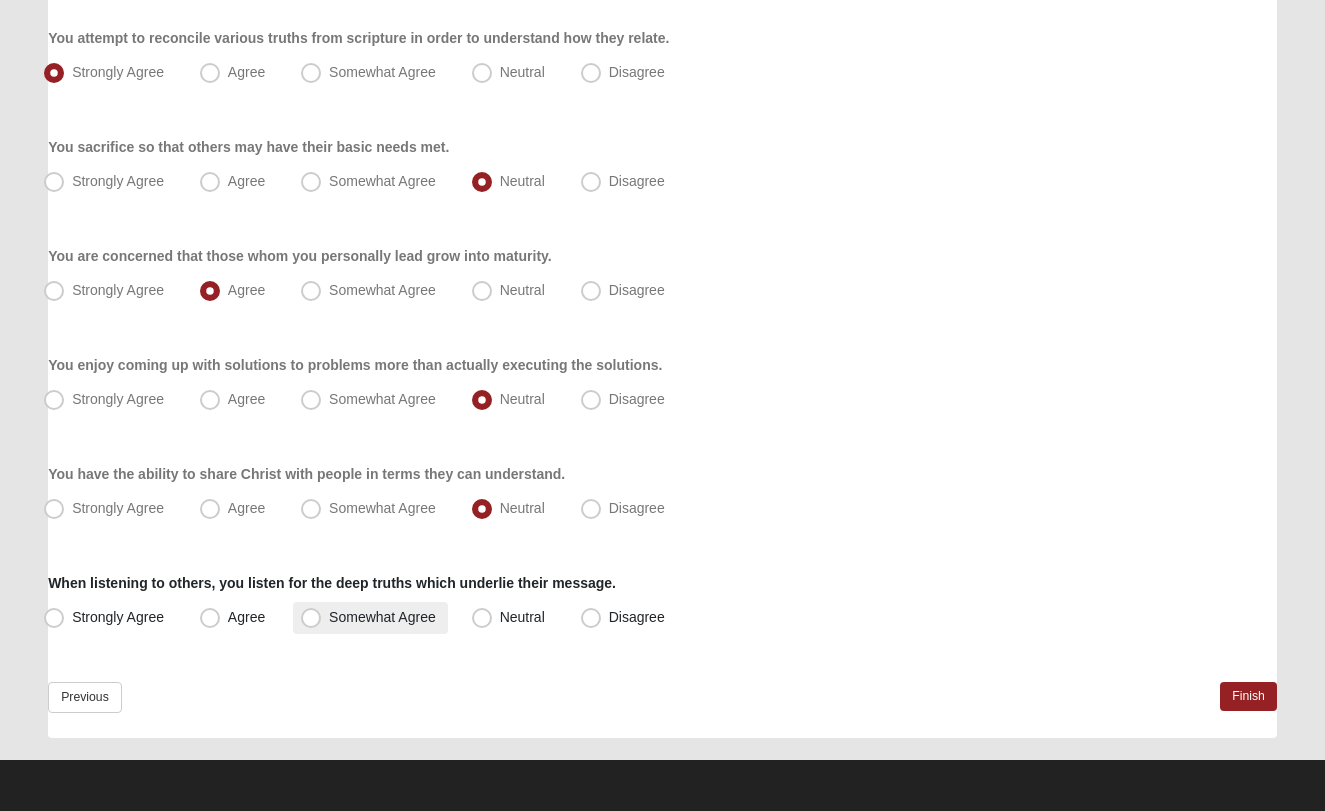 click on "Somewhat Agree" at bounding box center (382, 617) 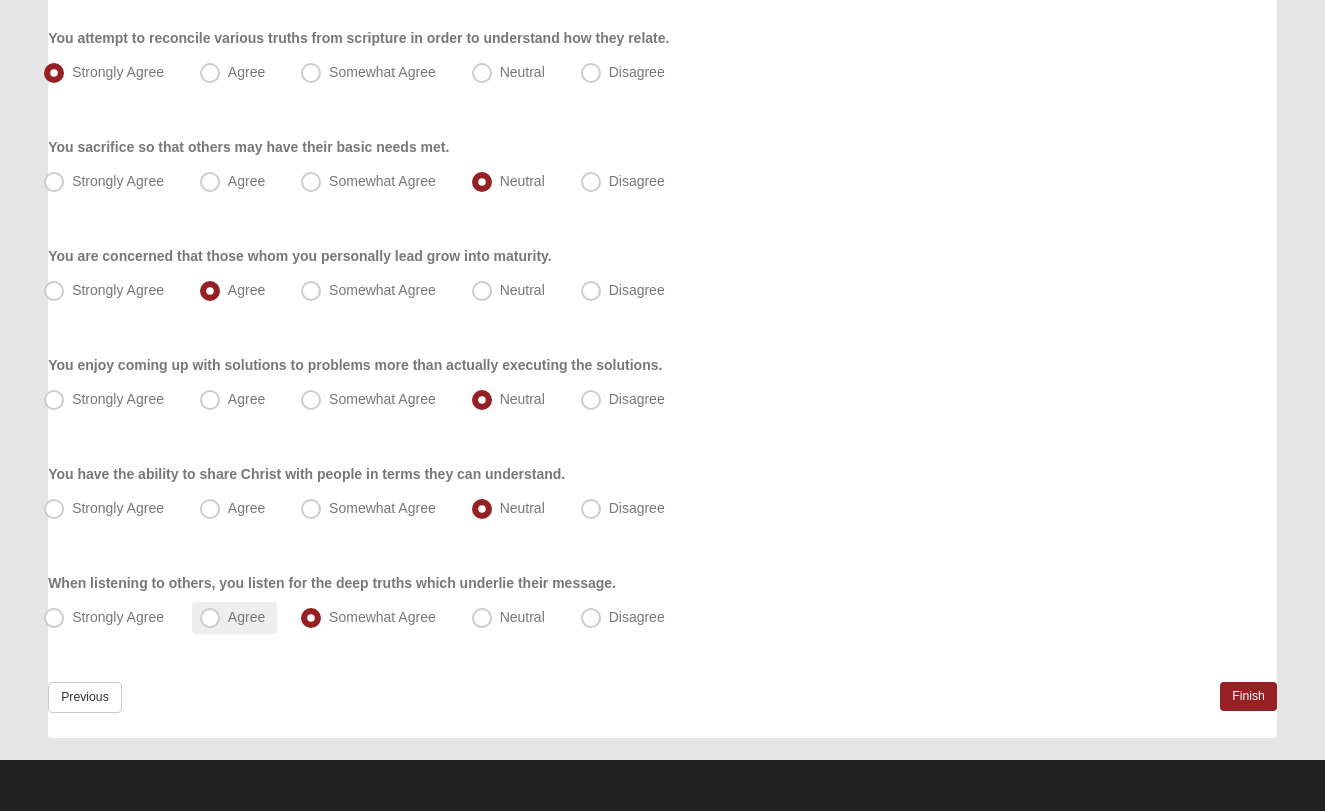 click on "Agree" at bounding box center (246, 617) 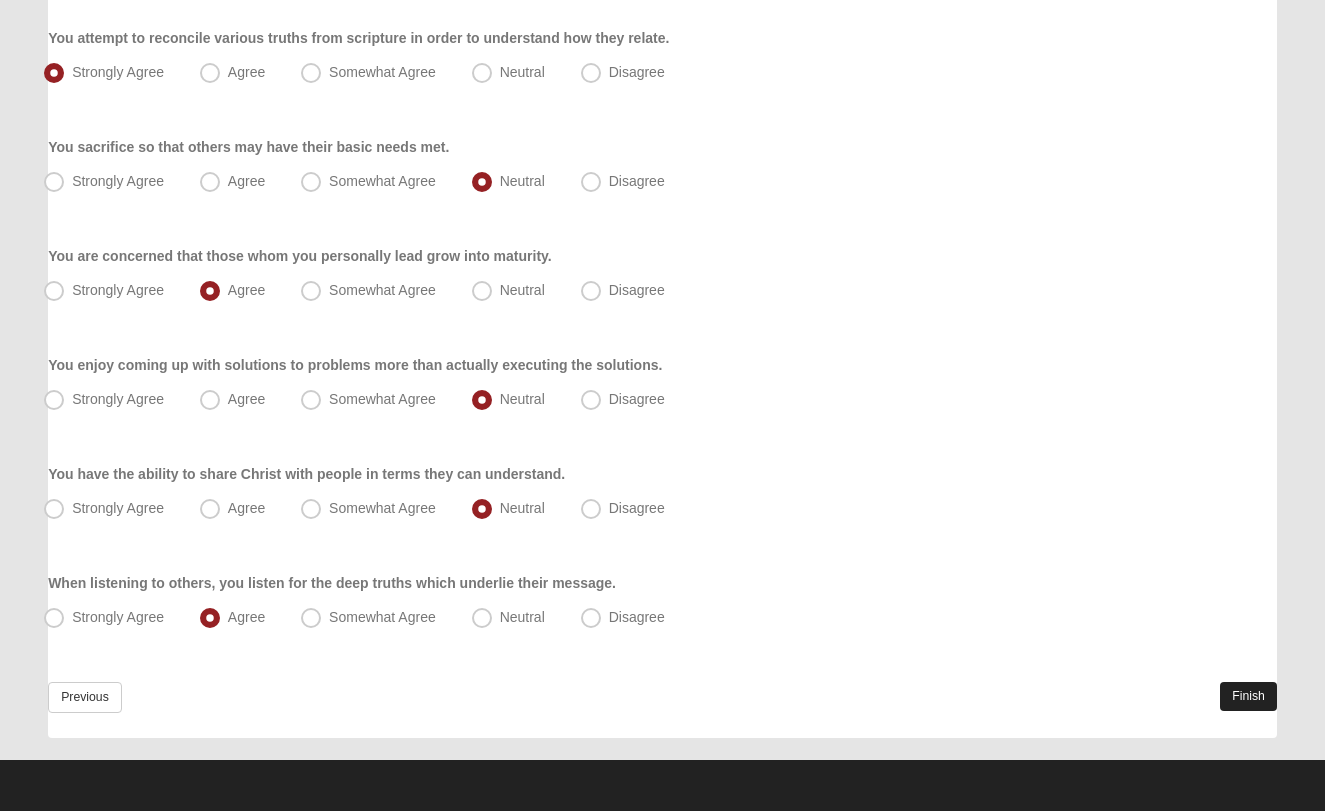 click on "Finish" at bounding box center (1248, 696) 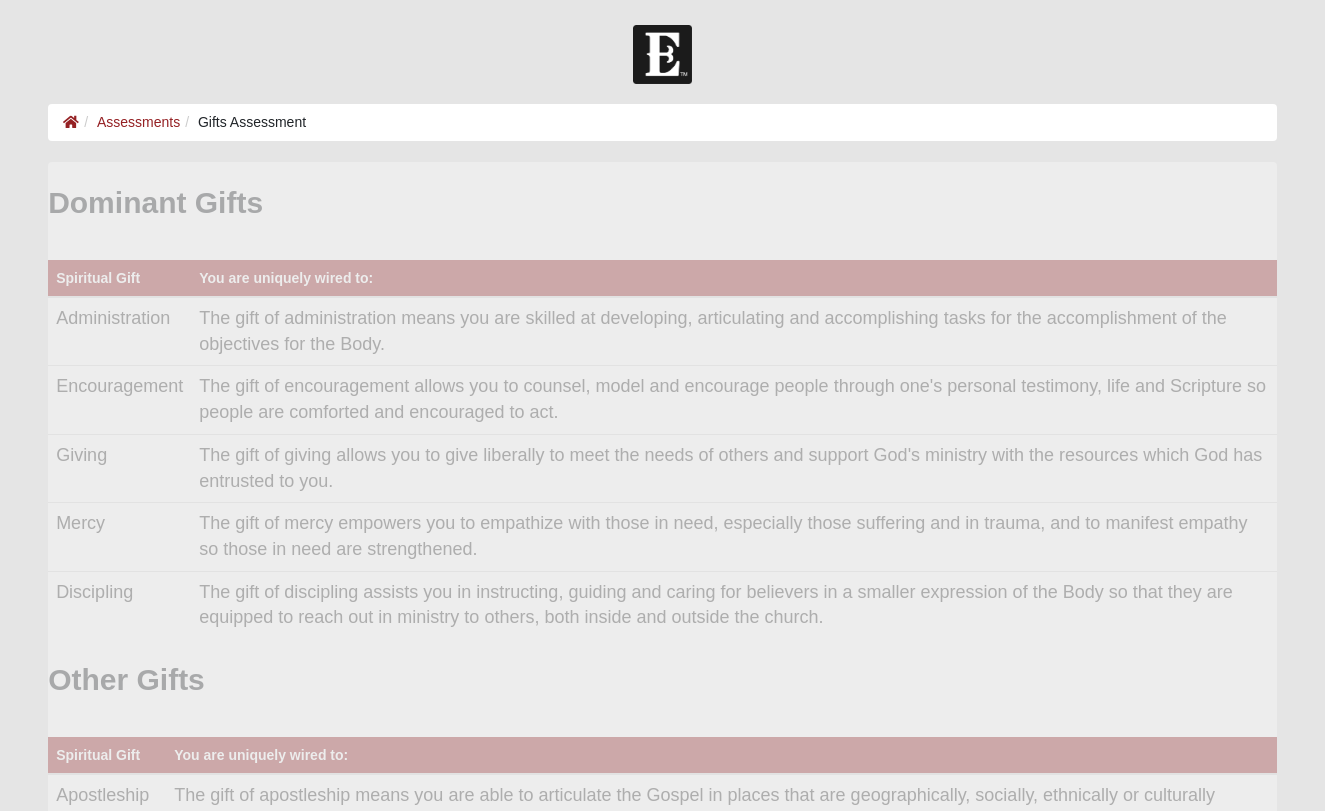 scroll, scrollTop: 0, scrollLeft: 0, axis: both 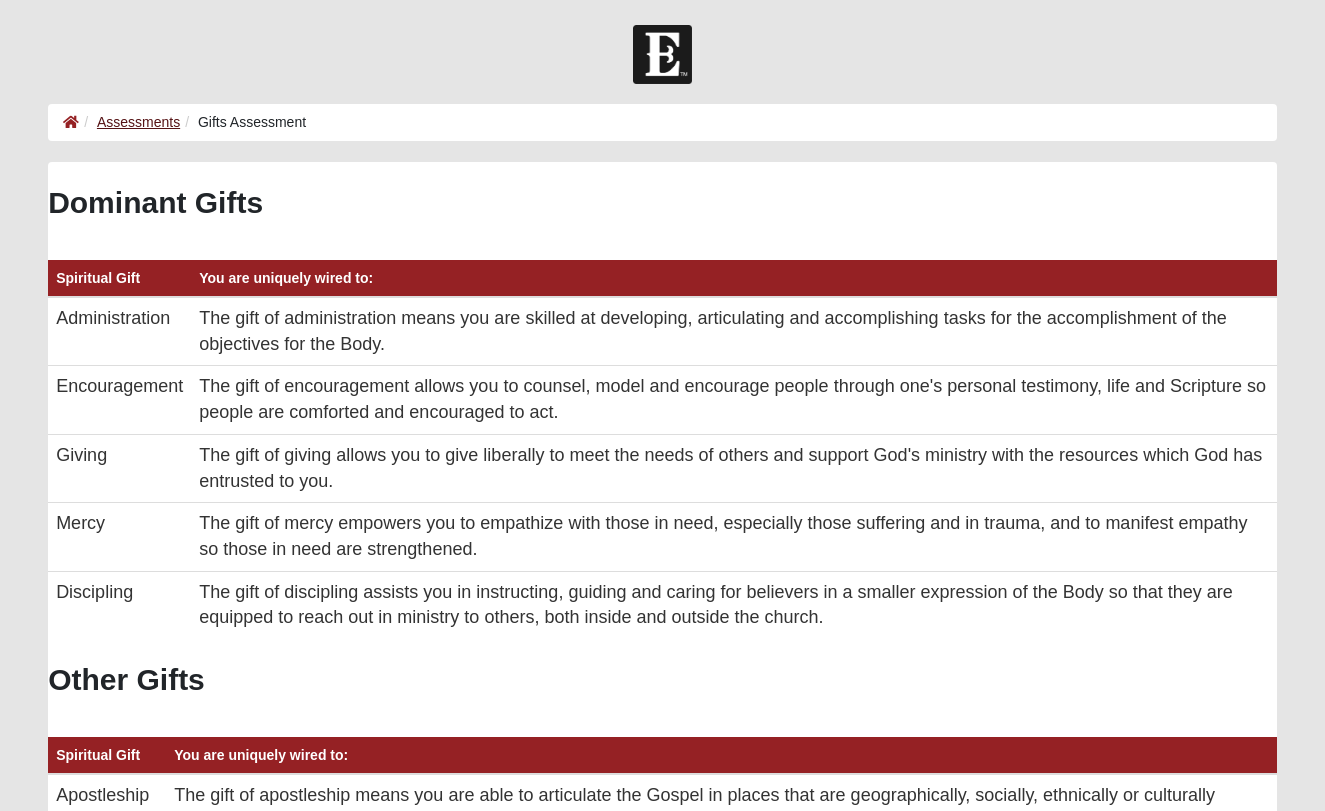 click on "Assessments" at bounding box center (138, 122) 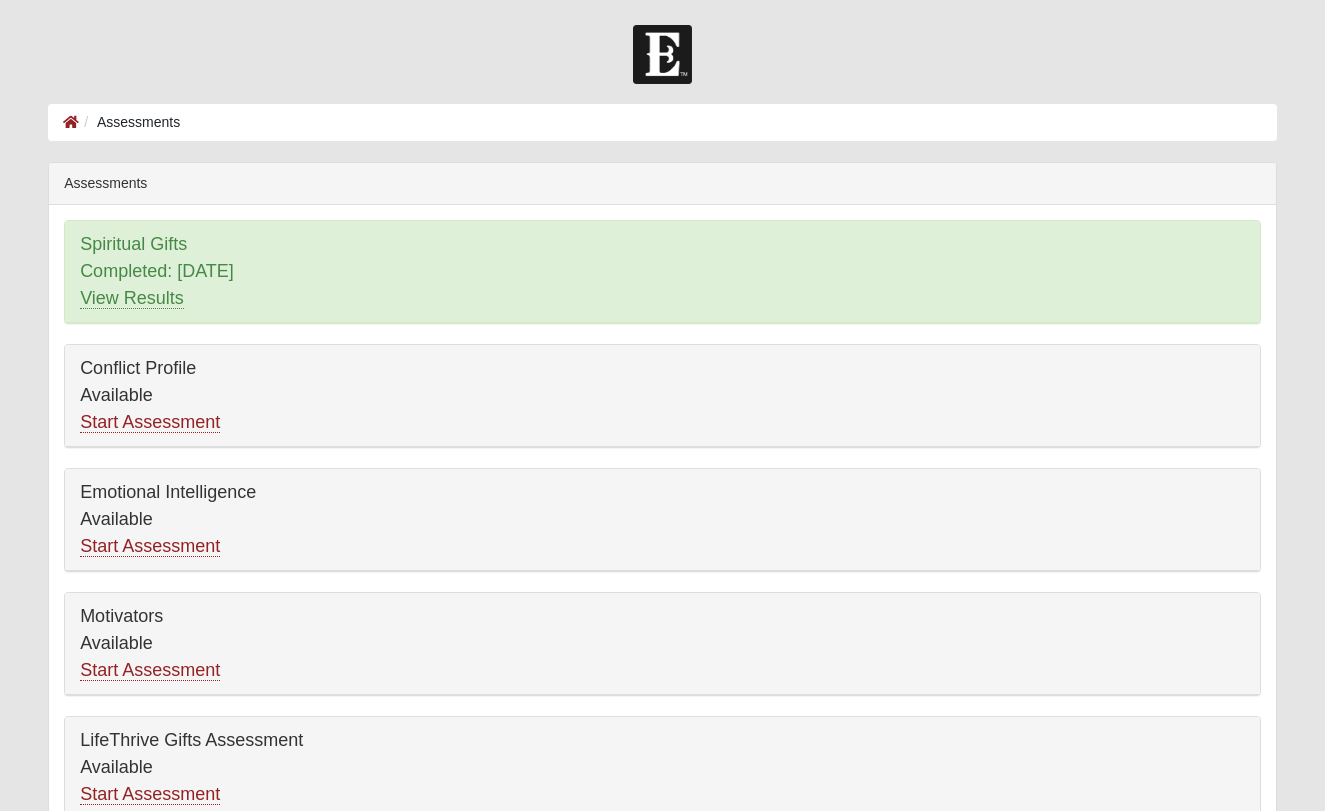 scroll, scrollTop: 0, scrollLeft: 0, axis: both 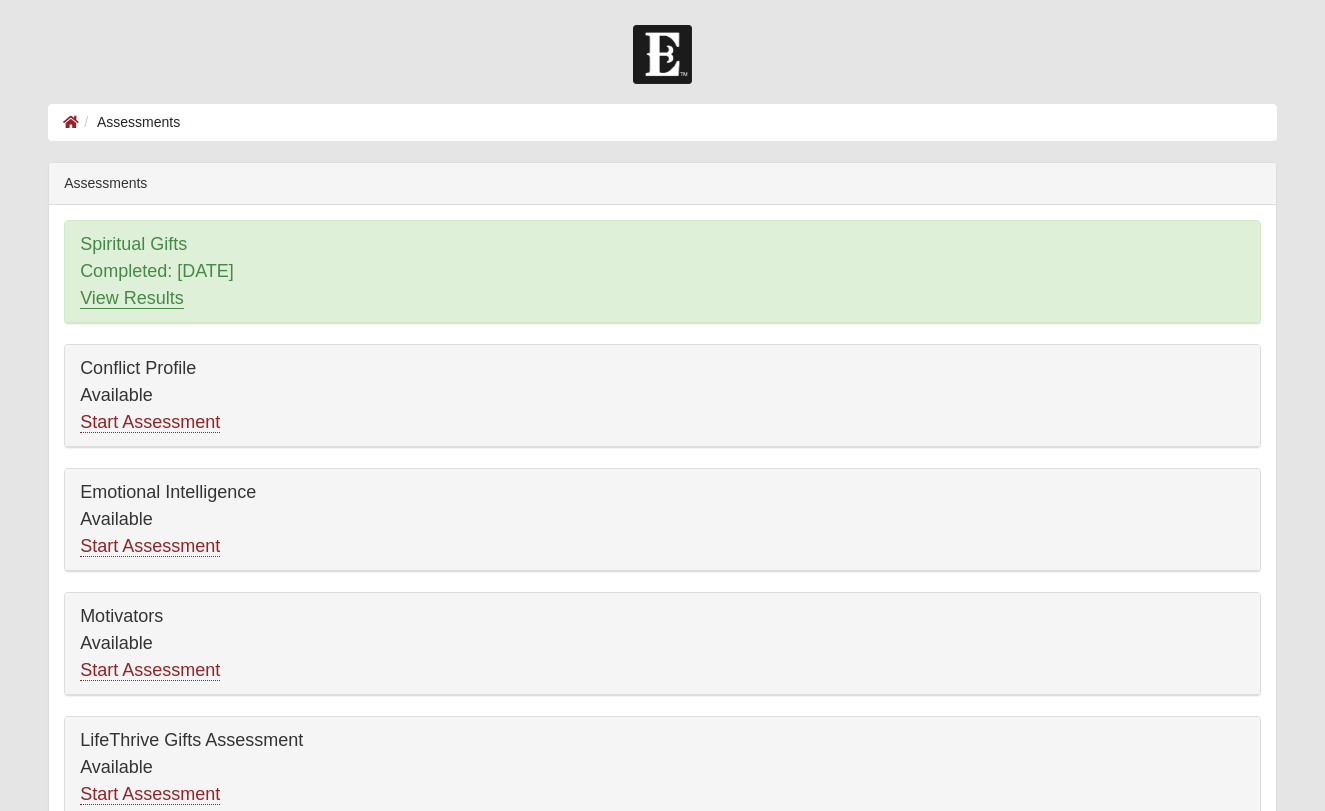 click on "View Results" at bounding box center (132, 298) 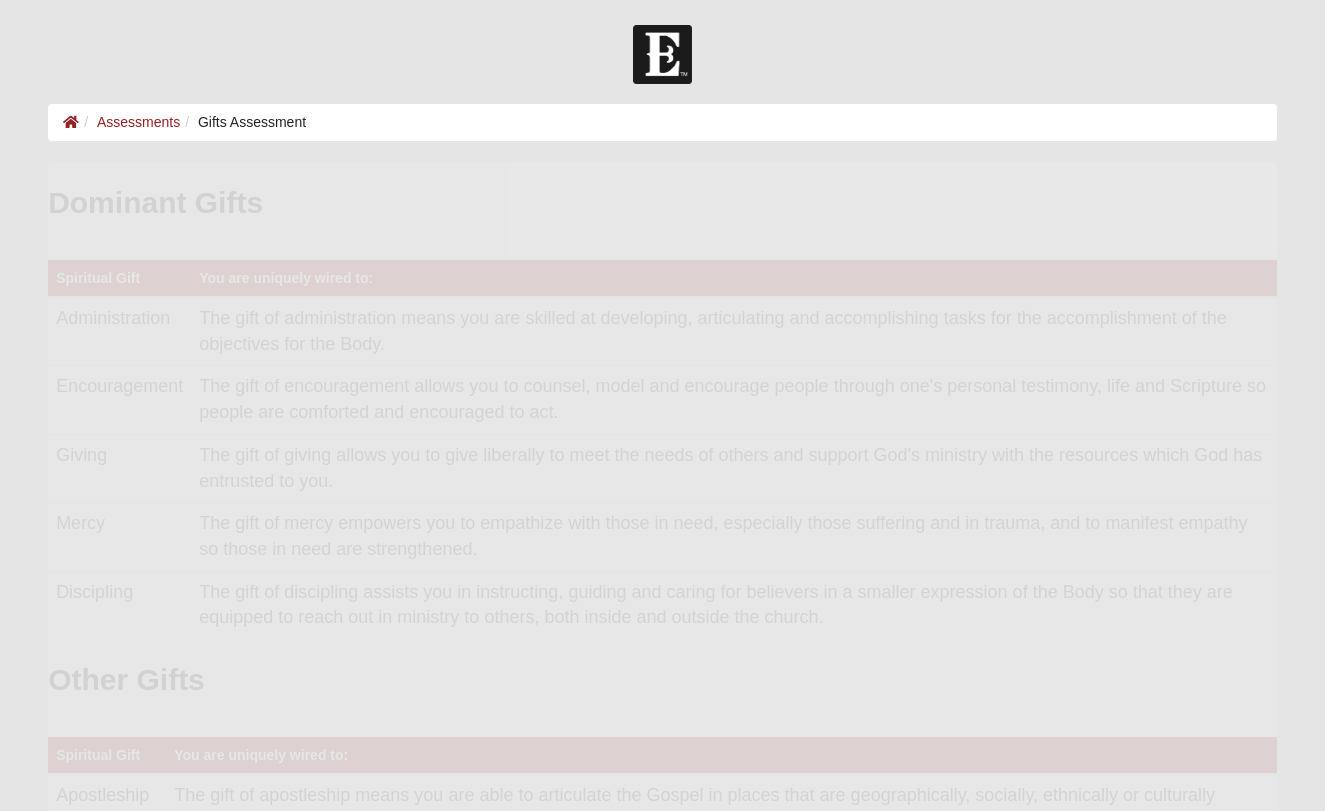 scroll, scrollTop: 0, scrollLeft: 0, axis: both 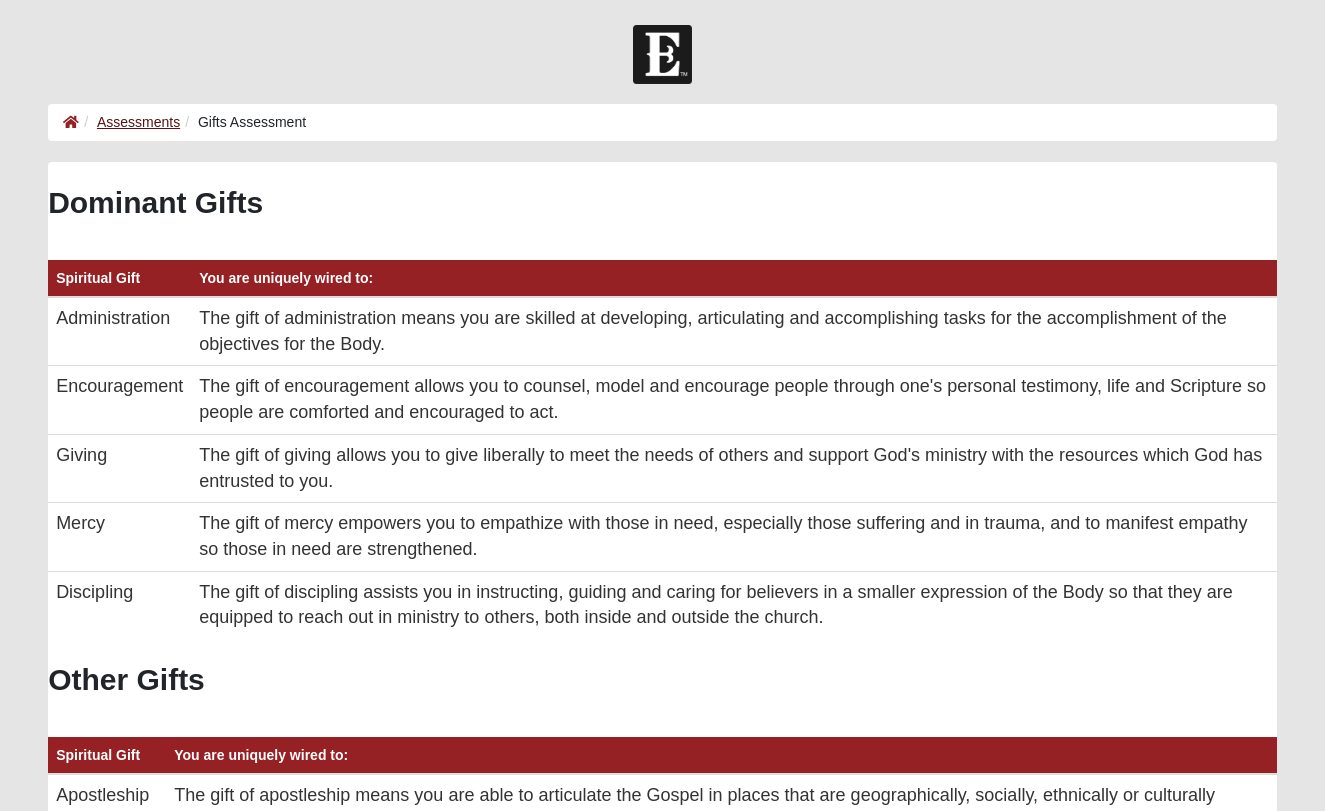 click on "Assessments" at bounding box center (138, 122) 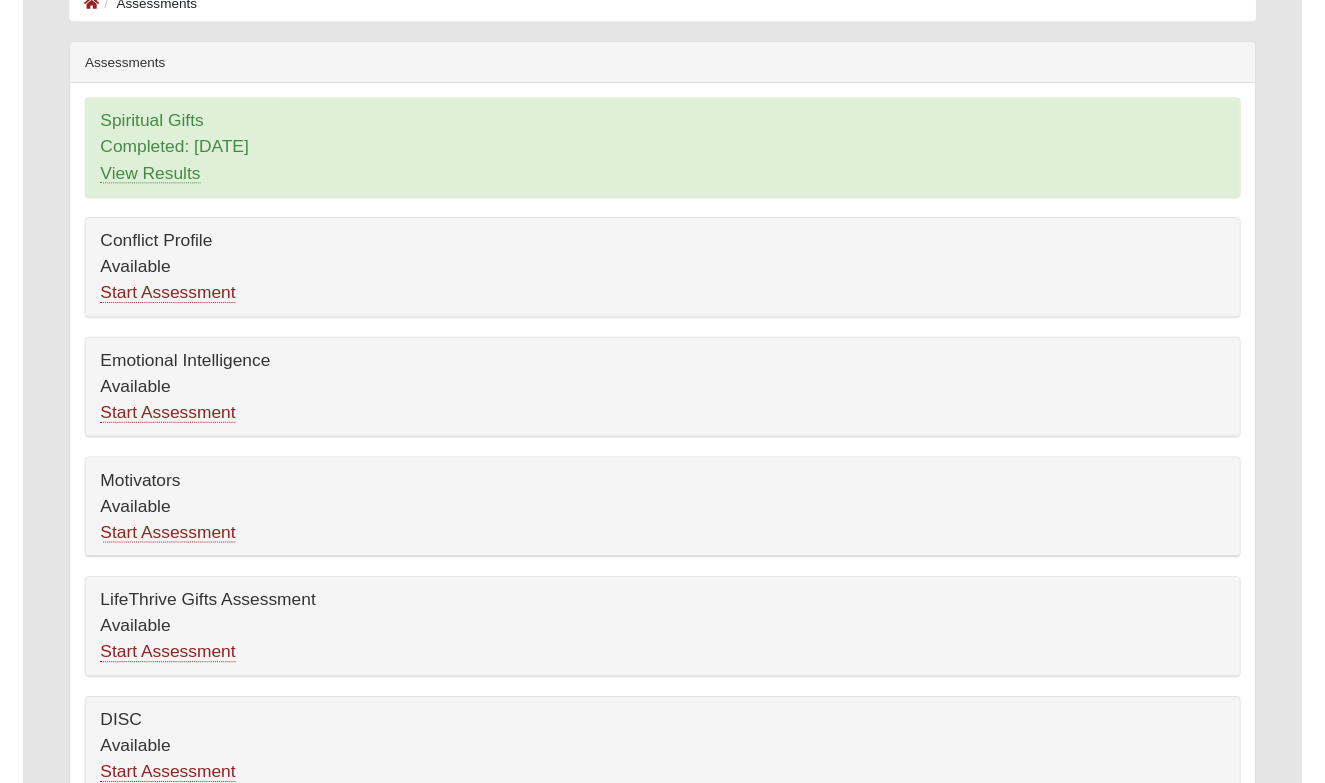 scroll, scrollTop: 95, scrollLeft: 0, axis: vertical 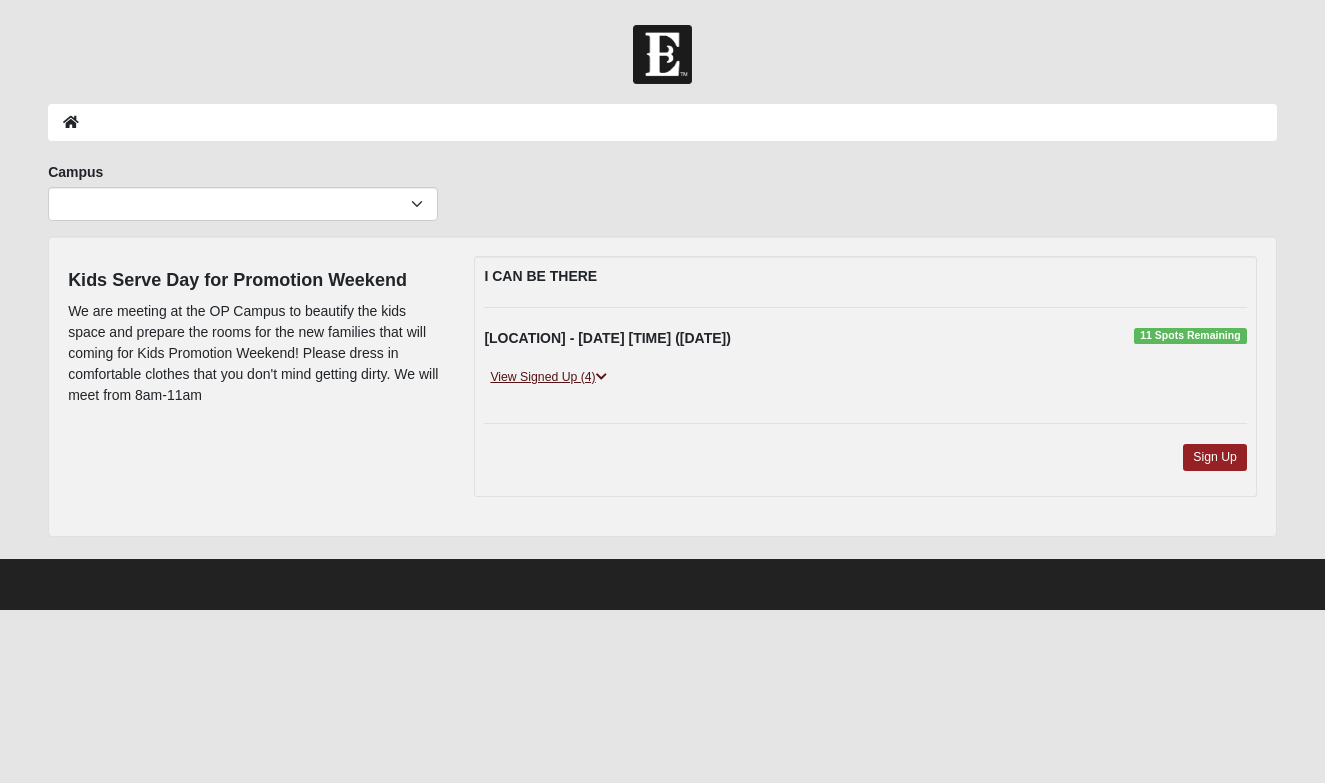 click on "View Signed Up (4)" at bounding box center (548, 377) 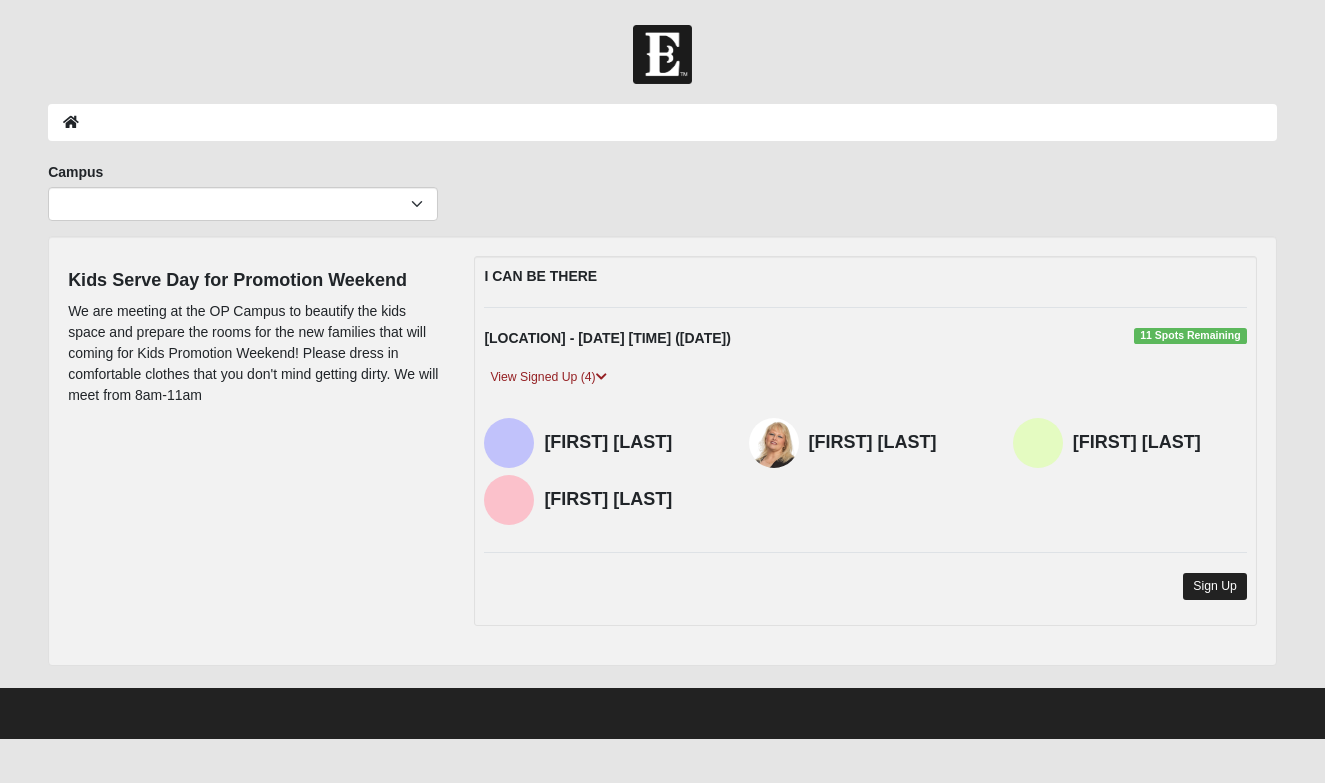 click on "Sign Up" at bounding box center (1215, 586) 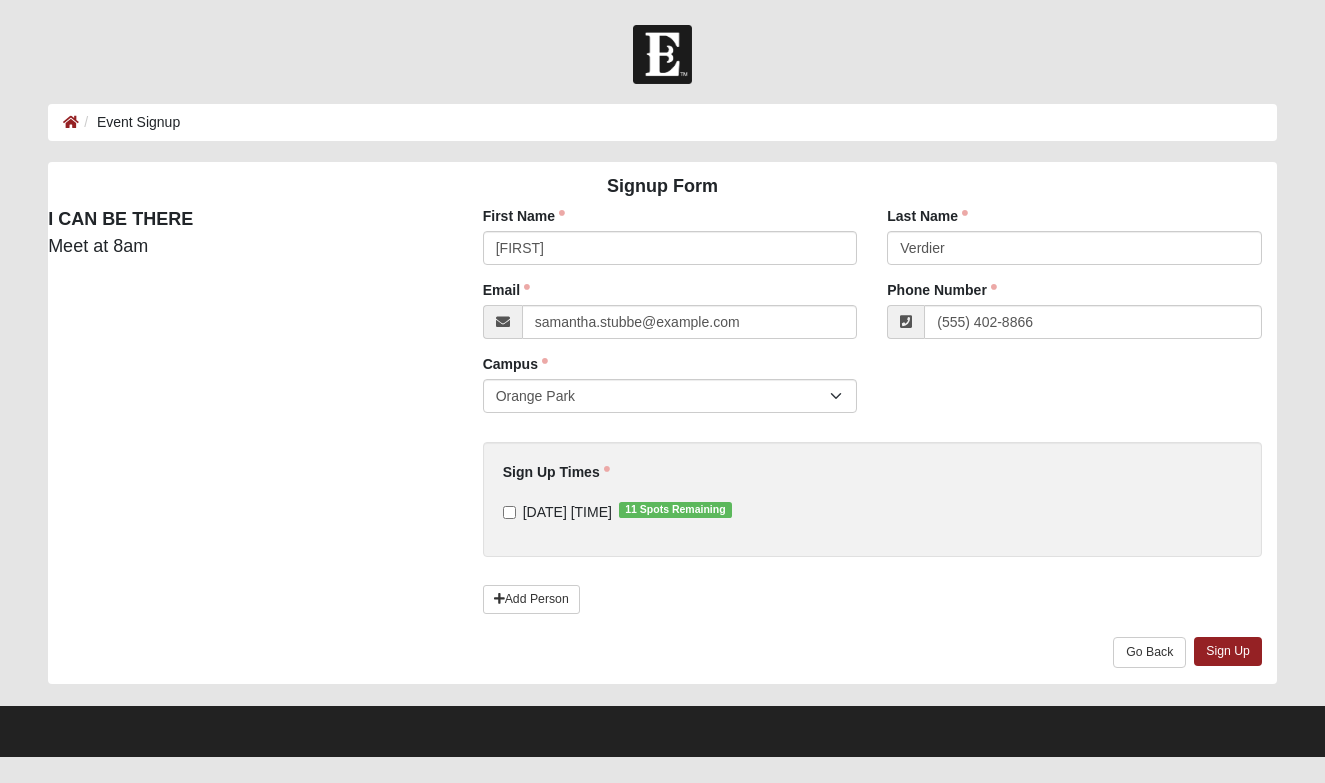 scroll, scrollTop: 0, scrollLeft: 0, axis: both 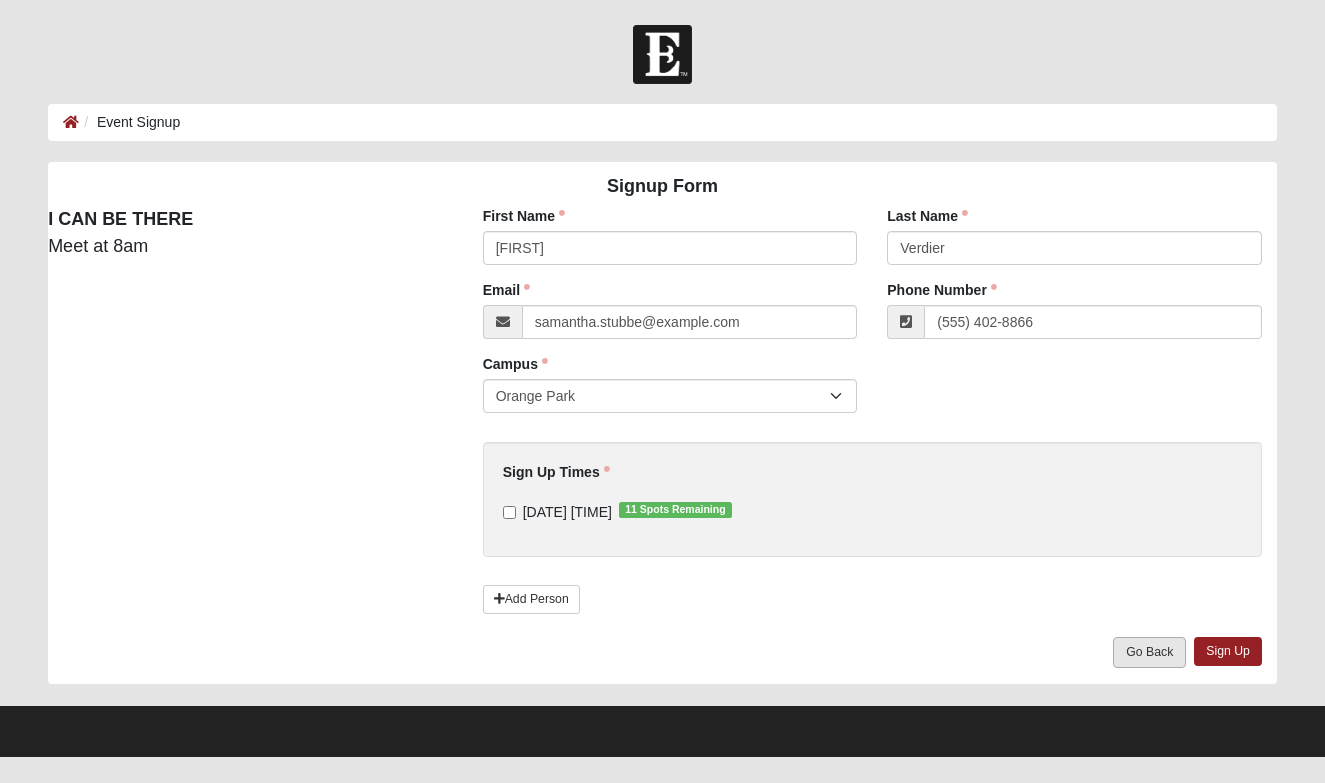 click on "Go Back" at bounding box center [1149, 652] 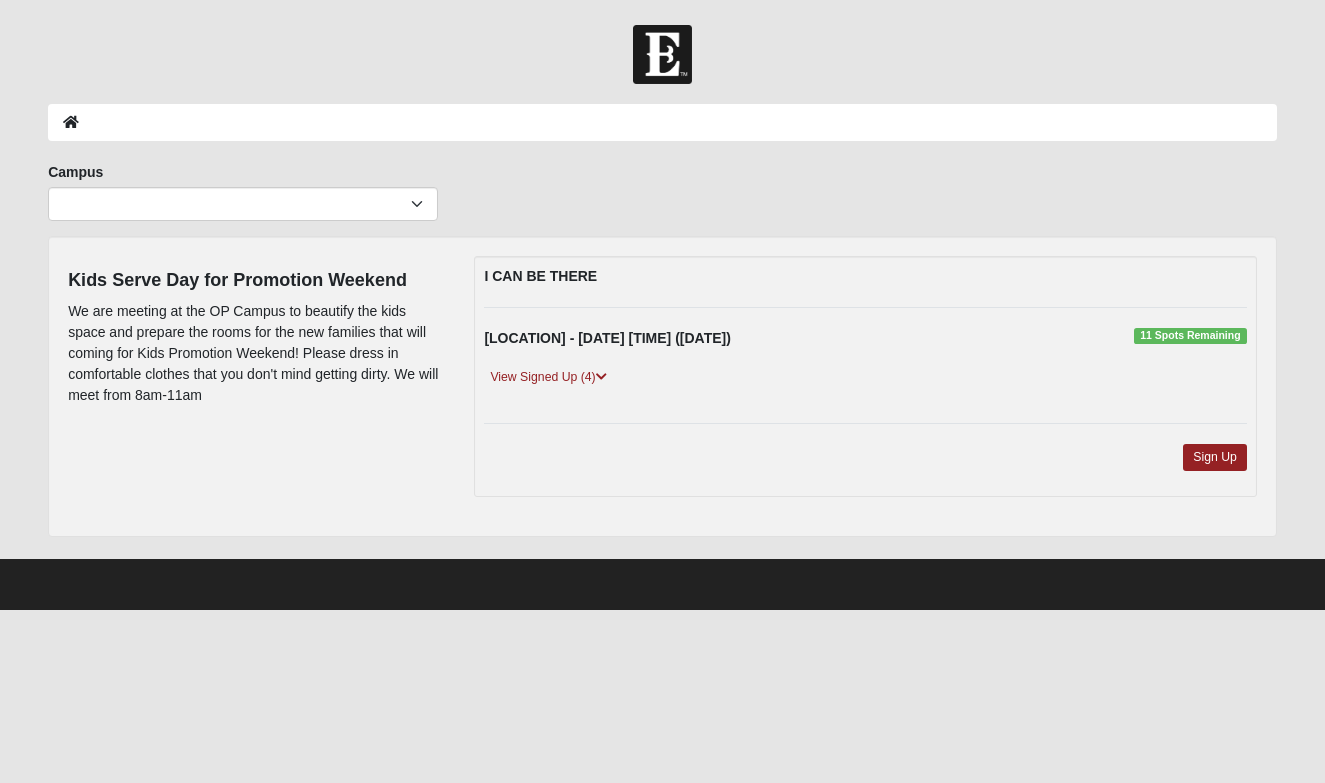 scroll, scrollTop: 0, scrollLeft: 0, axis: both 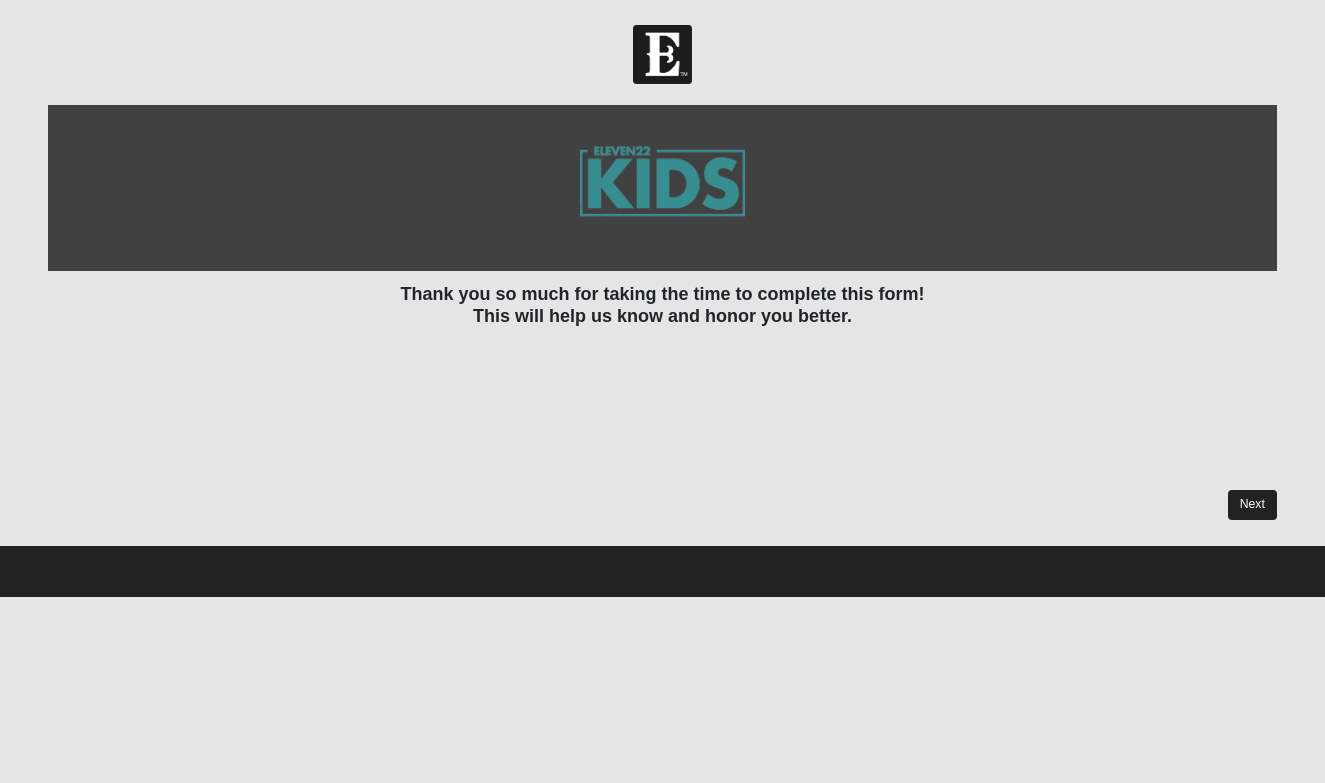 click on "Next" at bounding box center [1252, 504] 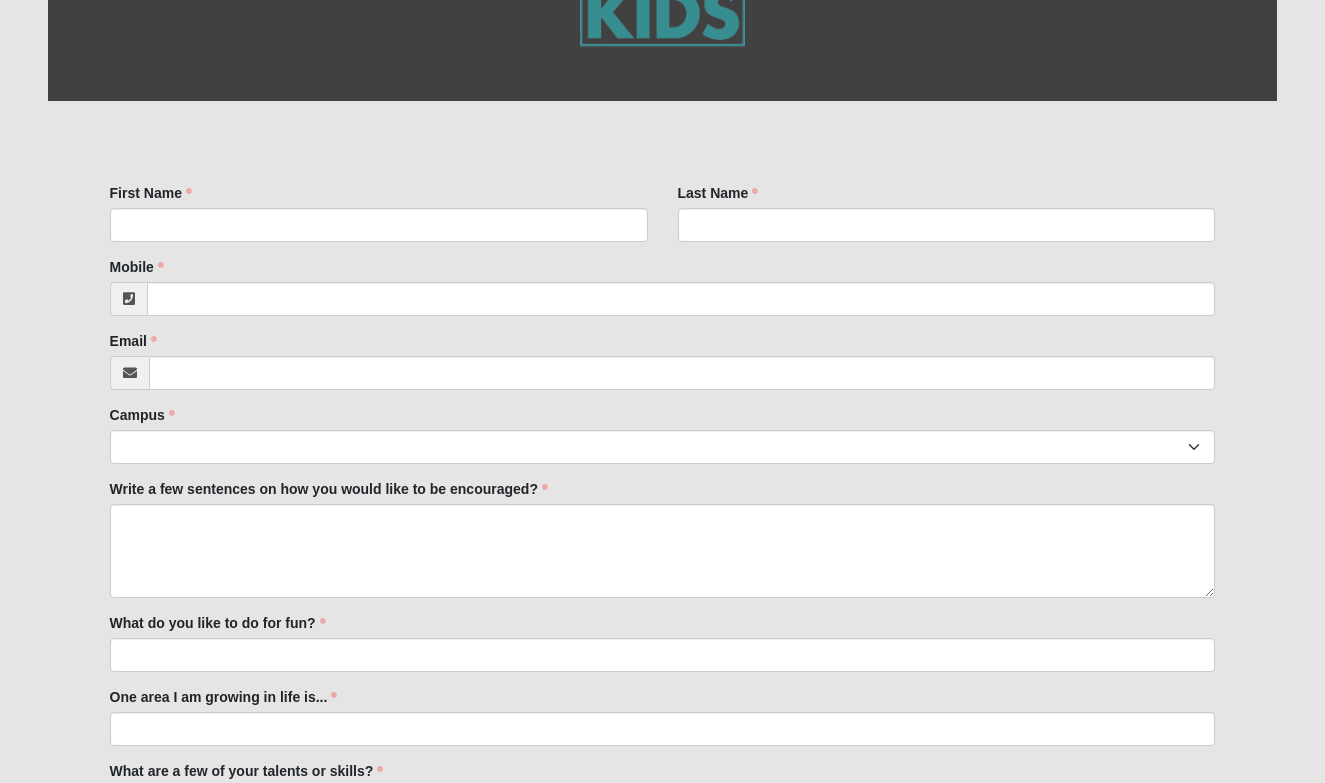 scroll, scrollTop: 297, scrollLeft: 0, axis: vertical 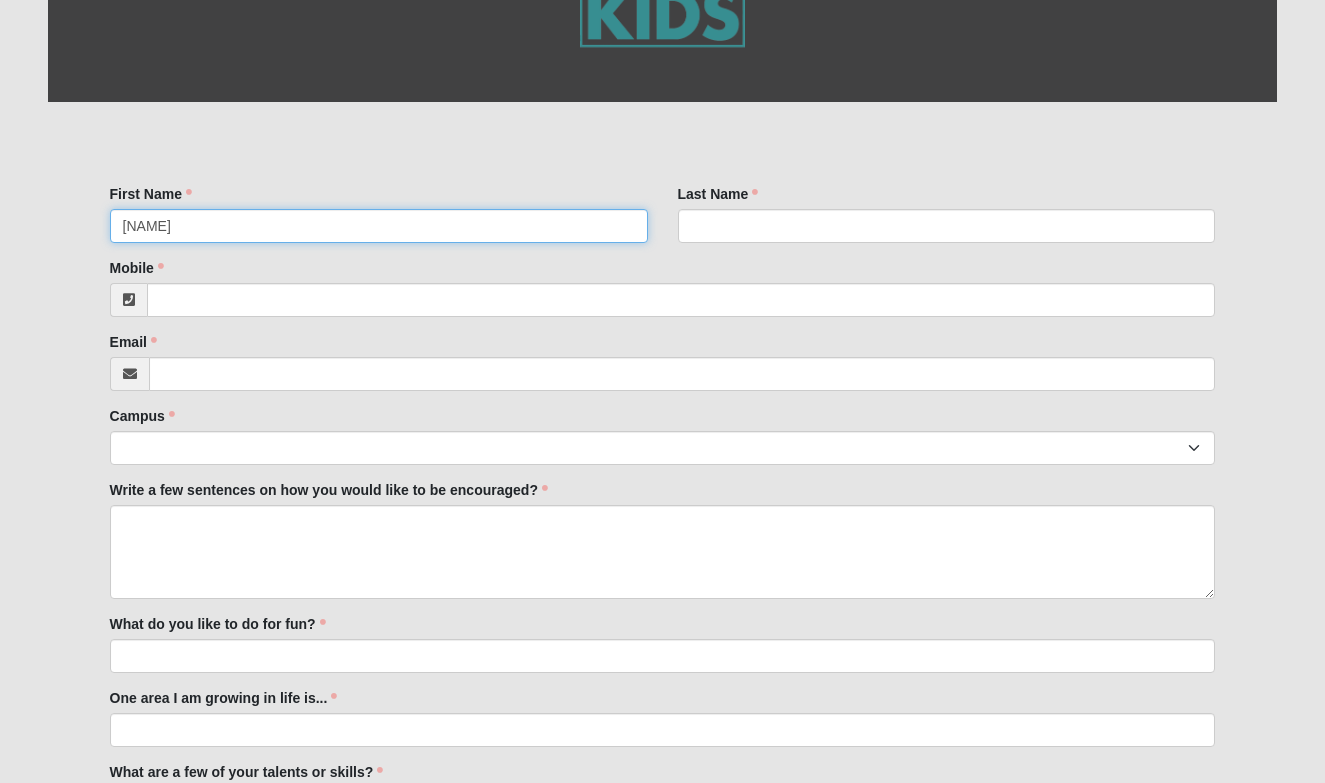 type on "[NAME]" 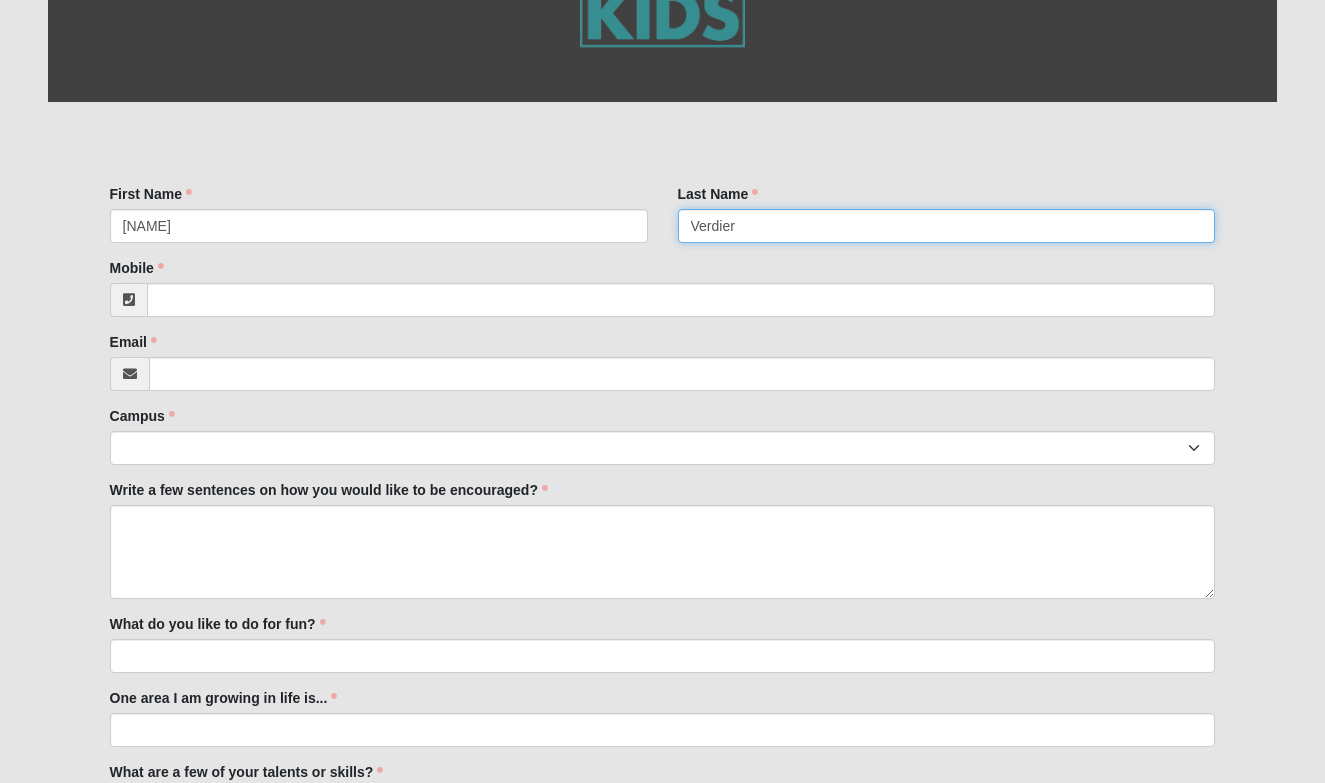 type on "Verdier" 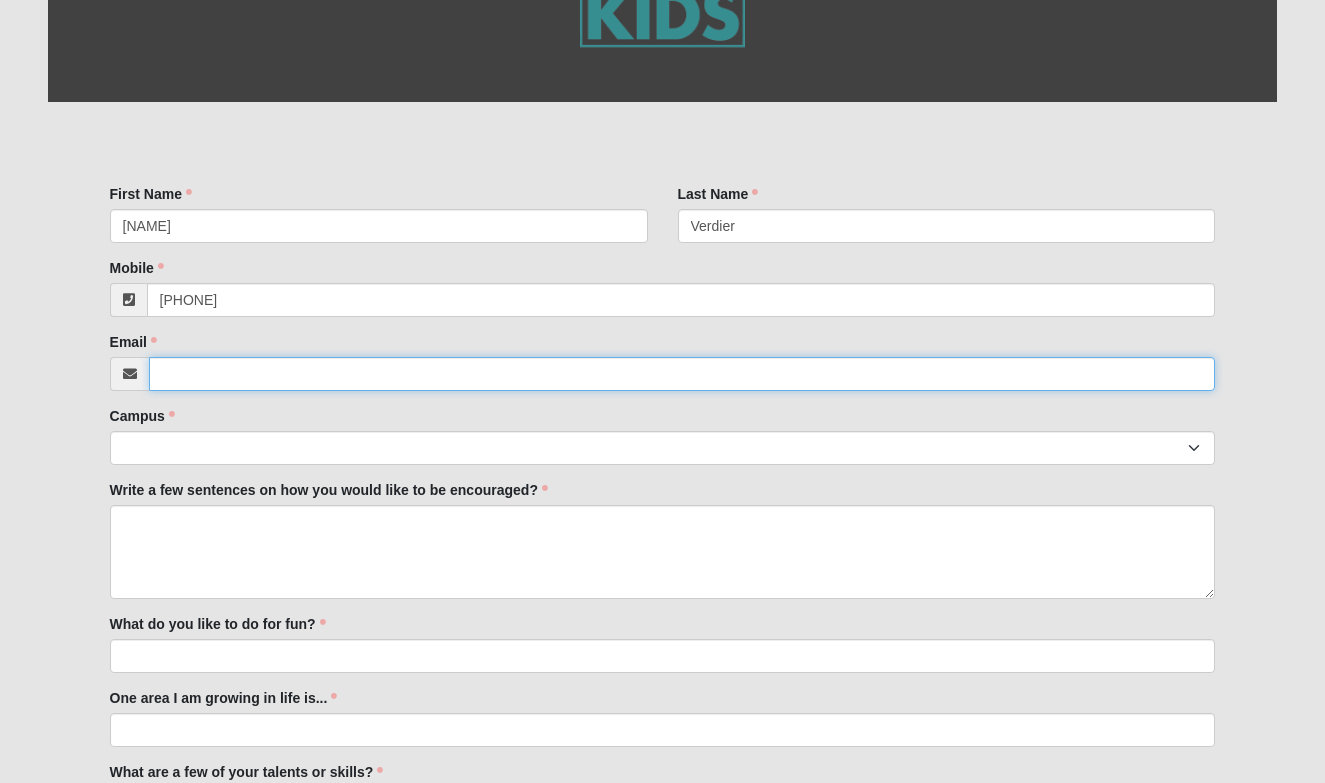 type on "[PHONE]" 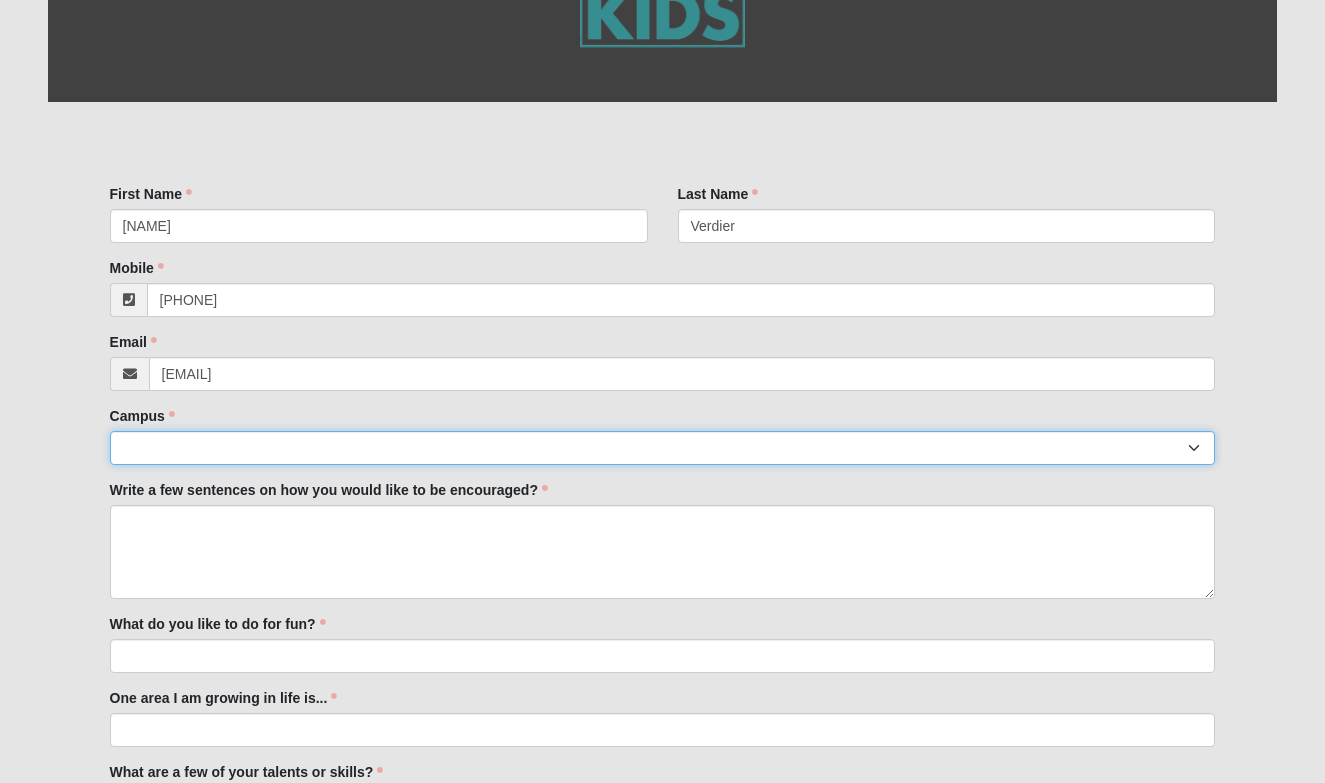 select on "13" 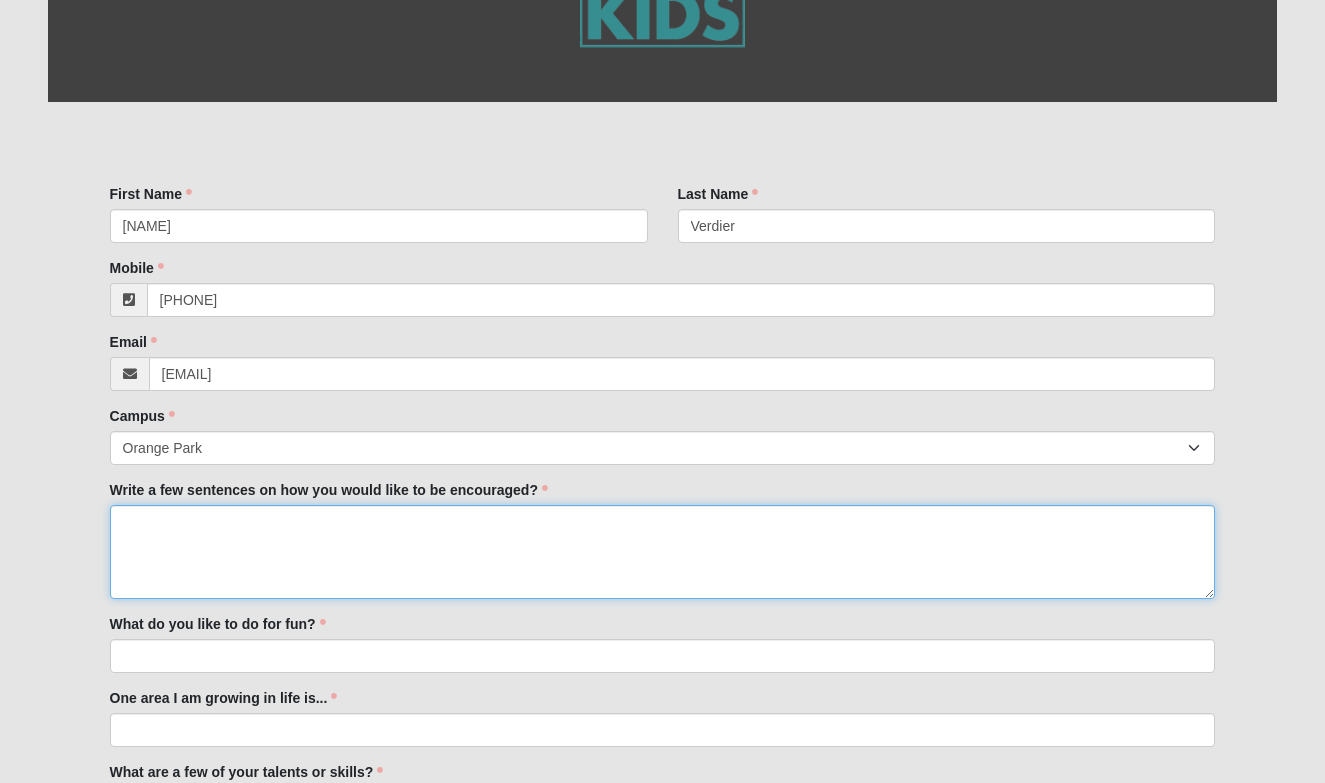 click on "Write a few sentences on how you would like to be encouraged?" at bounding box center [663, 552] 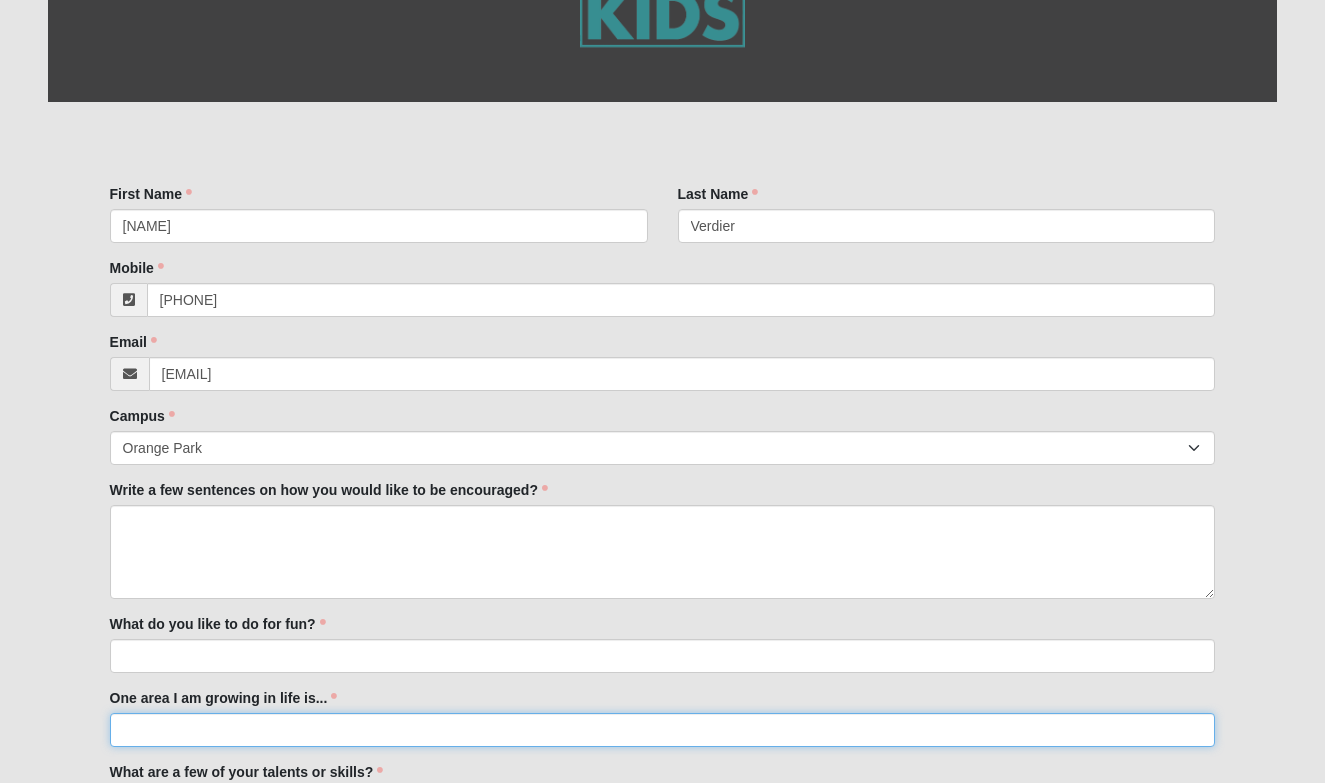 click on "One area I am growing in life is..." at bounding box center [663, 730] 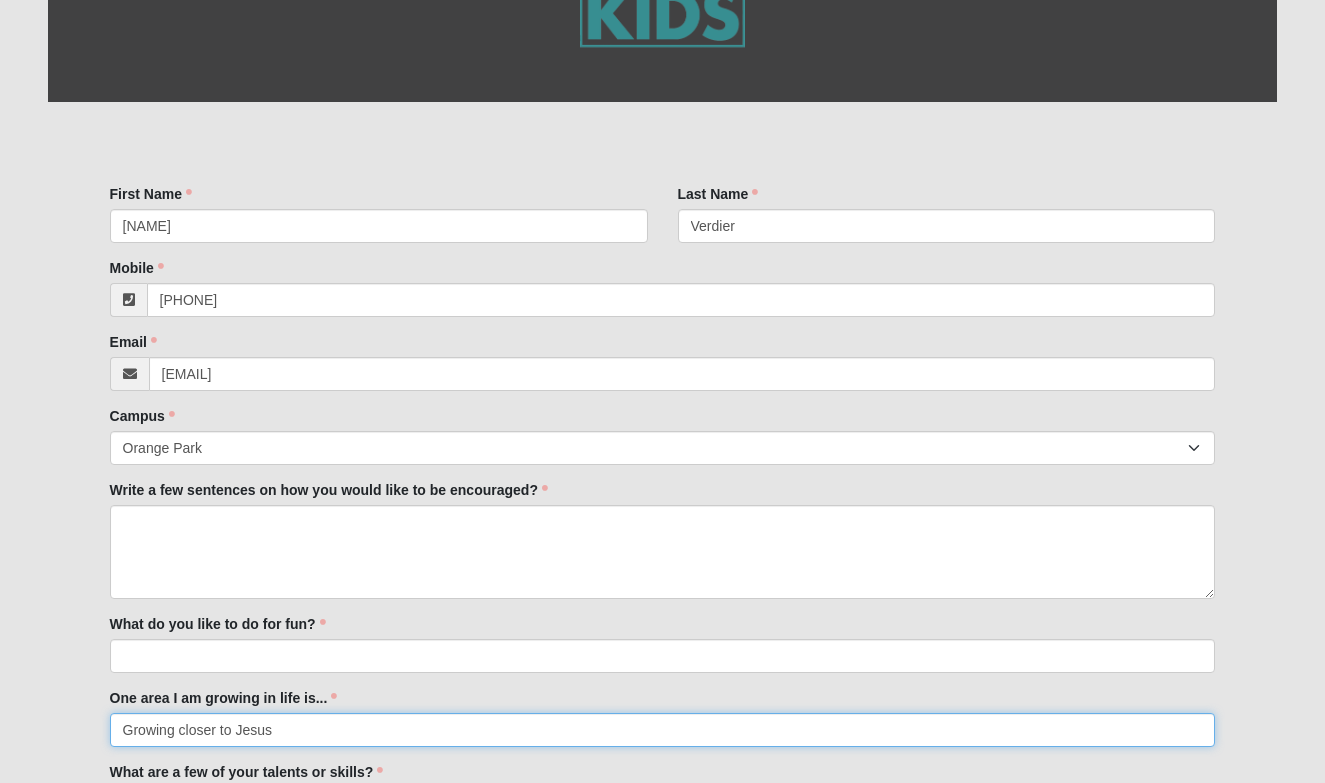 type on "Growing closer to Jesus" 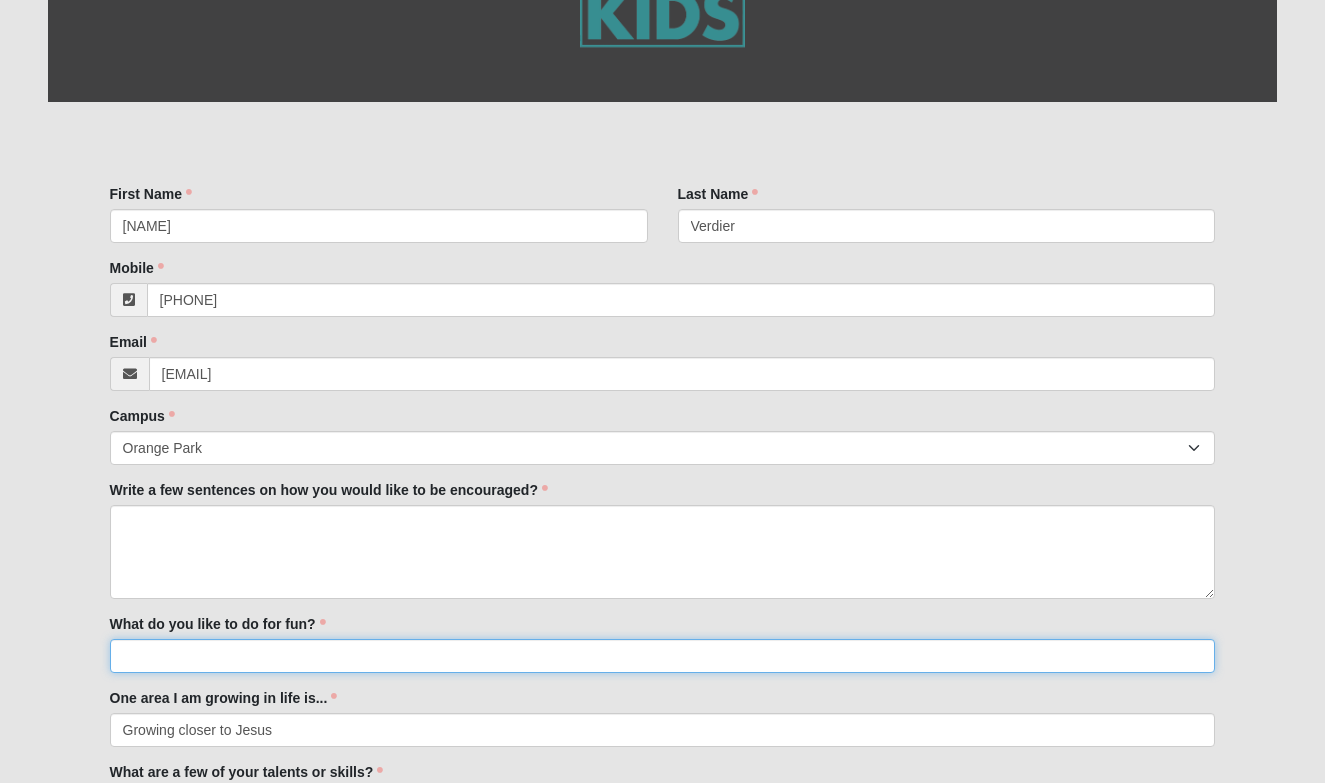 click on "What do you like to do for fun?" at bounding box center [663, 656] 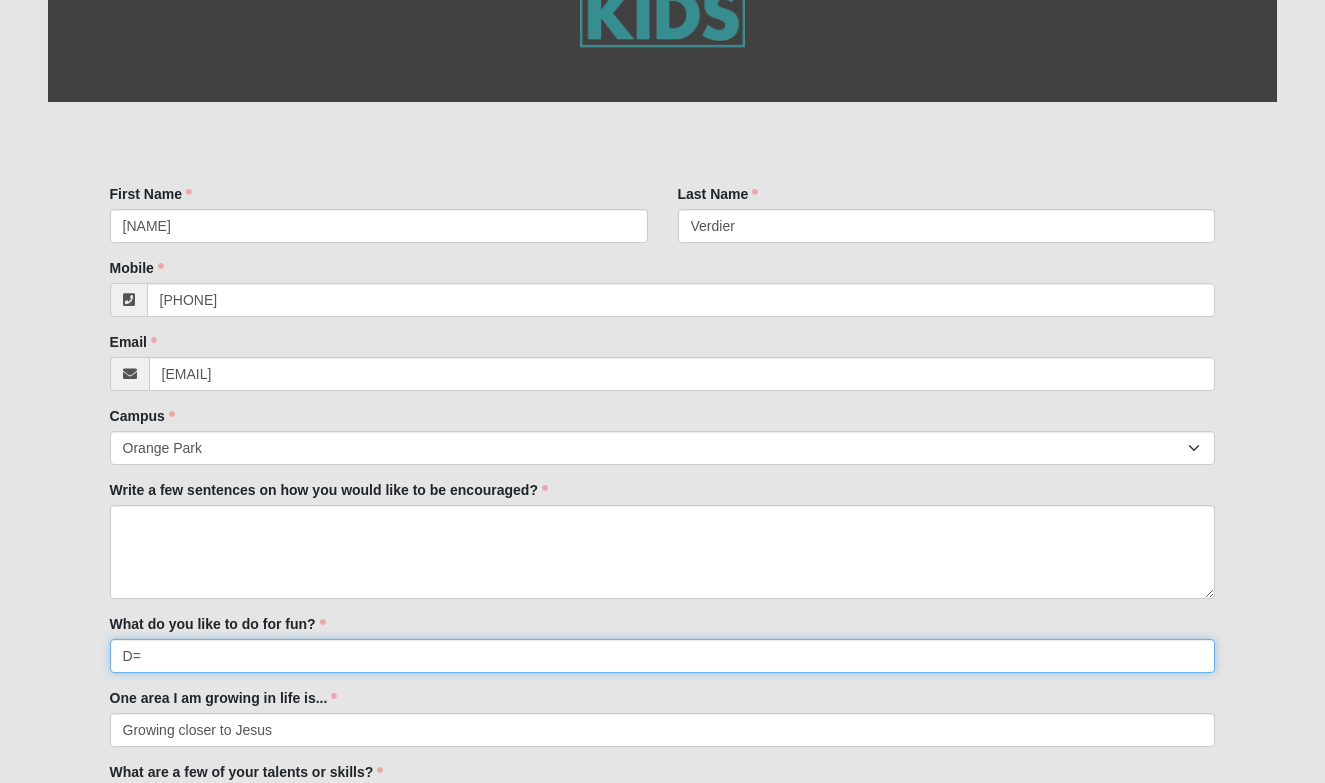 type on "D" 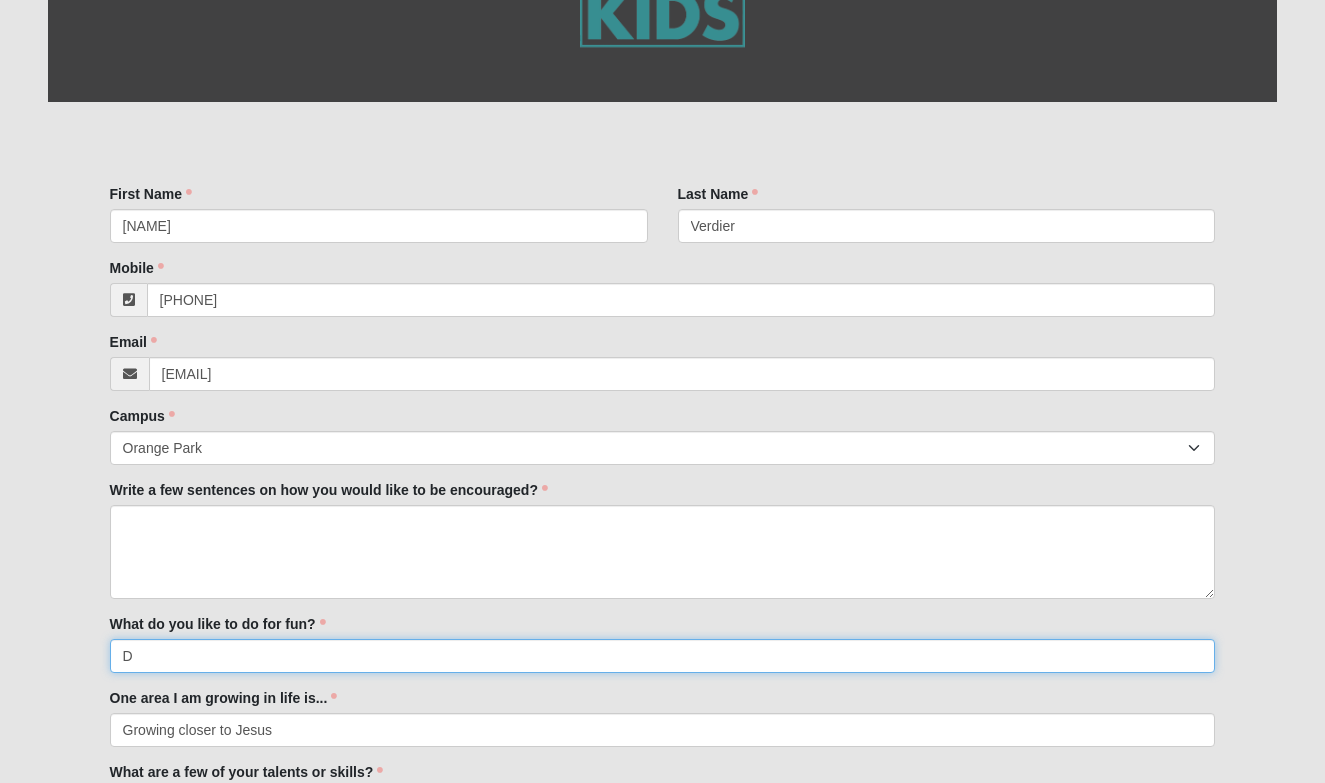 type 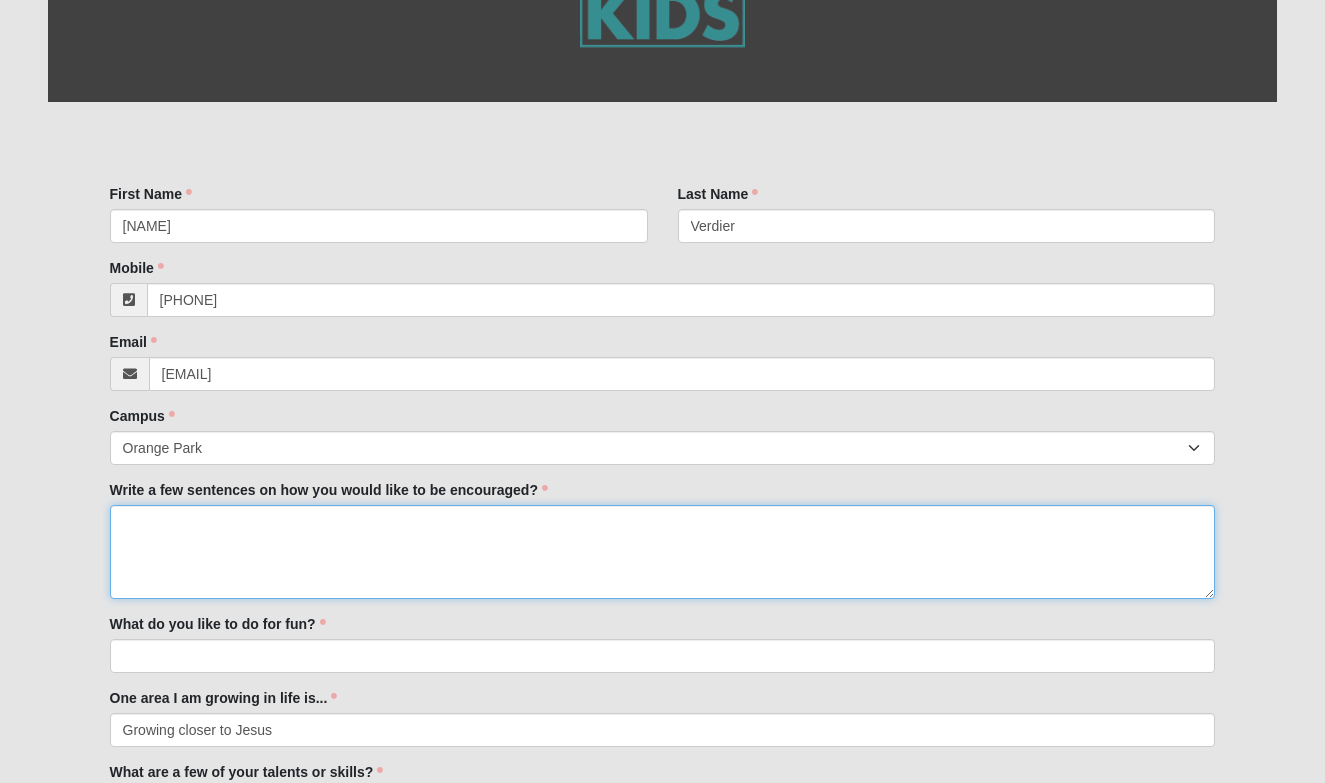 click on "Write a few sentences on how you would like to be encouraged?" at bounding box center [663, 552] 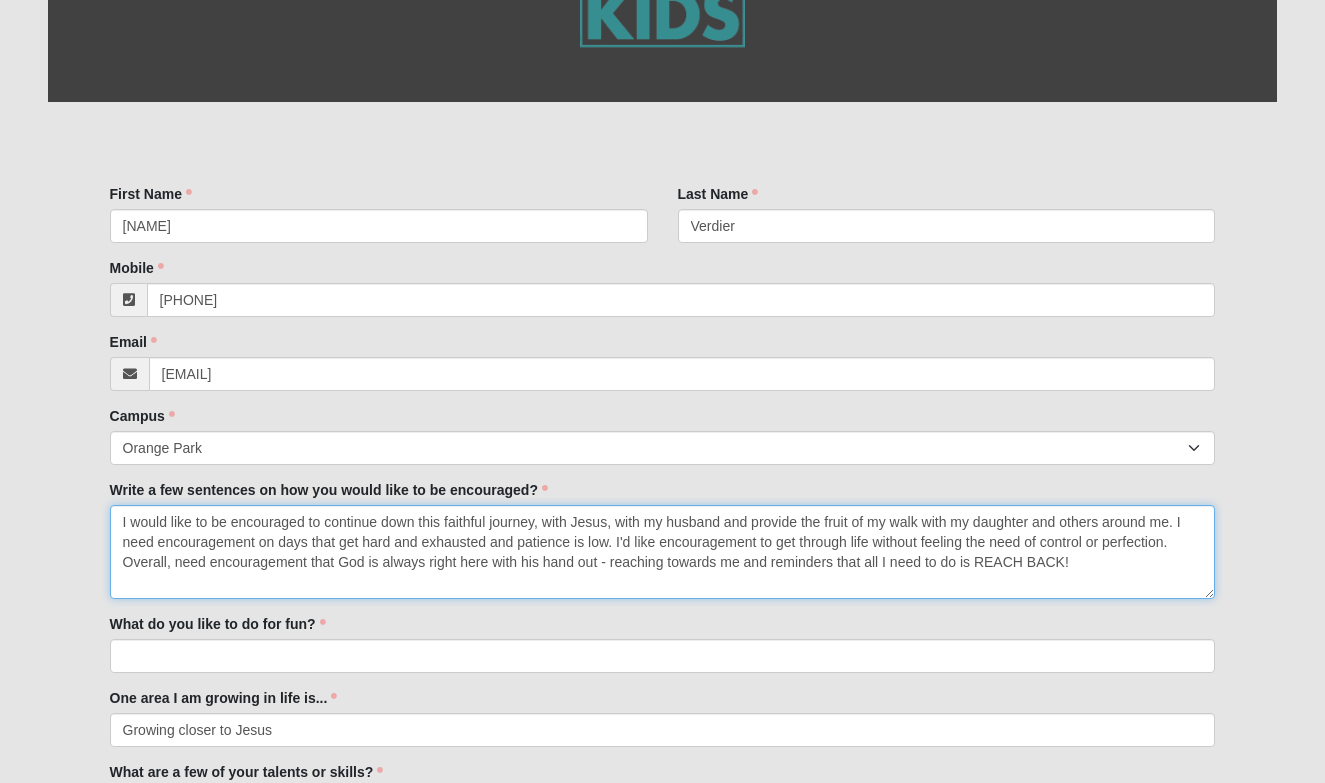 type on "I would like to be encouraged to continue down this faithful journey, with Jesus, with my husband and provide the fruit of my walk with my daughter and others around me. I need encouragement on days that get hard and exhausted and patience is low. I'd like encouragement to get through life without feeling the need of control or perfection. Overall, need encouragement that God is always right here with his hand out - reaching towards me and reminders that all I need to do is REACH BACK!" 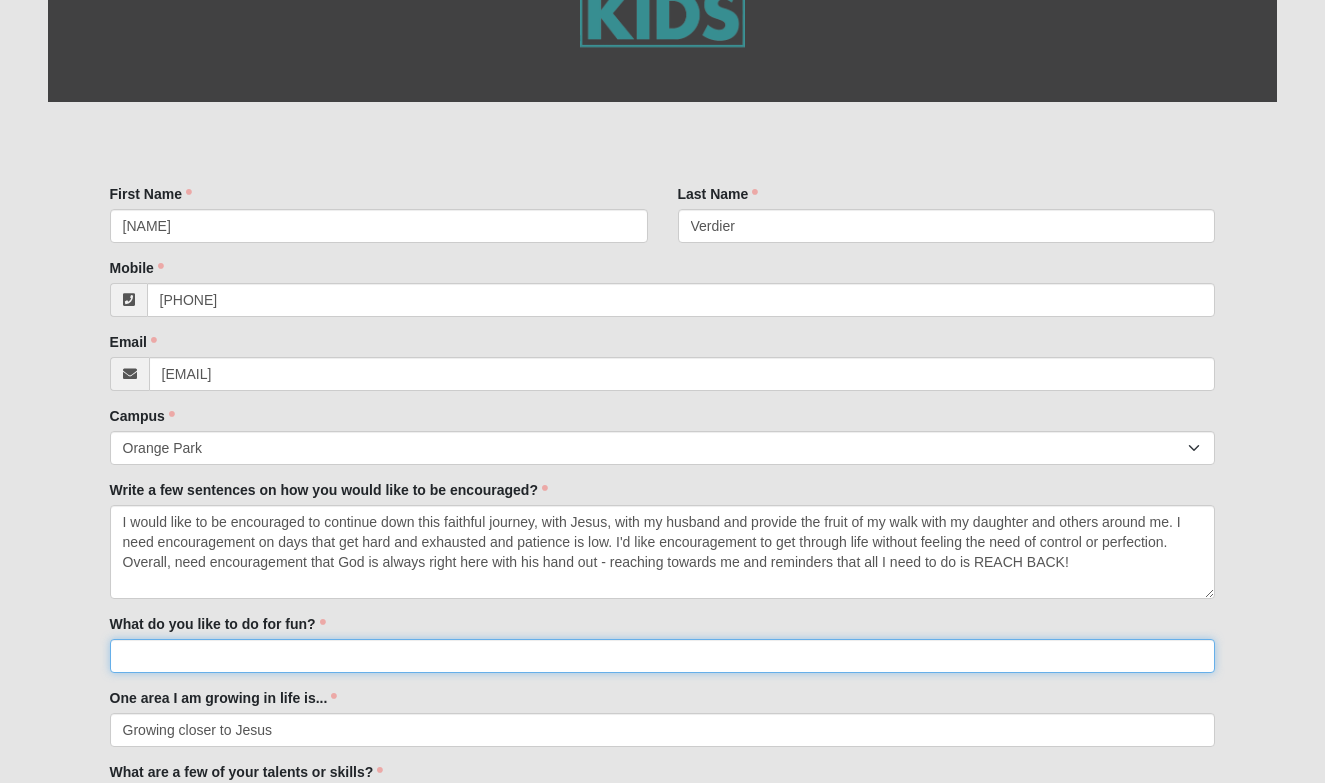 click on "What do you like to do for fun?" at bounding box center (663, 656) 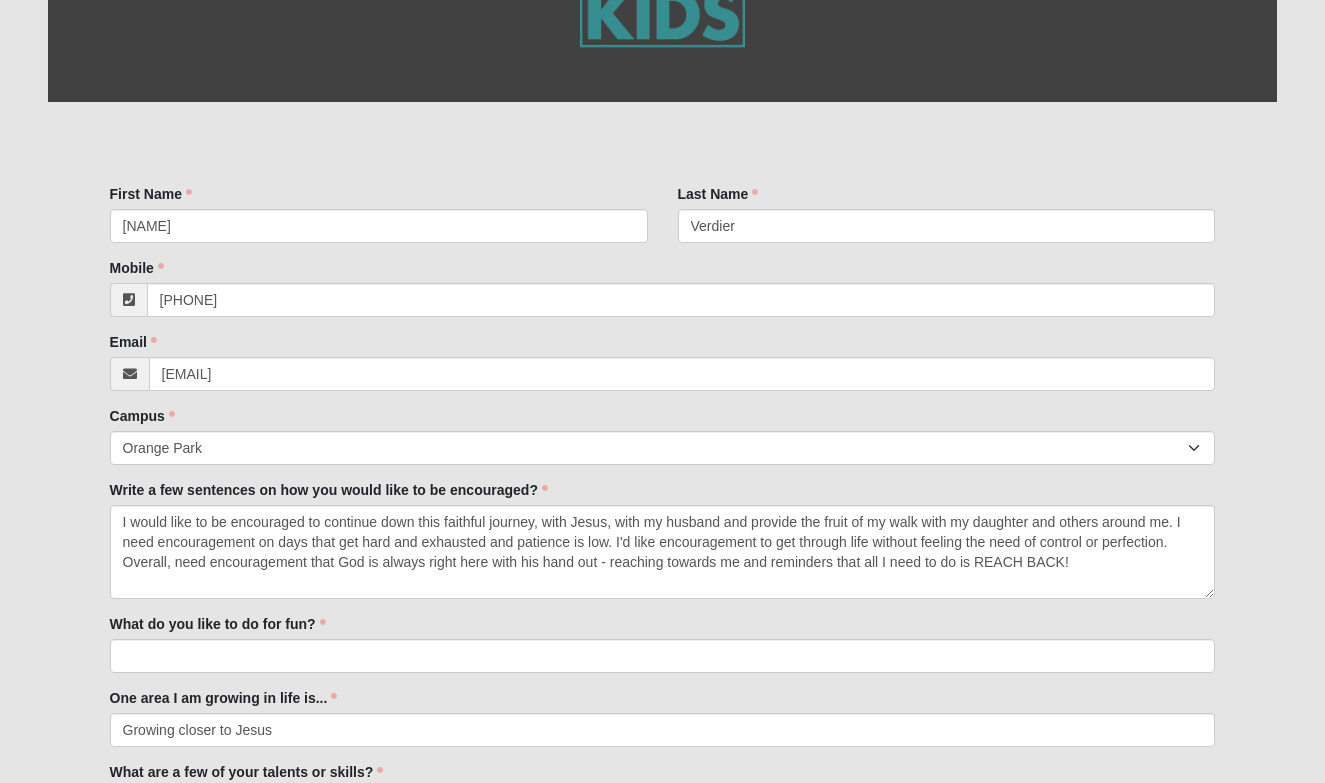 click on "Form
33.333333333333333333333333330% Complete
Family Member to Register
Page Title
First Name
[FIRST]
First Name is required.
Last Name
[LAST]
Last Name is required.
Mobile" at bounding box center (662, 521) 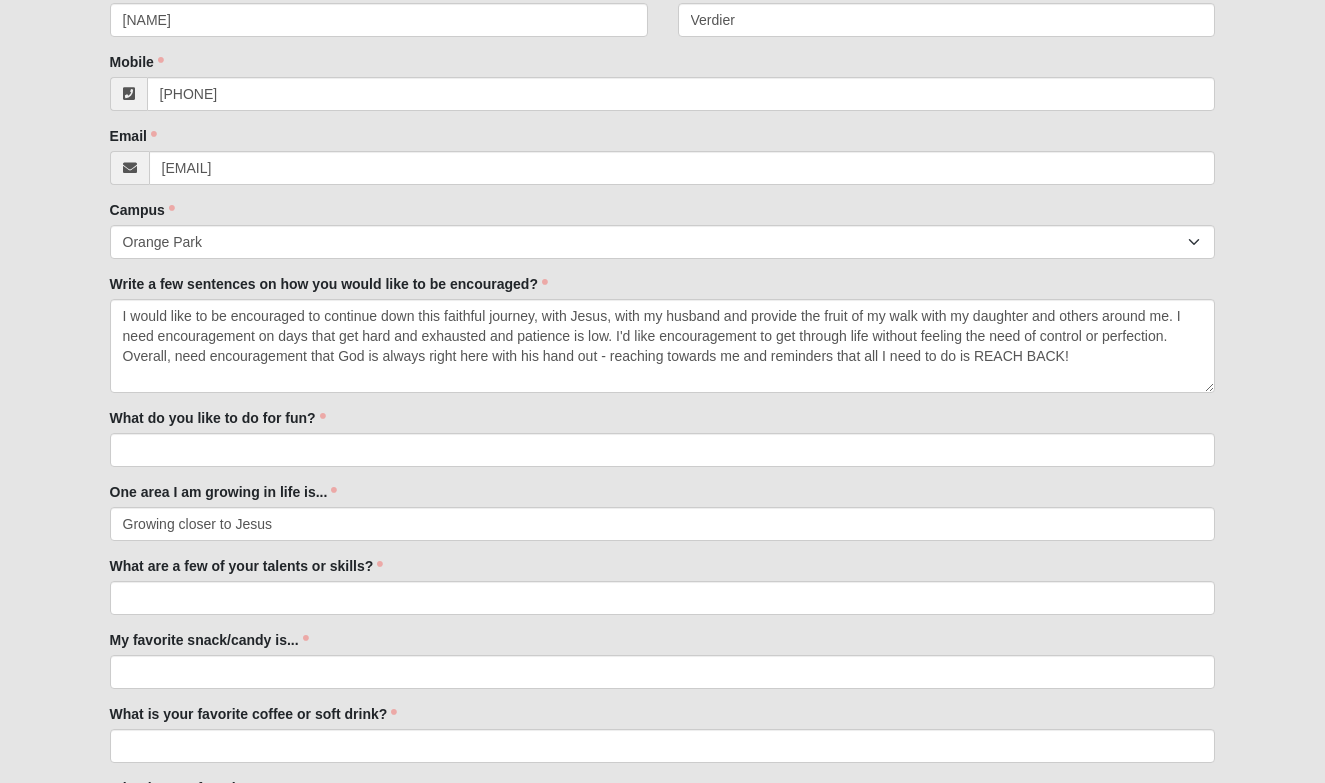 scroll, scrollTop: 522, scrollLeft: 0, axis: vertical 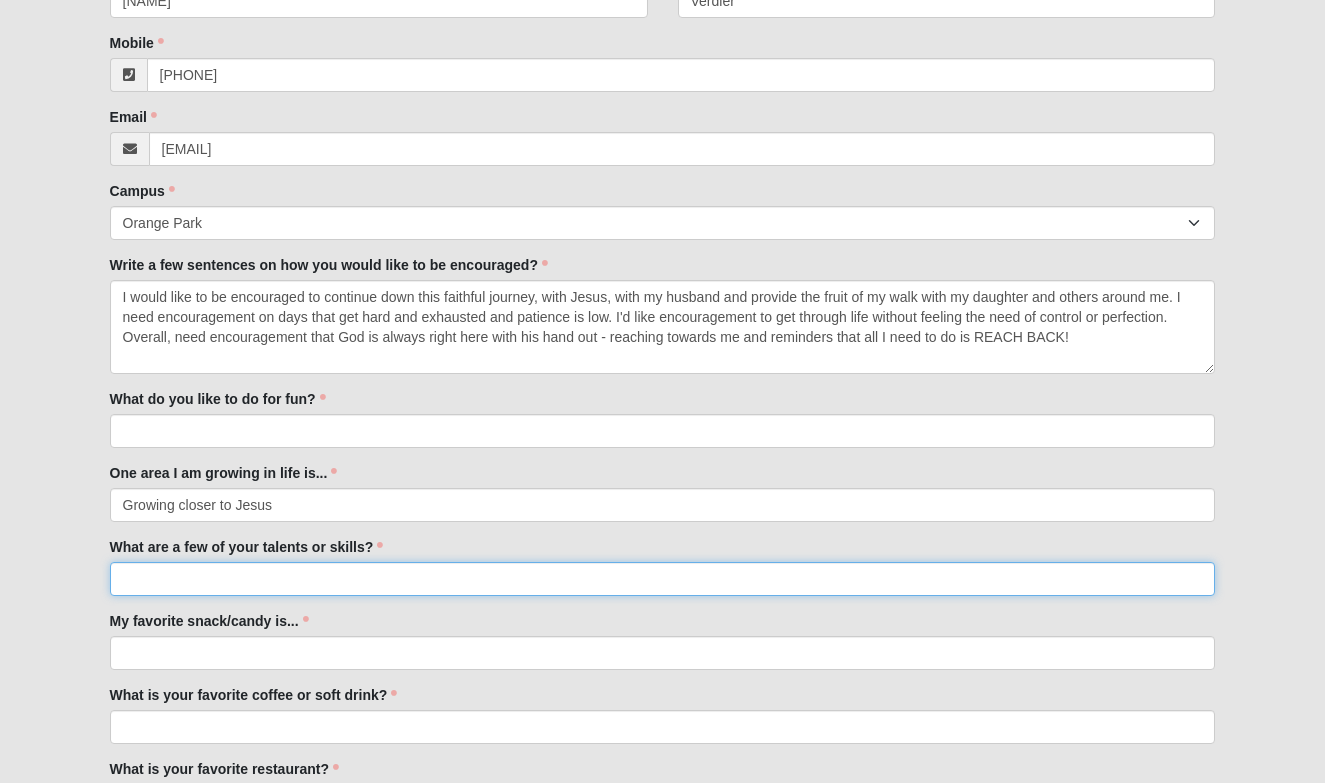click on "What are a few of your talents or skills?" at bounding box center [663, 579] 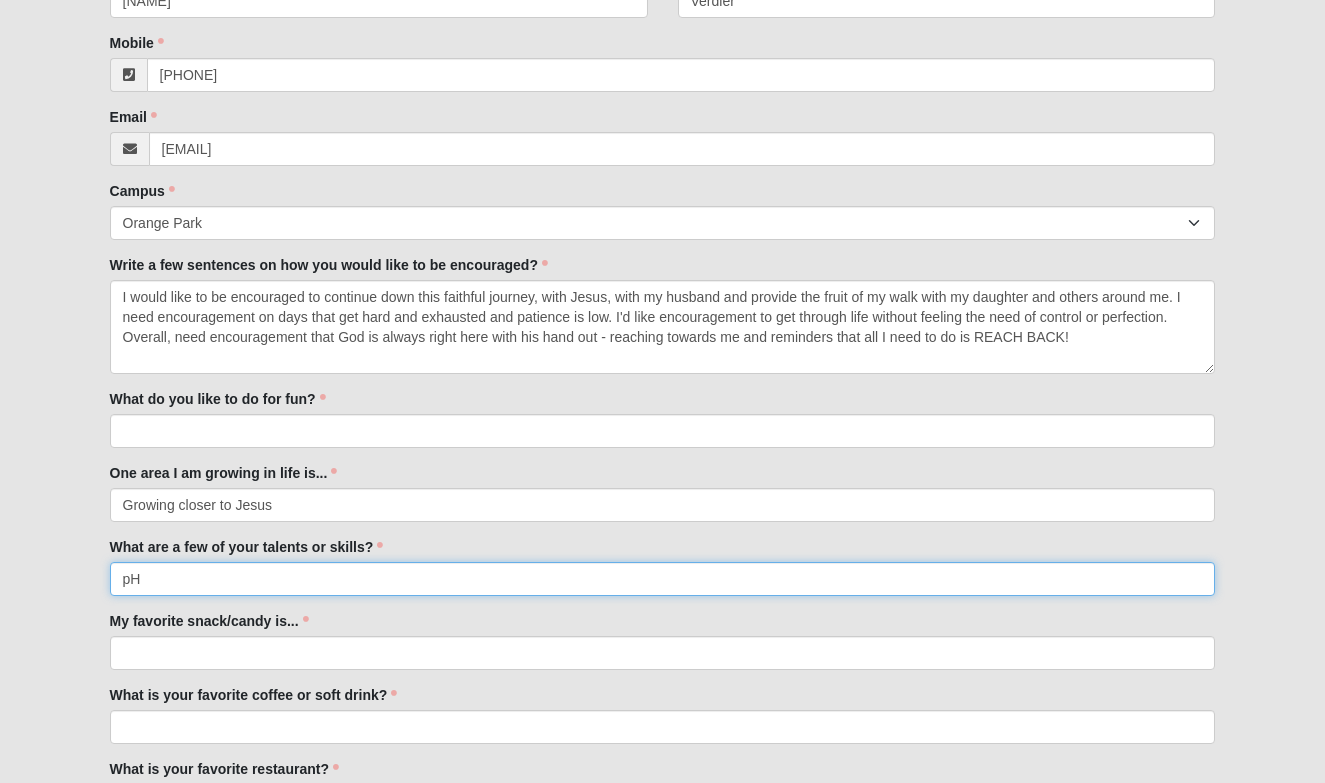 type on "p" 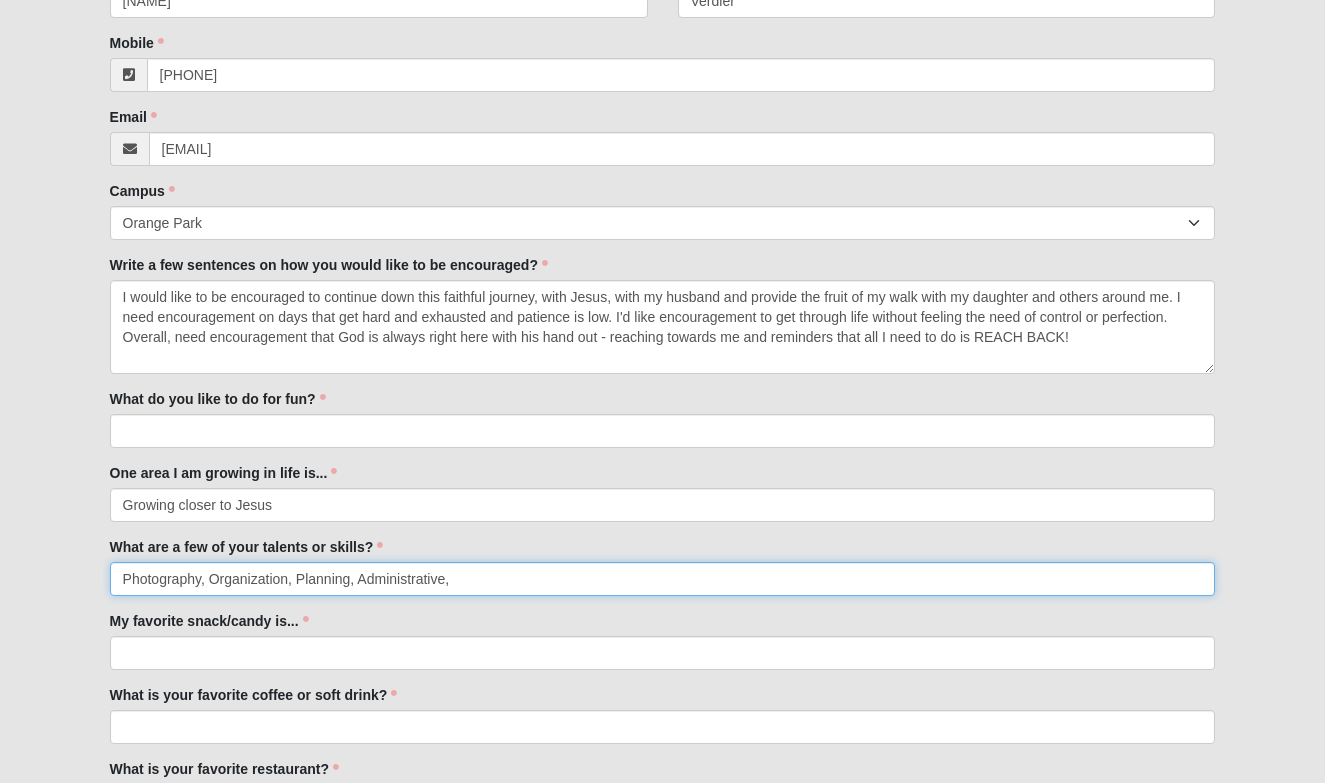 type on "Photography, Organization, Planning, Administrative," 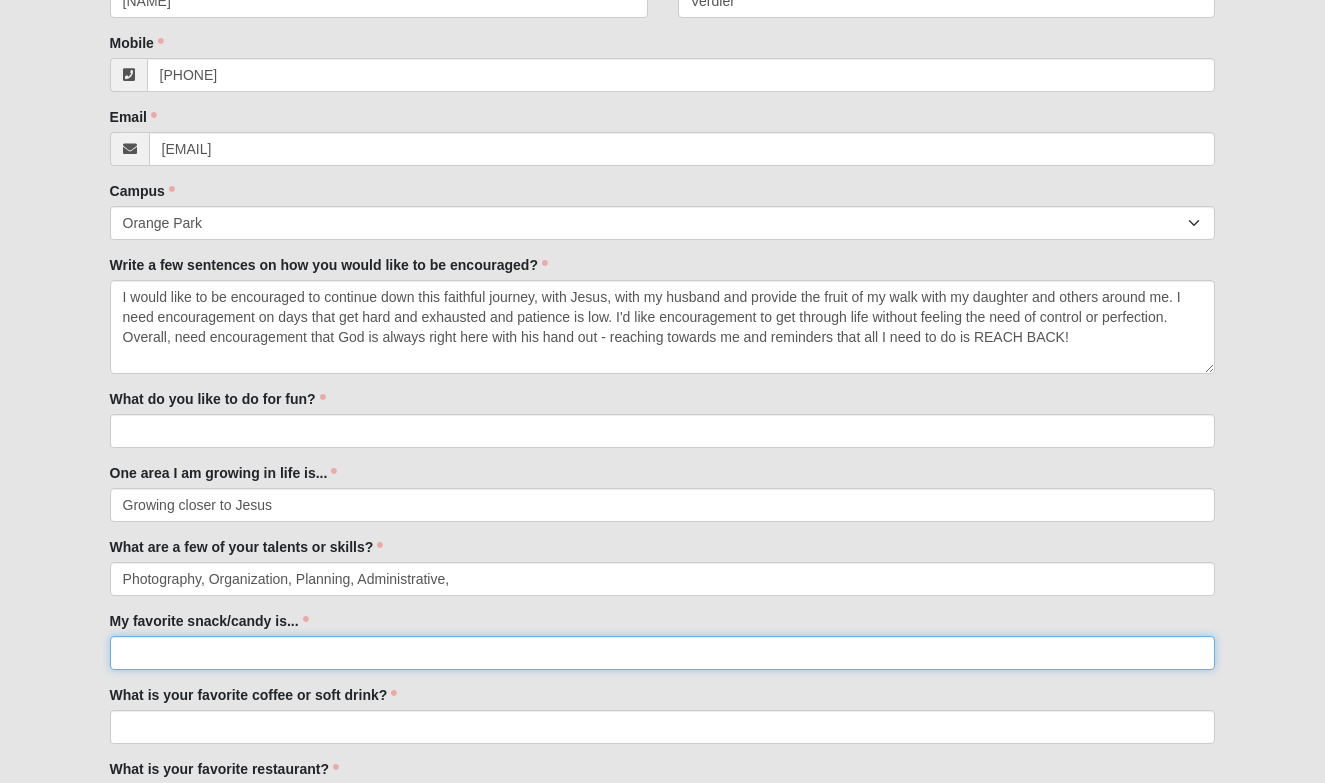 click on "My favorite snack/candy is..." at bounding box center (663, 653) 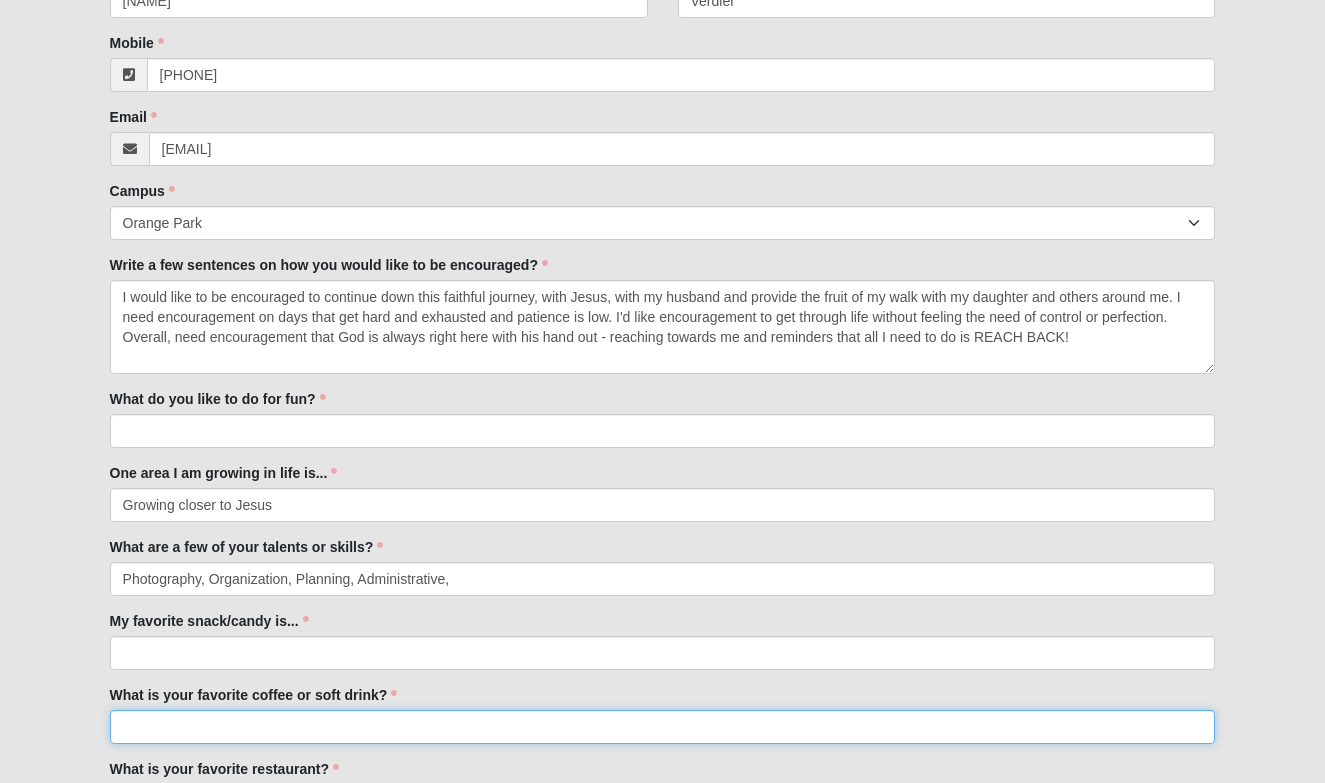 click on "What is your favorite coffee or soft drink?" at bounding box center (663, 727) 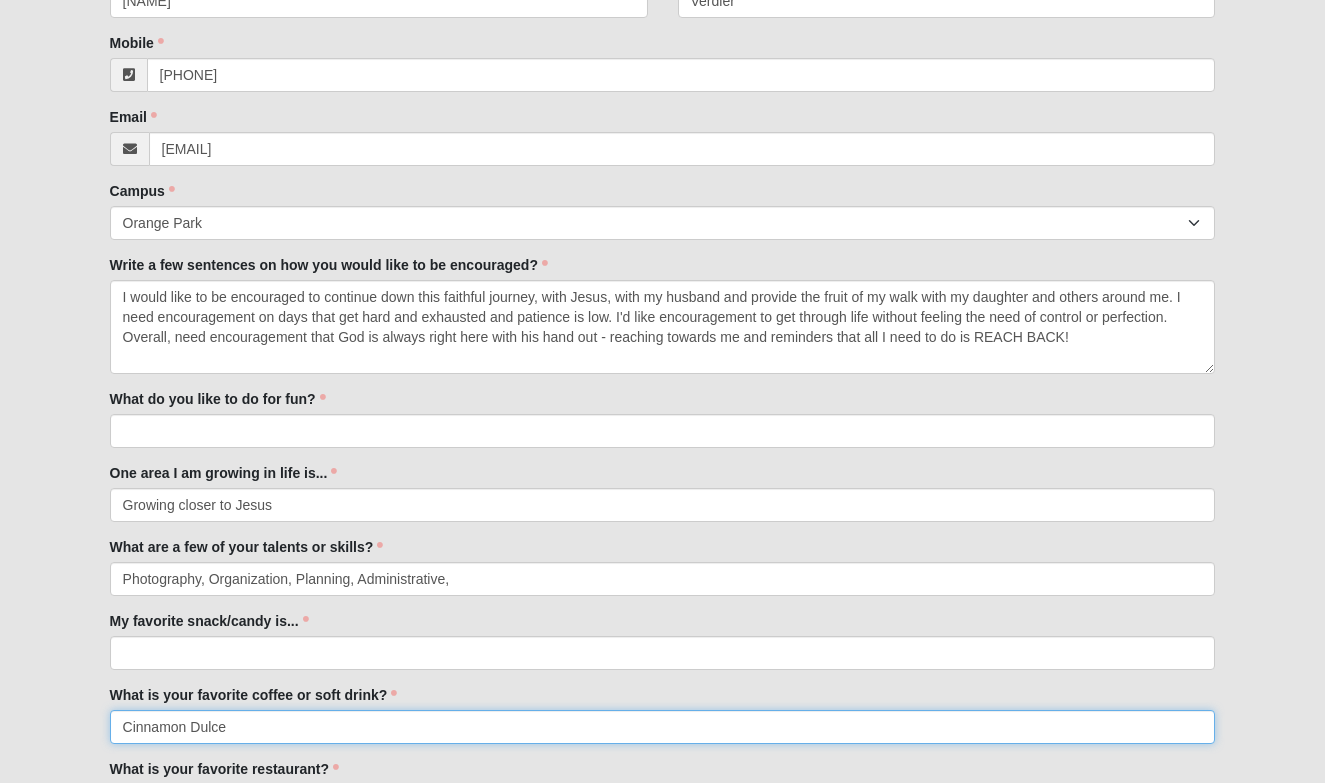 click on "Cinnamon Dulce" at bounding box center (663, 727) 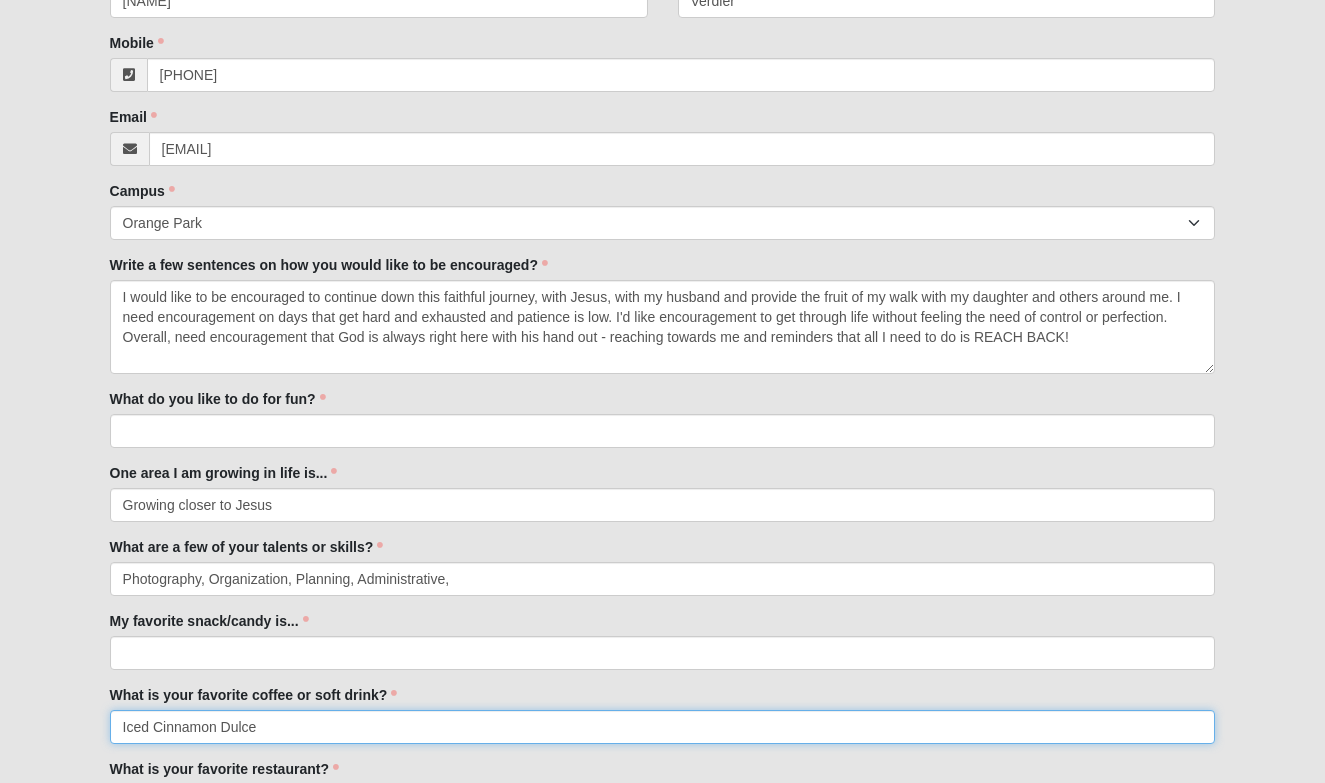 click on "Iced Cinnamon Dulce" at bounding box center (663, 727) 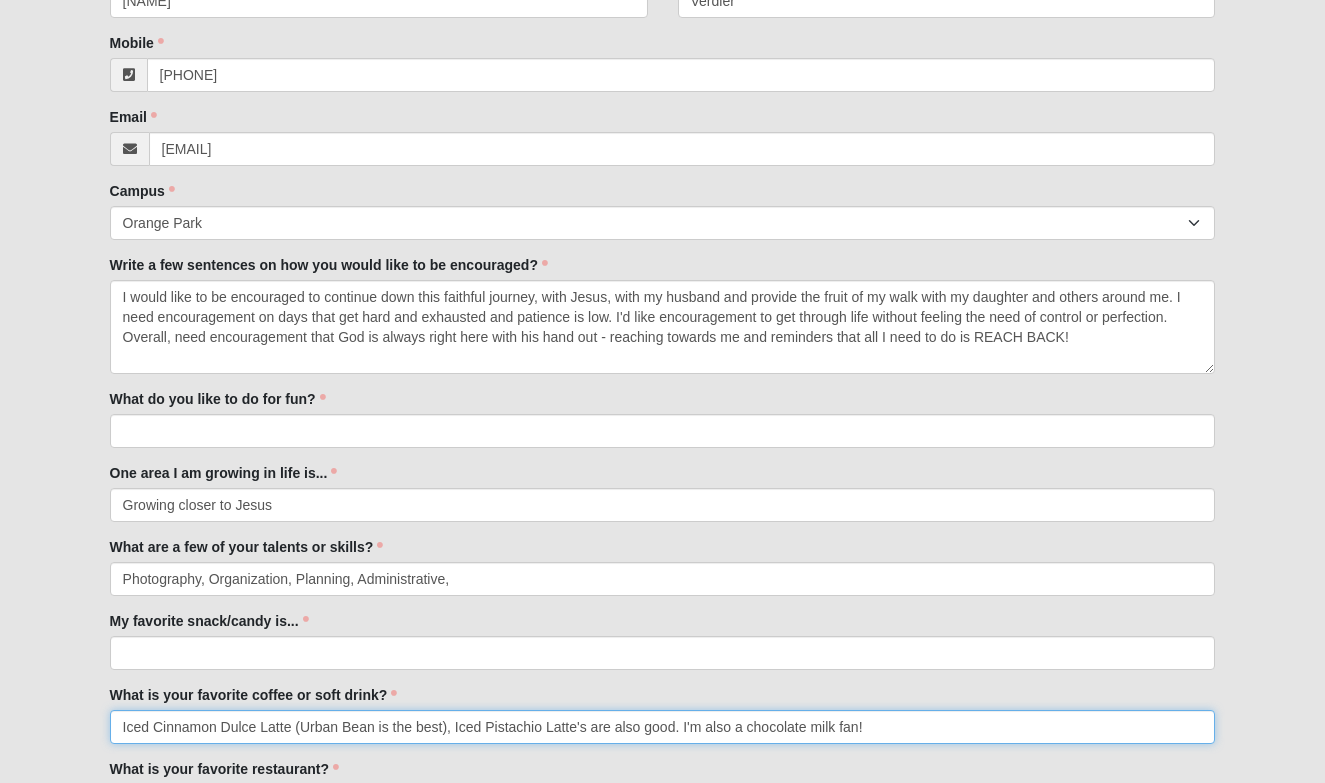 type on "Iced Cinnamon Dulce Latte (Urban Bean is the best), Iced Pistachio Latte's are also good. I'm also a chocolate milk fan!" 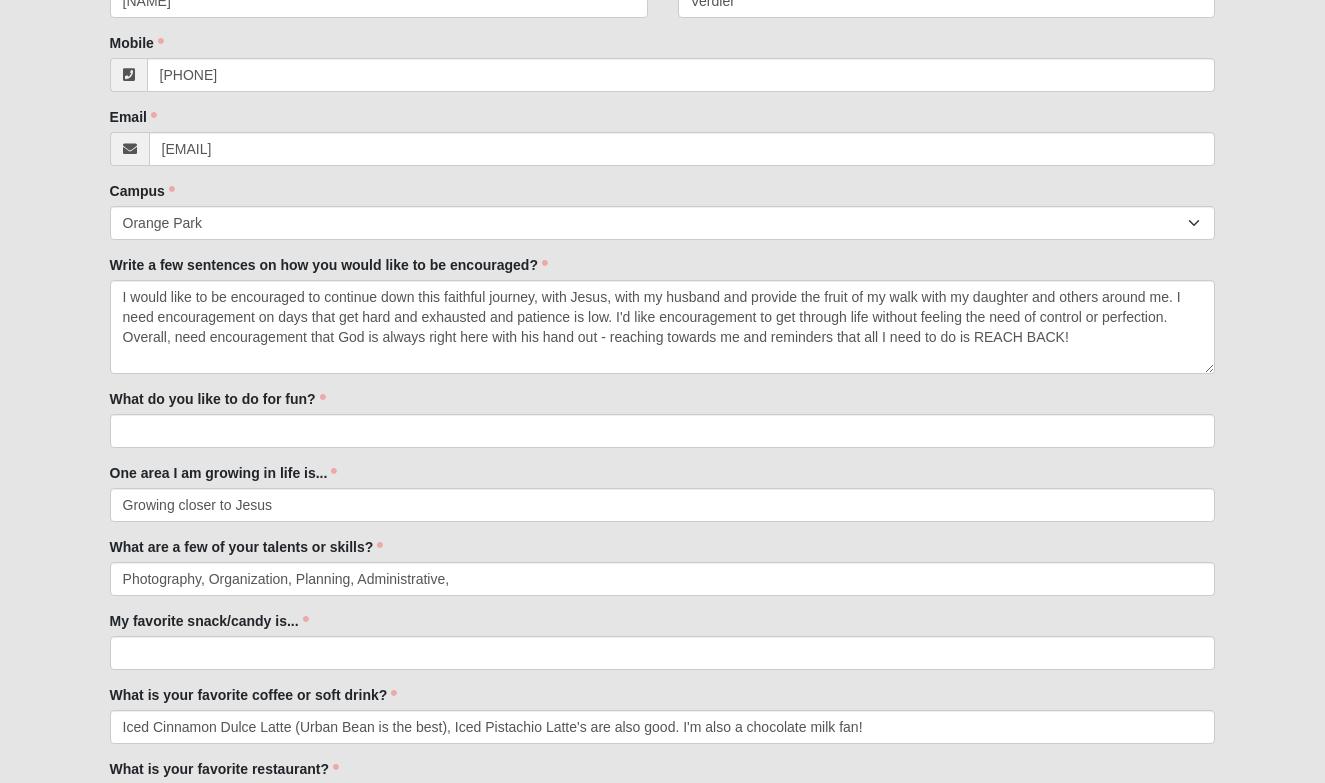 click on "First Name
[FIRST]
First Name is required.
Last Name
[LAST]
Last Name is required.
Mobile
[PHONE]
Mobile is required.
Email
[EMAIL]
Email address is not valid
Email is required.
Campus
Arlington
Baymeadows
Eleven22 Online
Fleming Island
Jesup
Mandarin
North Jax
Orange Park
Outpost
Palatka (Coming Soon)
Ponte Vedra
San Pablo
St. Johns
St. Augustine (Coming Soon)
Wildlight
NONE
Campus is required.
Write a few sentences on how you would like to be encouraged?
Write a few sentences on how you would like to be encouraged? is required.
What do you like to do for fun?
What do you like to do for fun? is required.
One area I am growing in life is..." at bounding box center [662, 427] 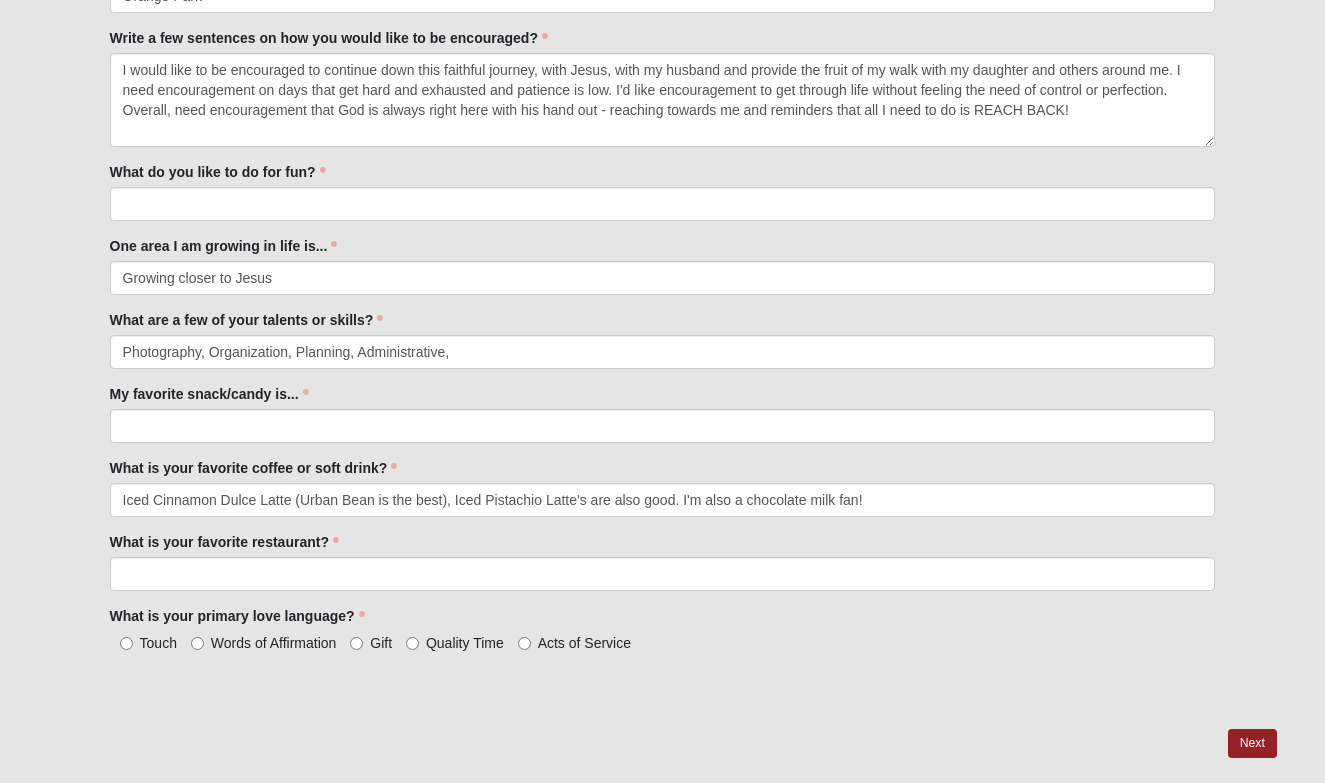 scroll, scrollTop: 757, scrollLeft: 0, axis: vertical 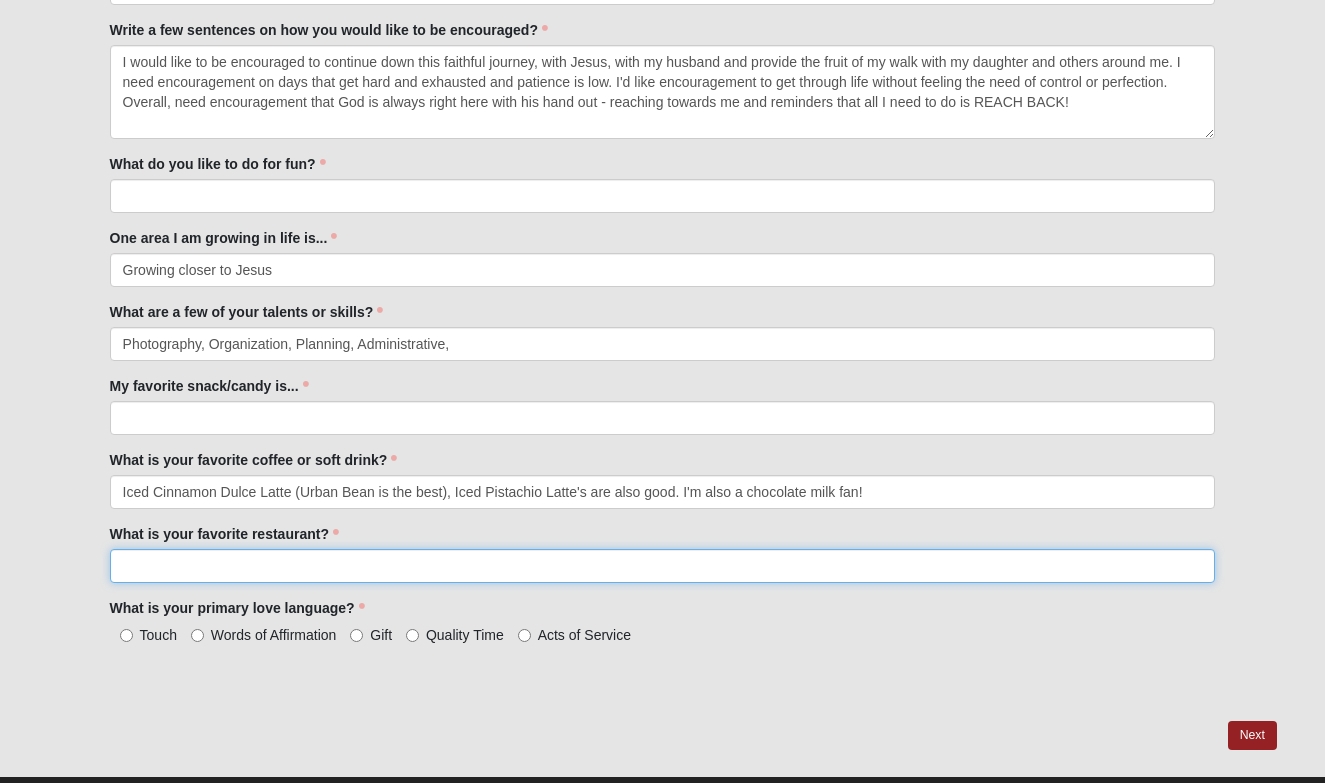 click on "What is your favorite restaurant?" at bounding box center (663, 566) 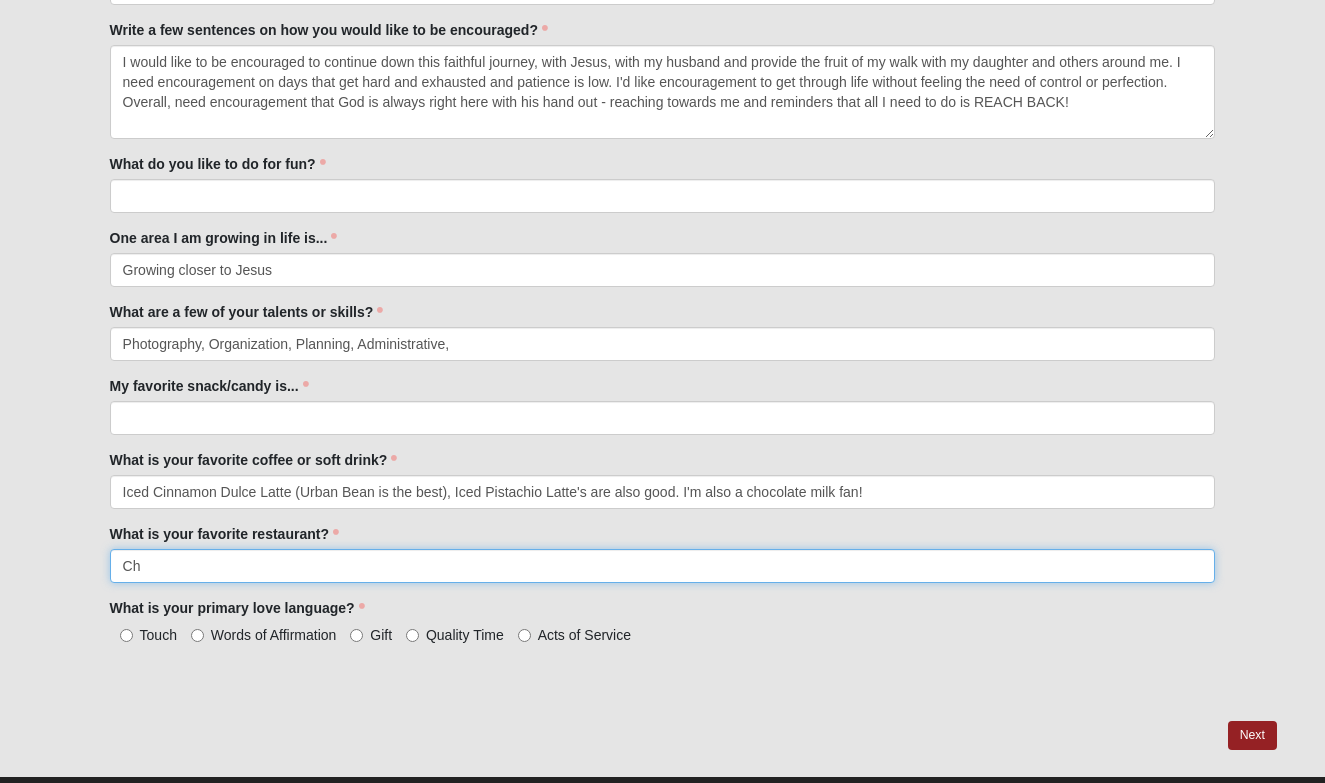 type on "C" 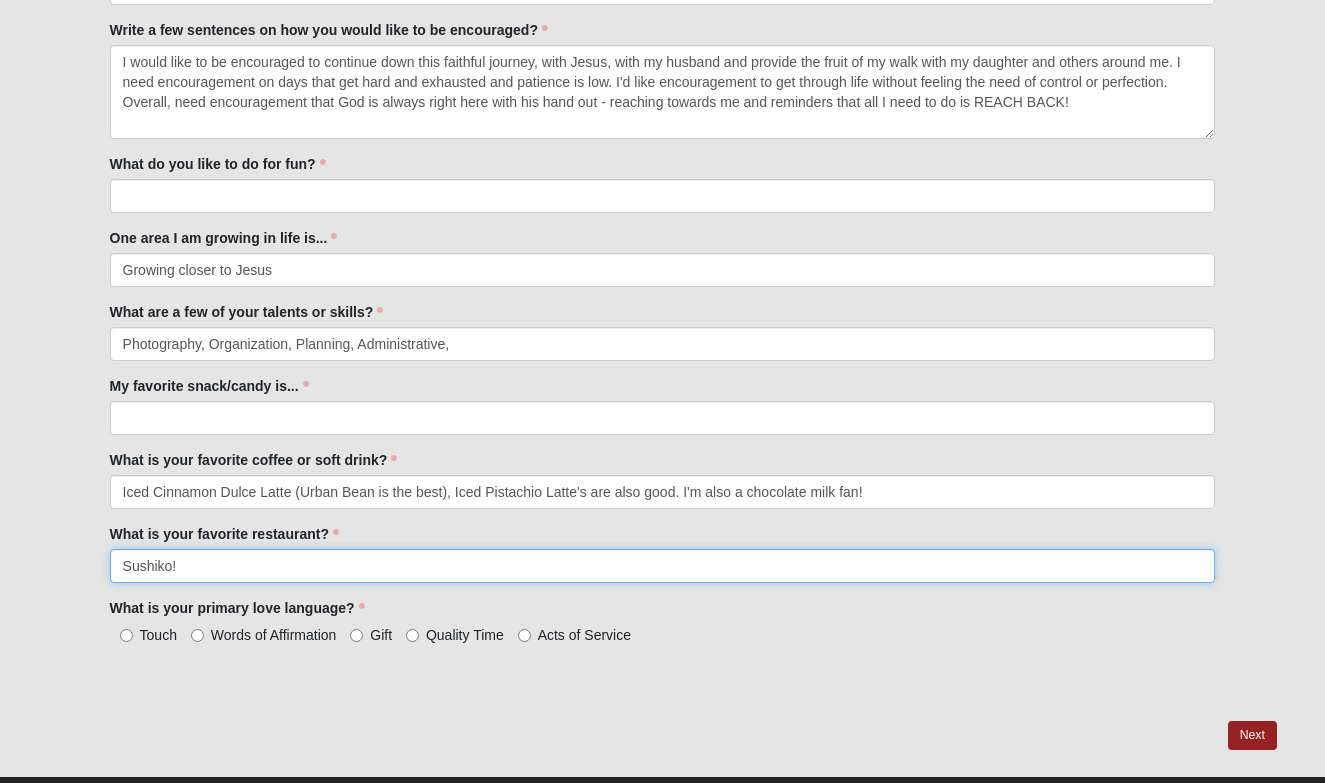type on "Sushiko!" 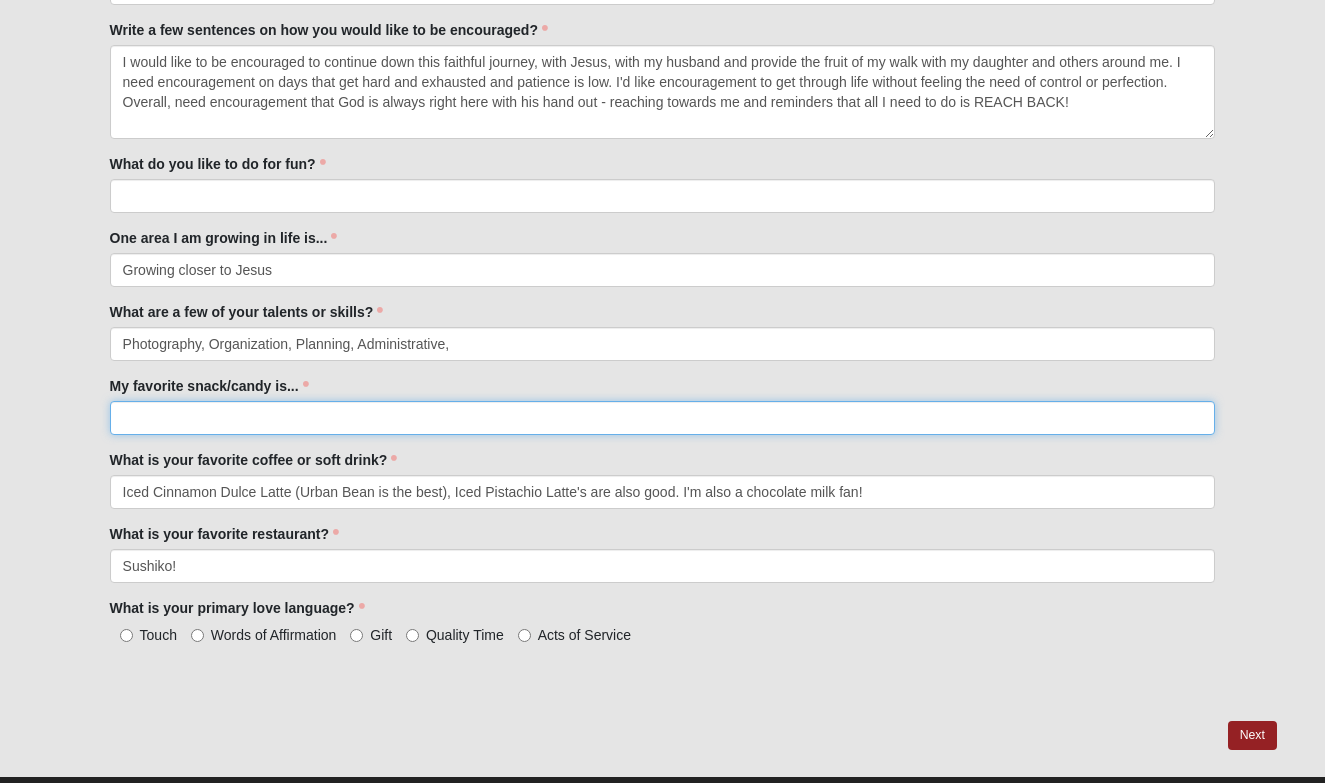 click on "My favorite snack/candy is..." at bounding box center (663, 418) 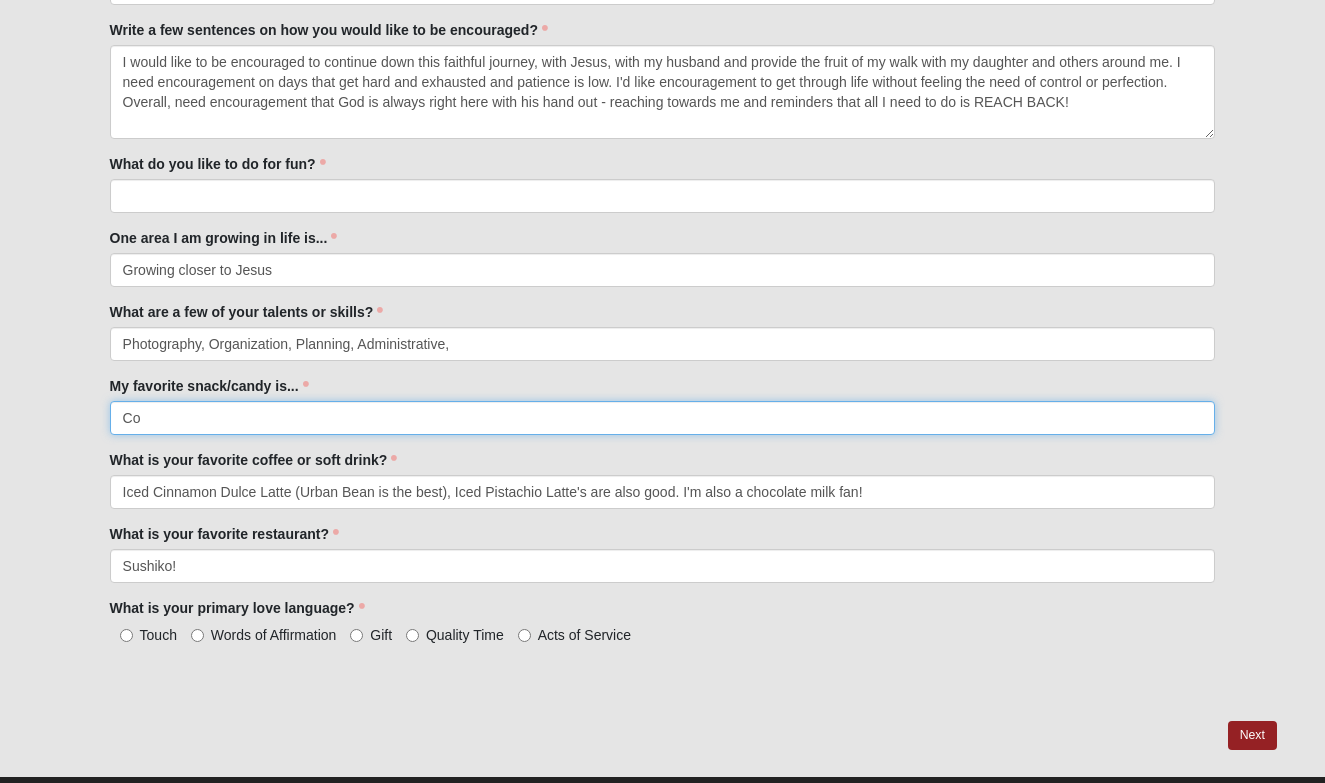 type on "C" 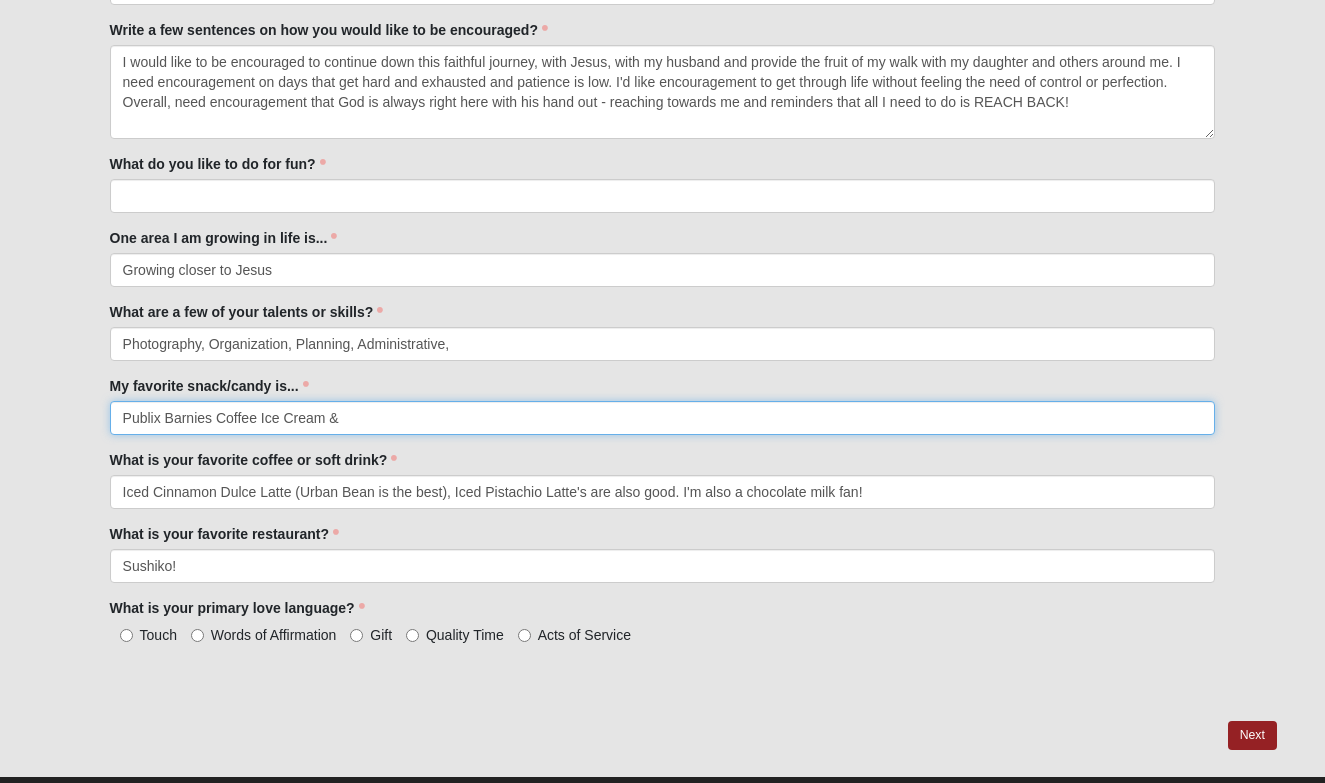 type on "Publix Barnies Coffee Ice Cream &" 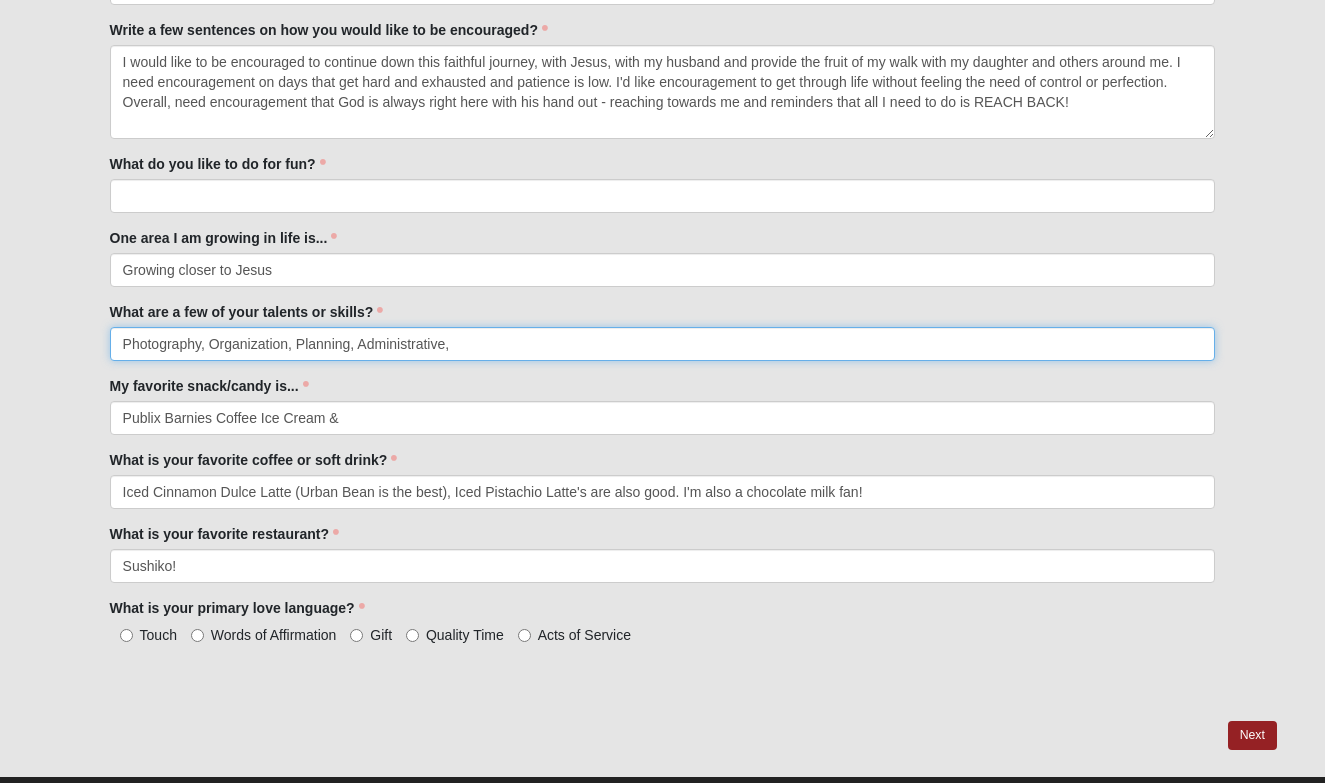 click on "Photography, Organization, Planning, Administrative," at bounding box center [663, 344] 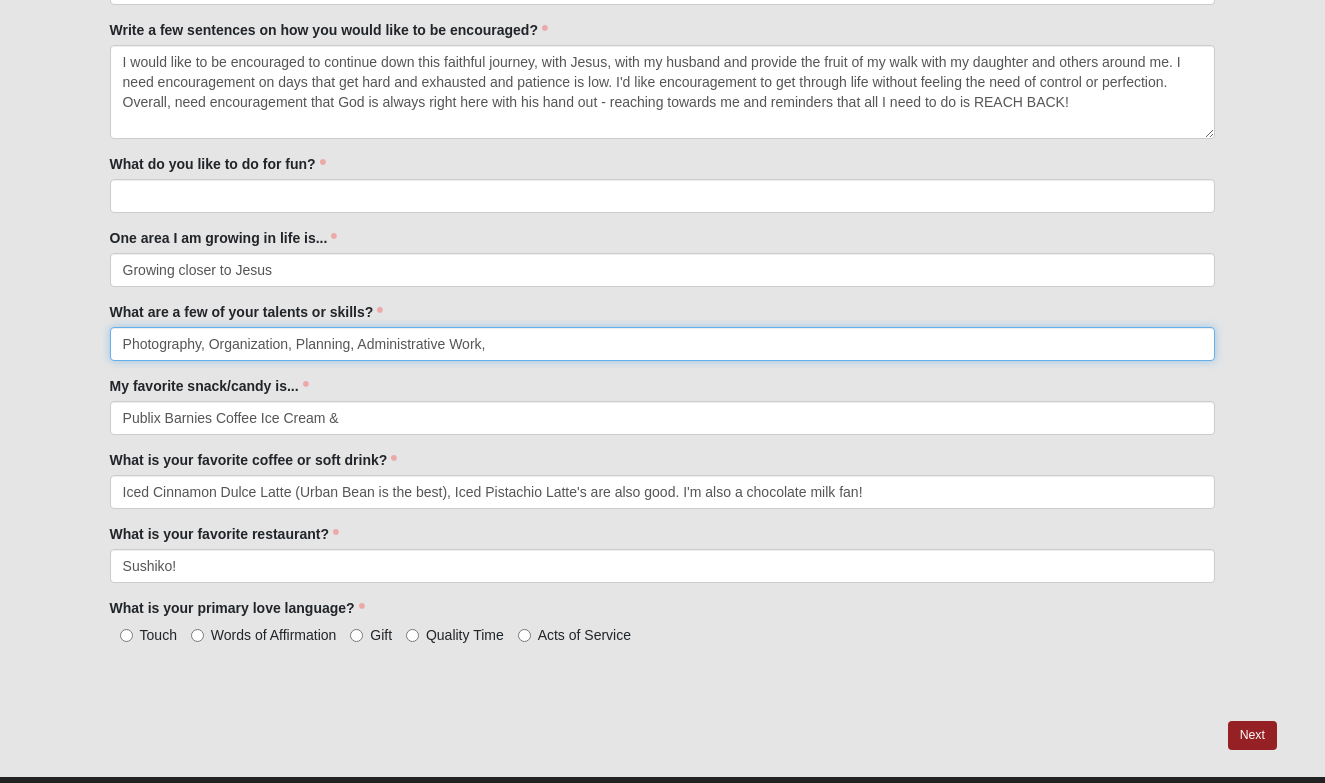 type on "Photography, Organization, Planning, Administrative Work," 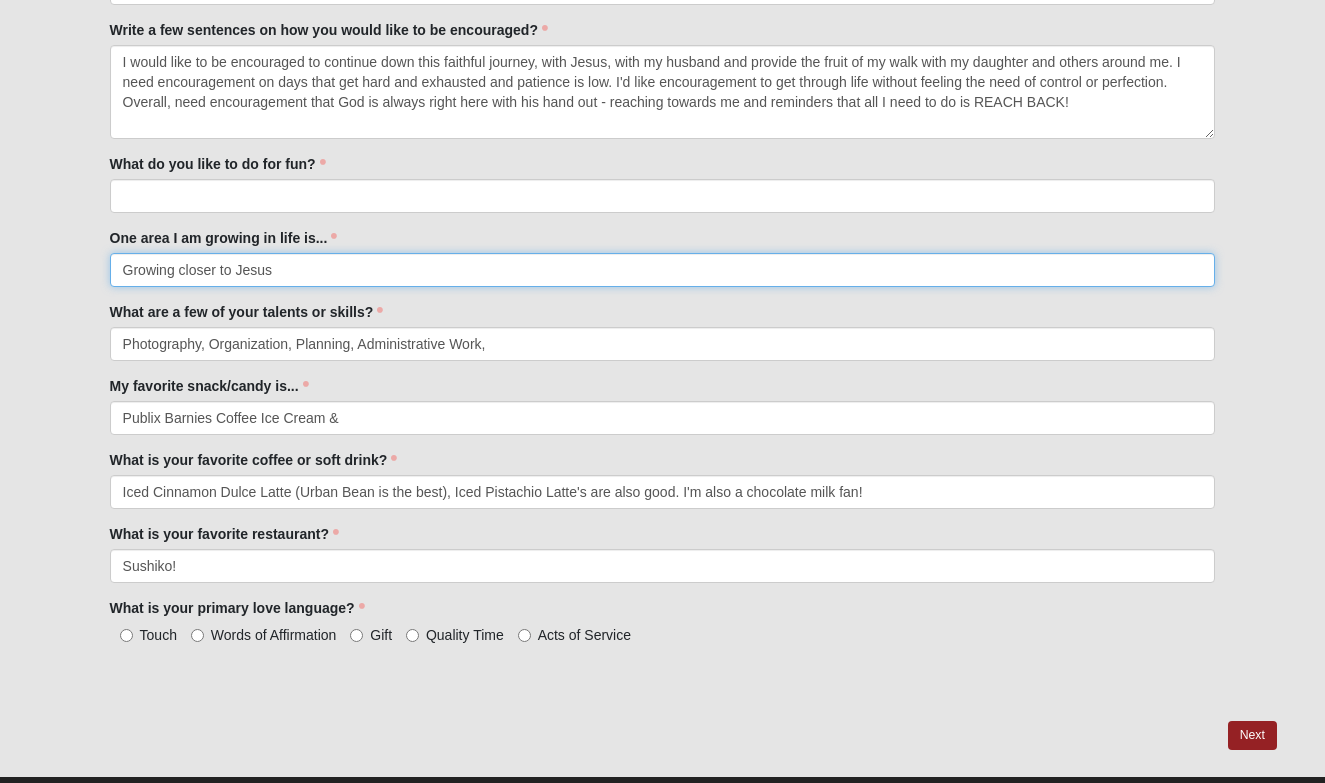 drag, startPoint x: 472, startPoint y: 271, endPoint x: 169, endPoint y: 268, distance: 303.01486 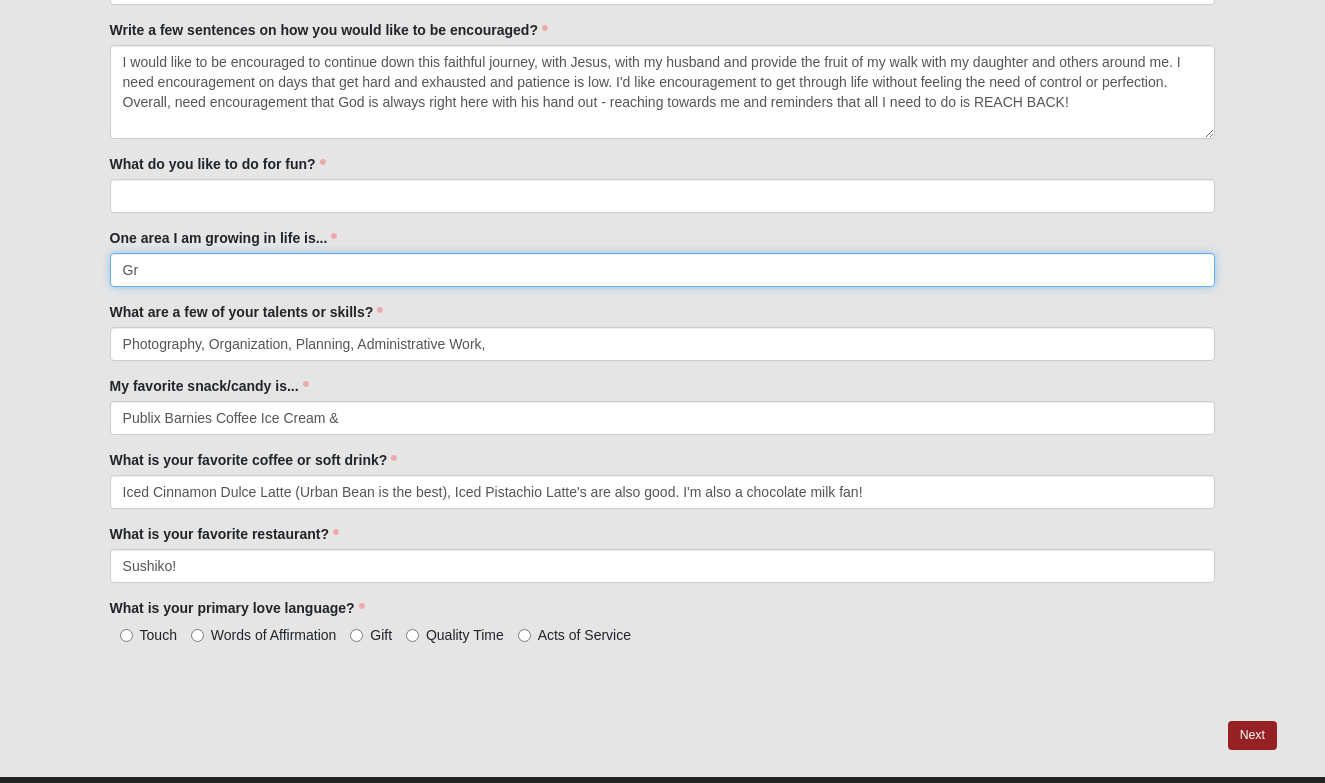 type on "G" 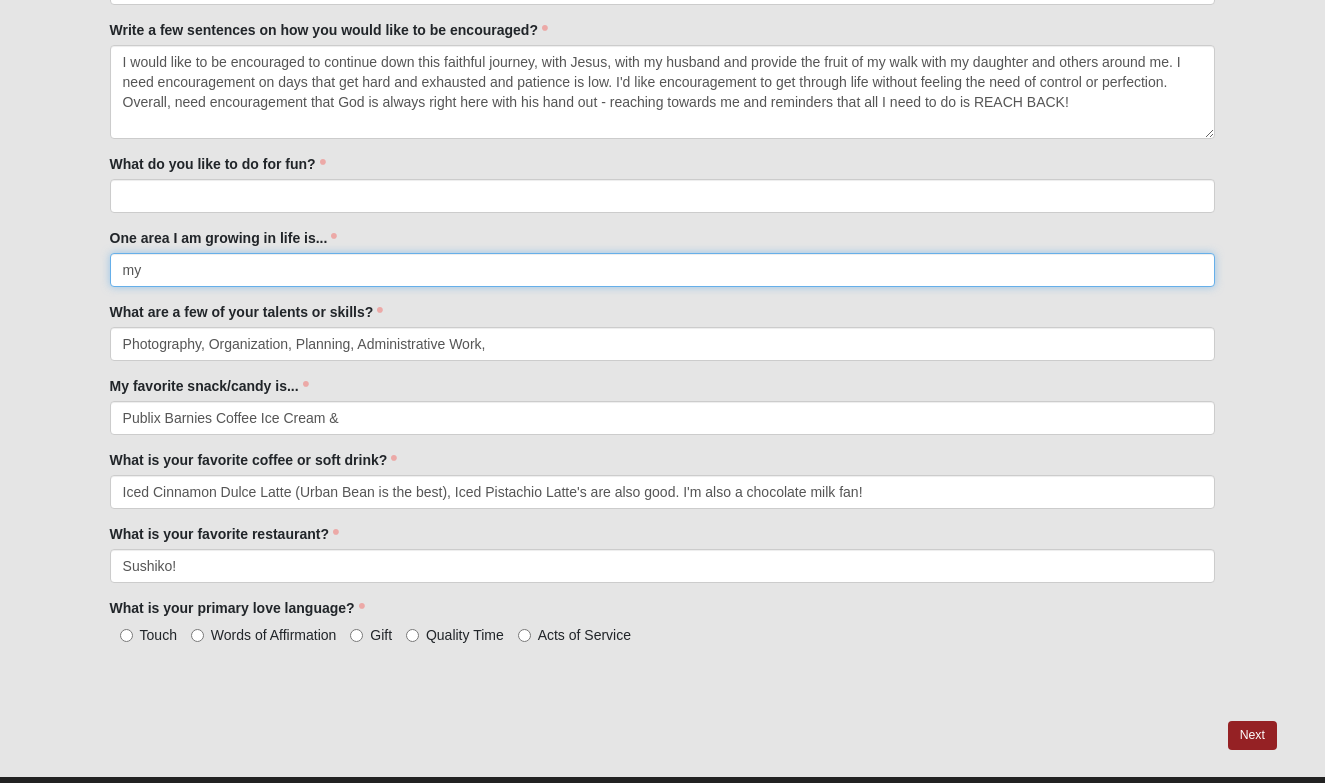 type on "m" 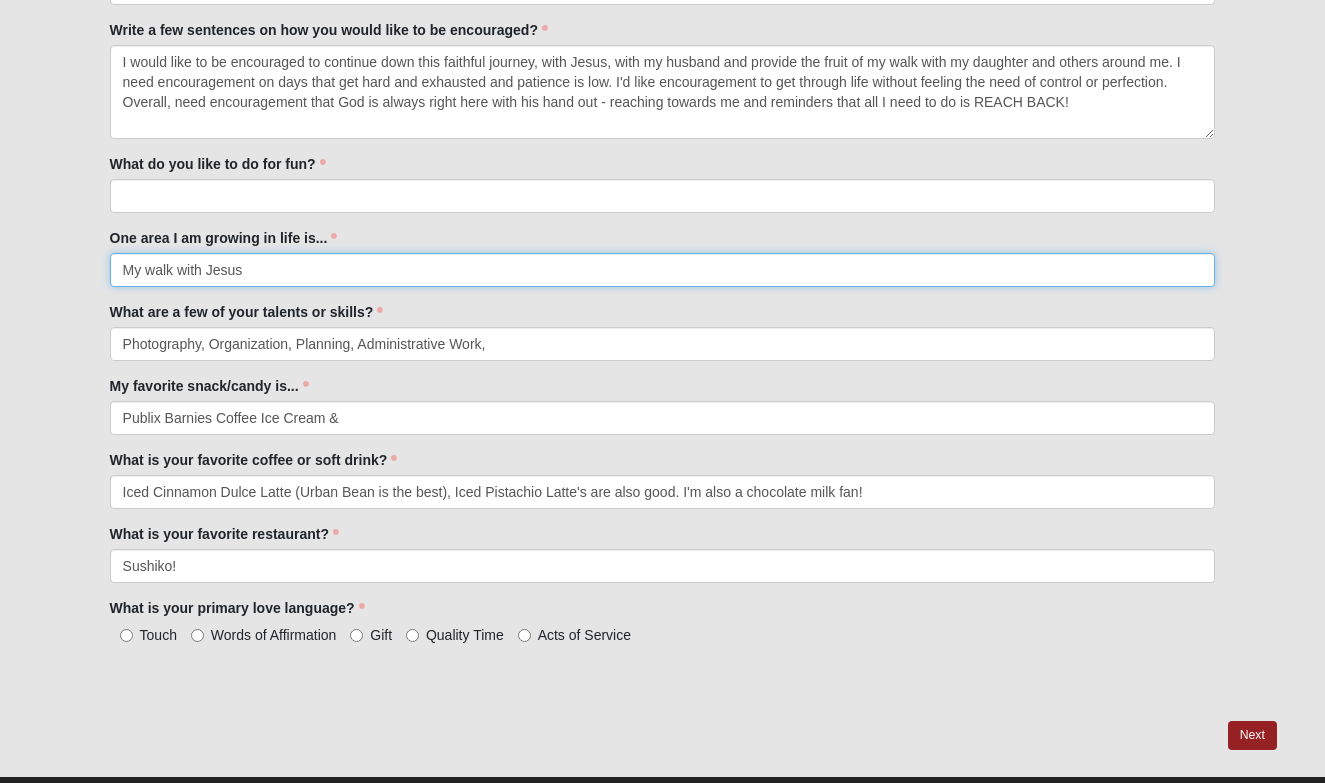 type on "My walk with Jesus" 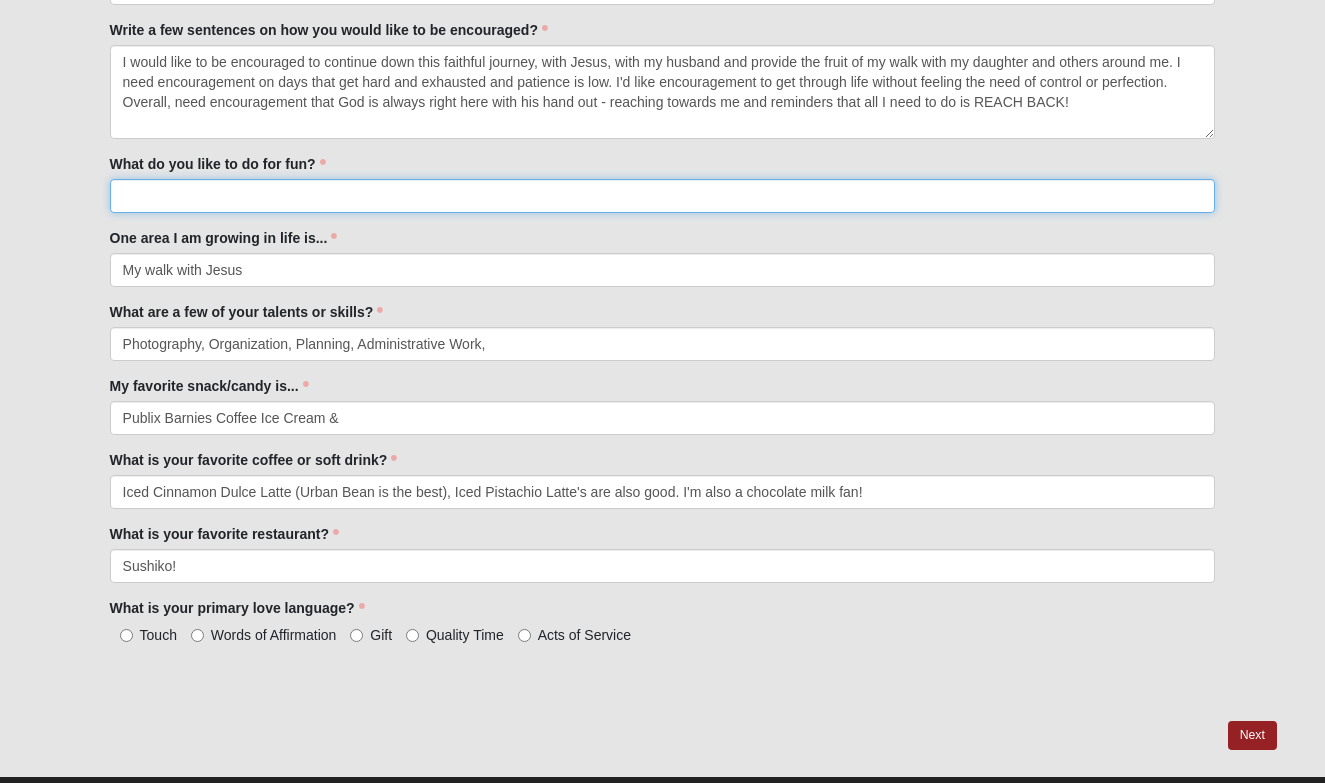 click on "What do you like to do for fun?" at bounding box center (663, 196) 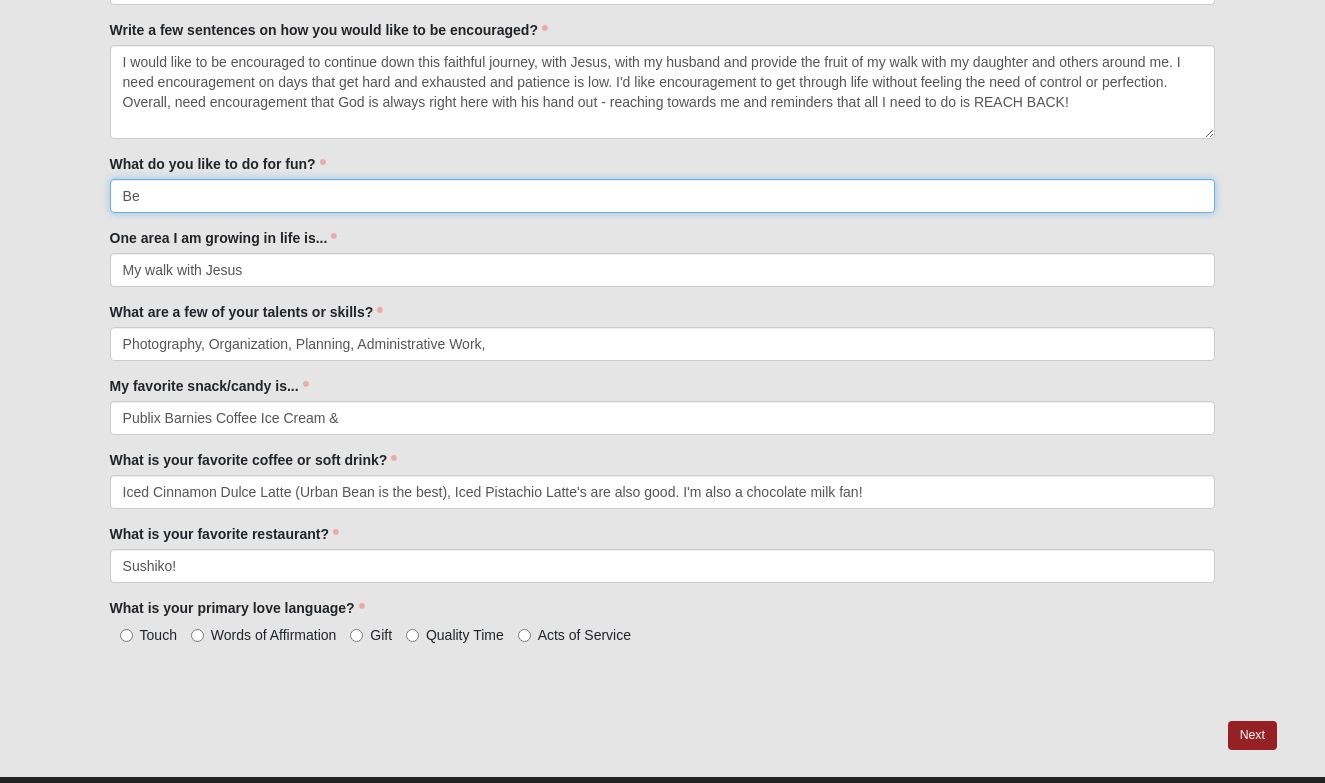 type on "B" 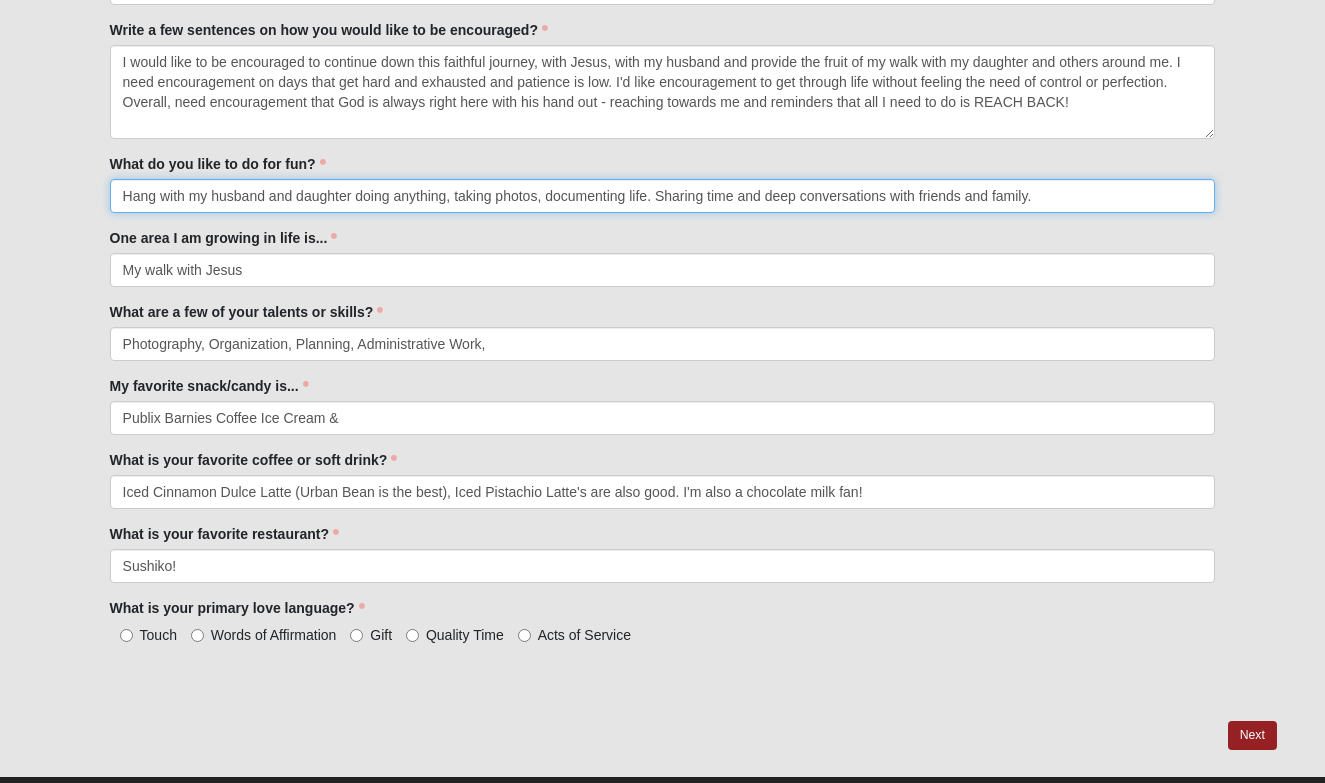 type on "Hang with my husband and daughter doing anything, taking photos, documenting life. Sharing time and deep conversations with friends and family." 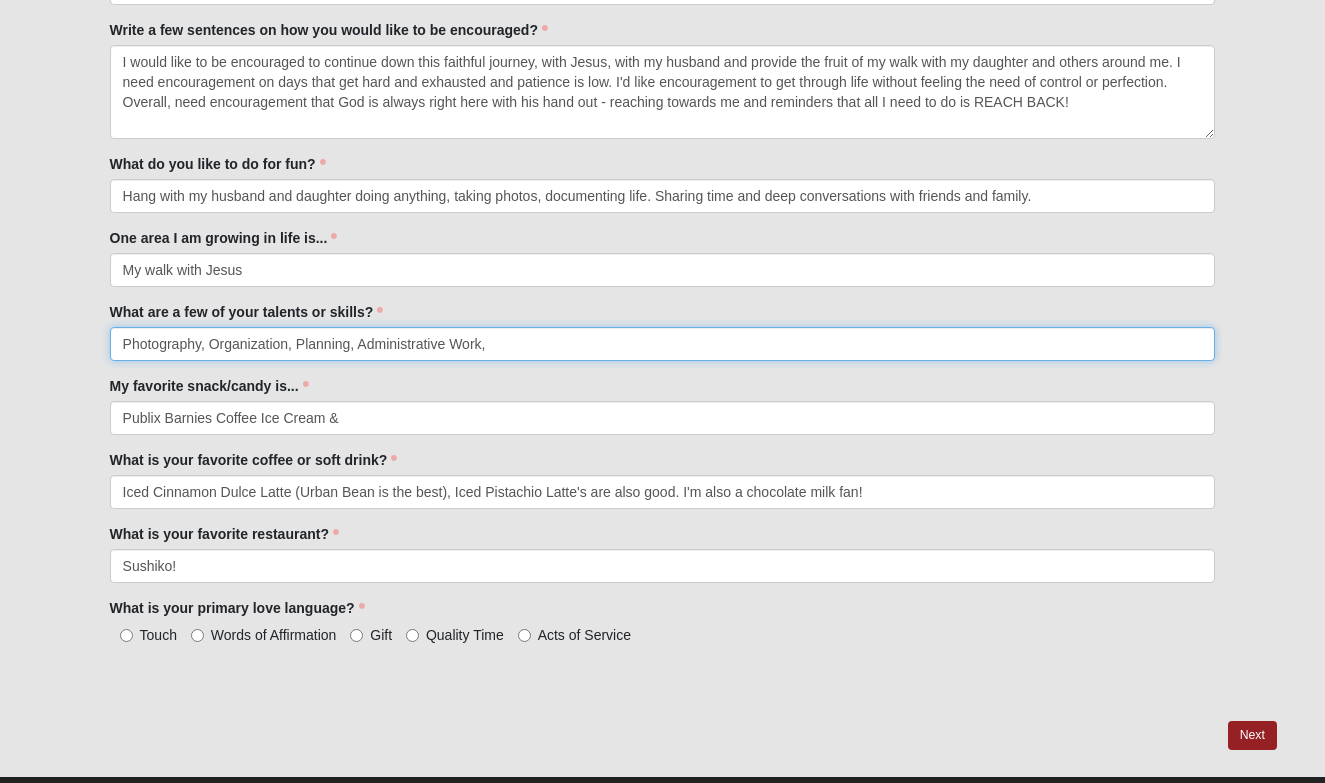 click on "Photography, Organization, Planning, Administrative Work," at bounding box center (663, 344) 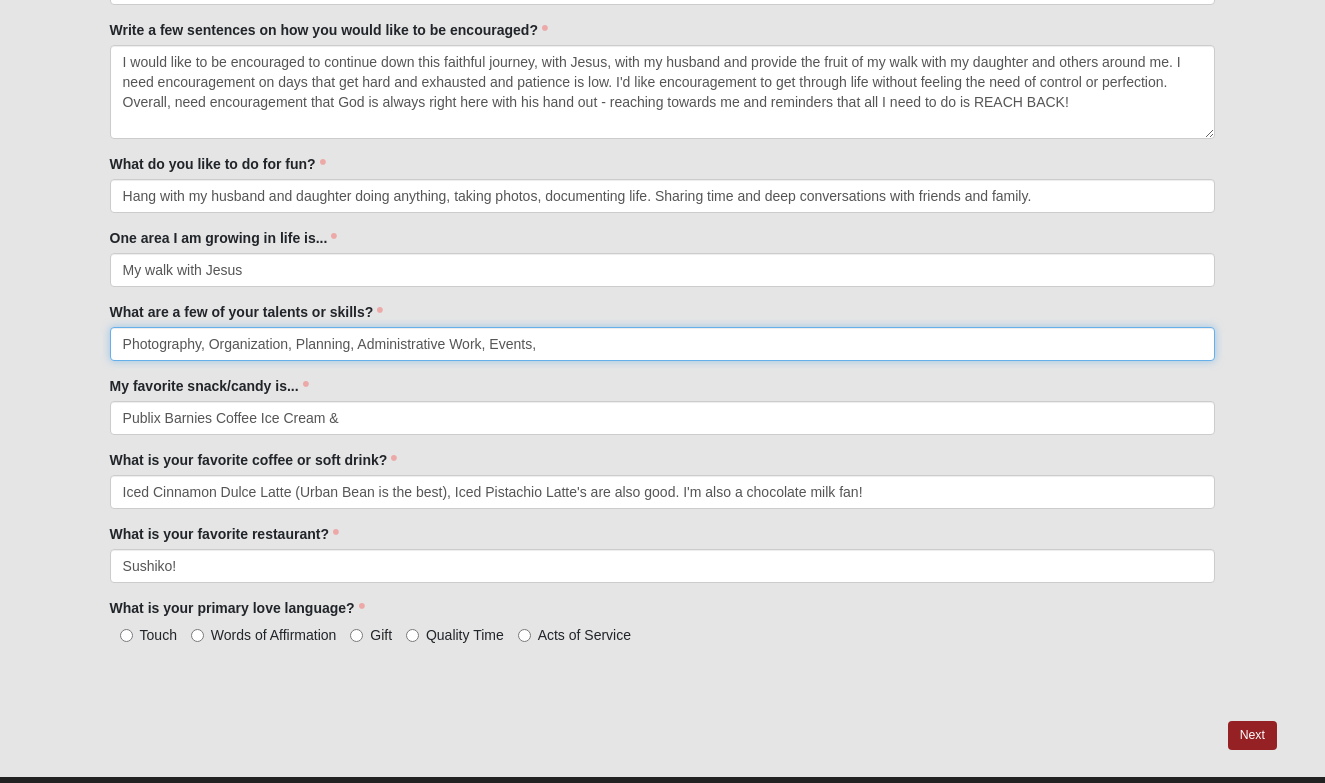 type on "Photography, Organization, Planning, Administrative Work, Events," 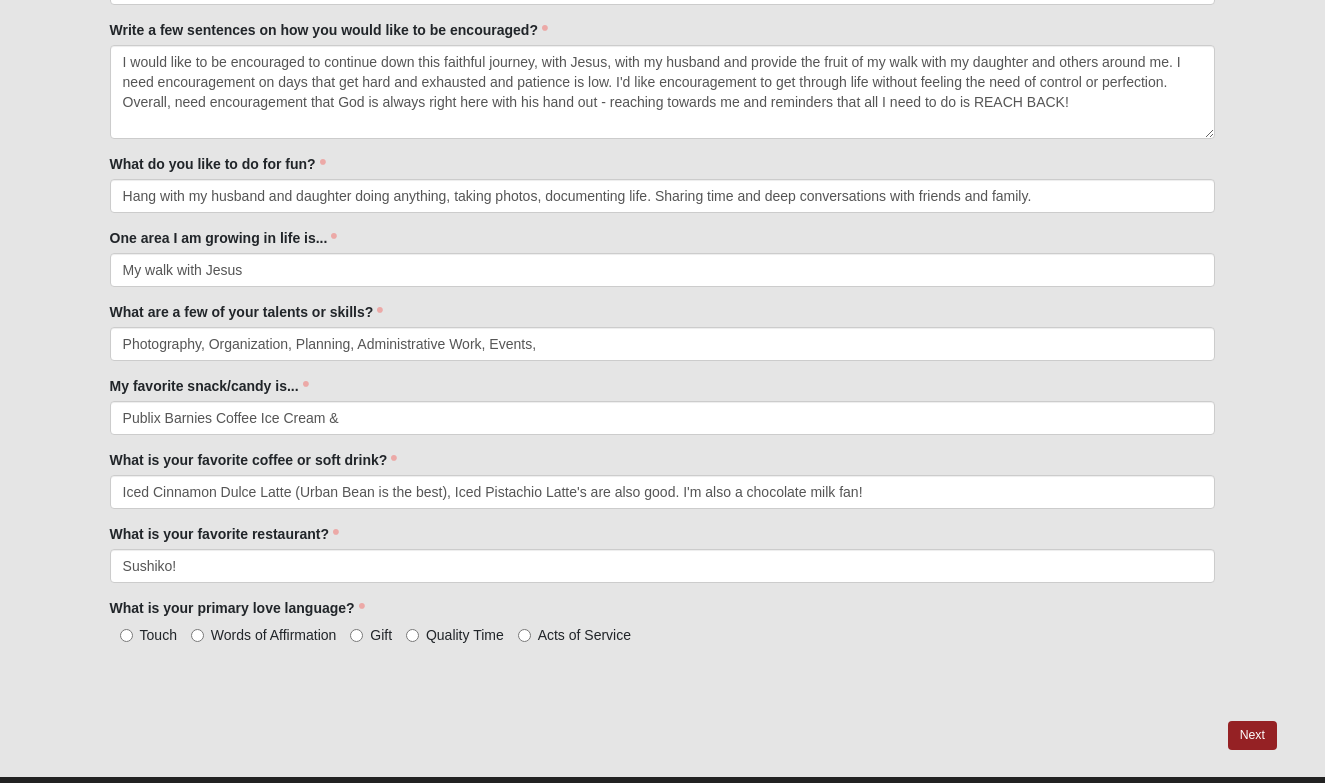 click on "Acts of Service" at bounding box center (524, 635) 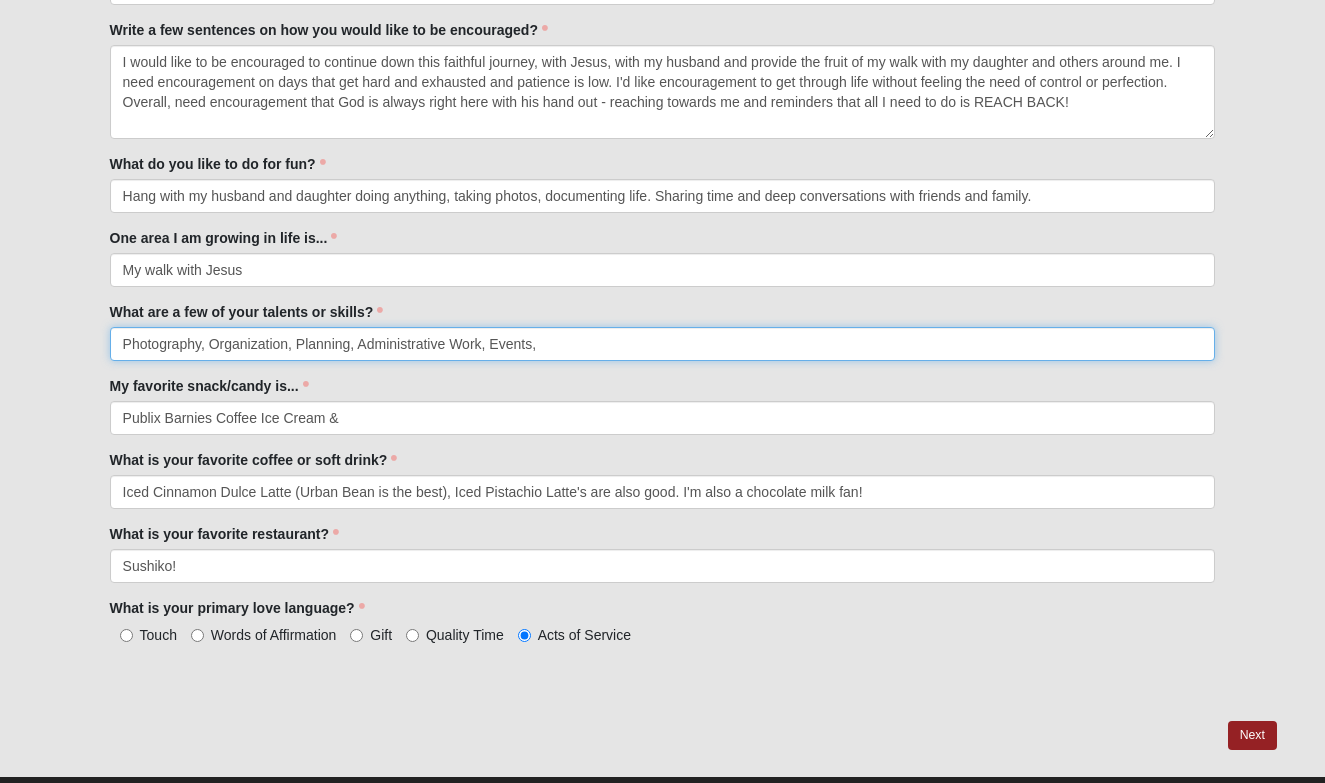 click on "Photography, Organization, Planning, Administrative Work, Events," at bounding box center [663, 344] 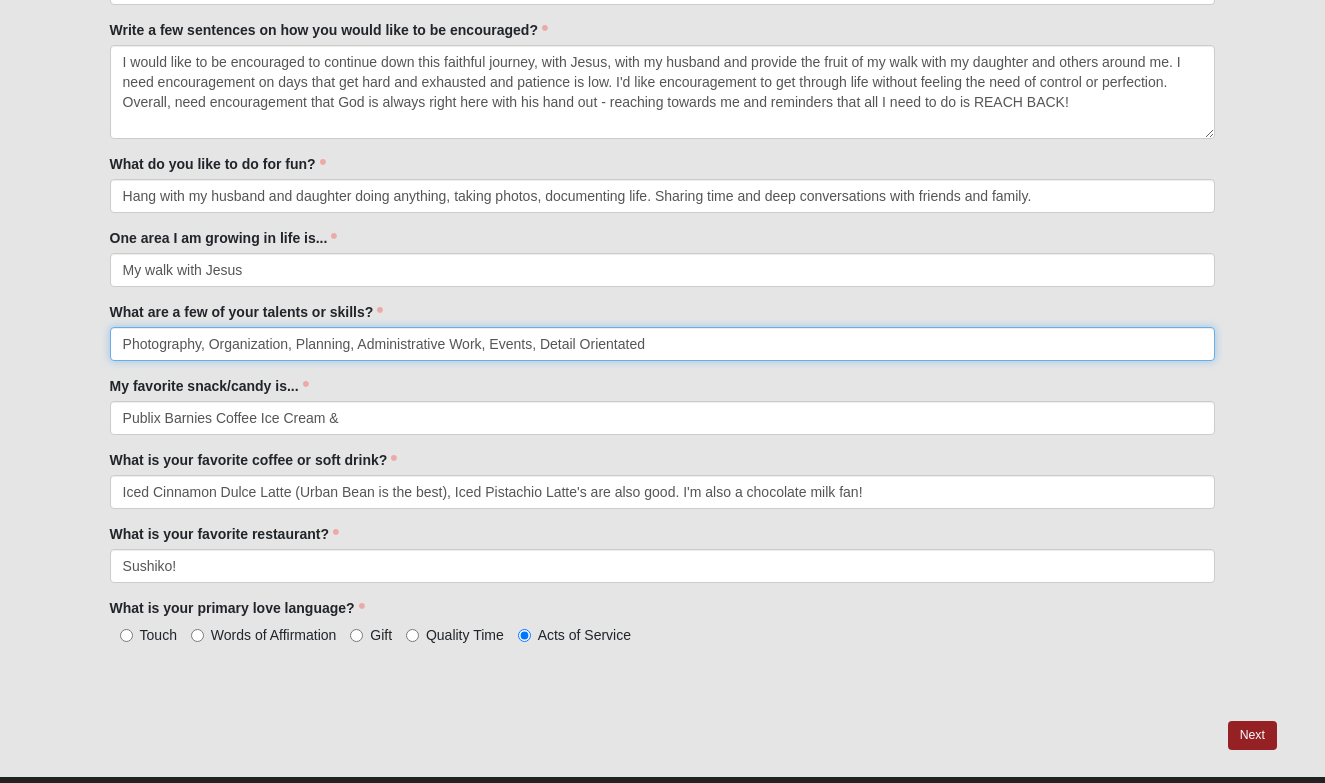type on "Photography, Organization, Planning, Administrative Work, Events, Detail Orientated" 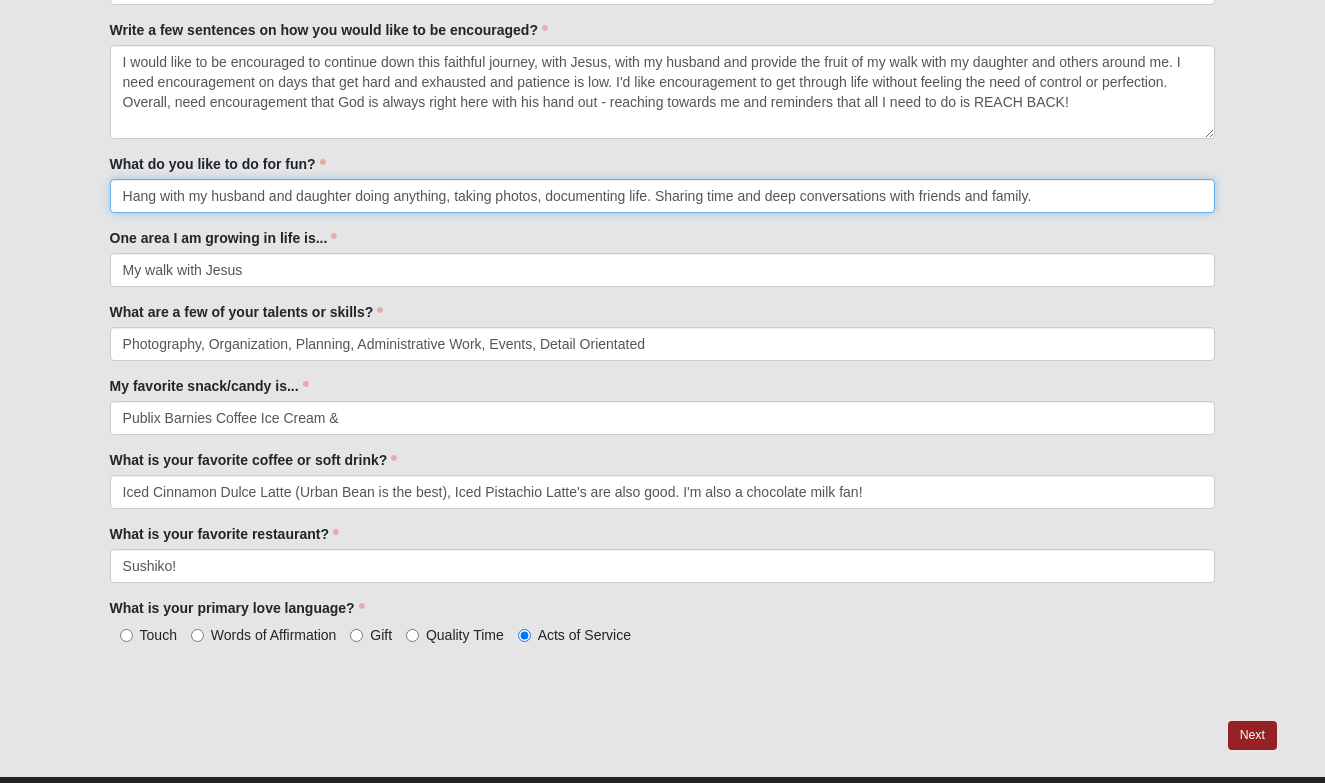 click on "Hang with my husband and daughter doing anything, taking photos, documenting life. Sharing time and deep conversations with friends and family." at bounding box center [663, 196] 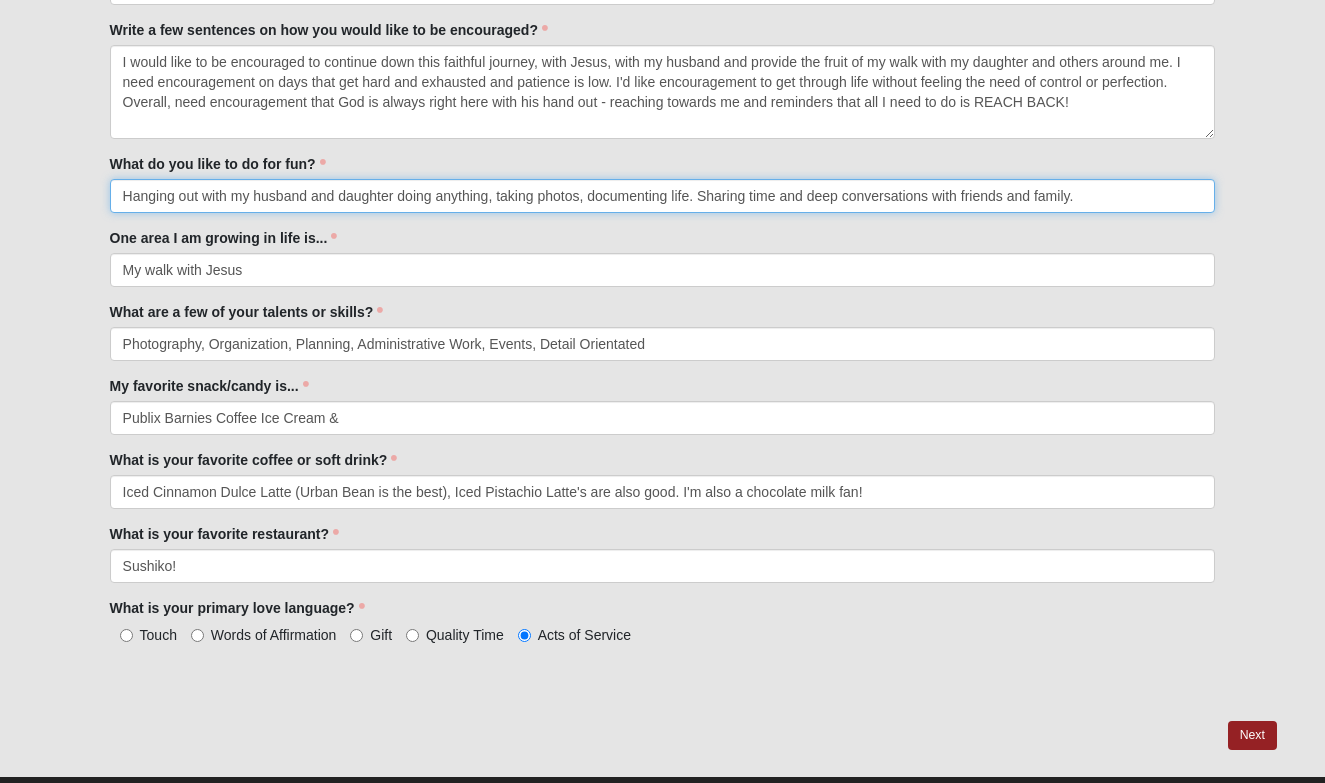 type on "Hanging out with my husband and daughter doing anything, taking photos, documenting life. Sharing time and deep conversations with friends and family." 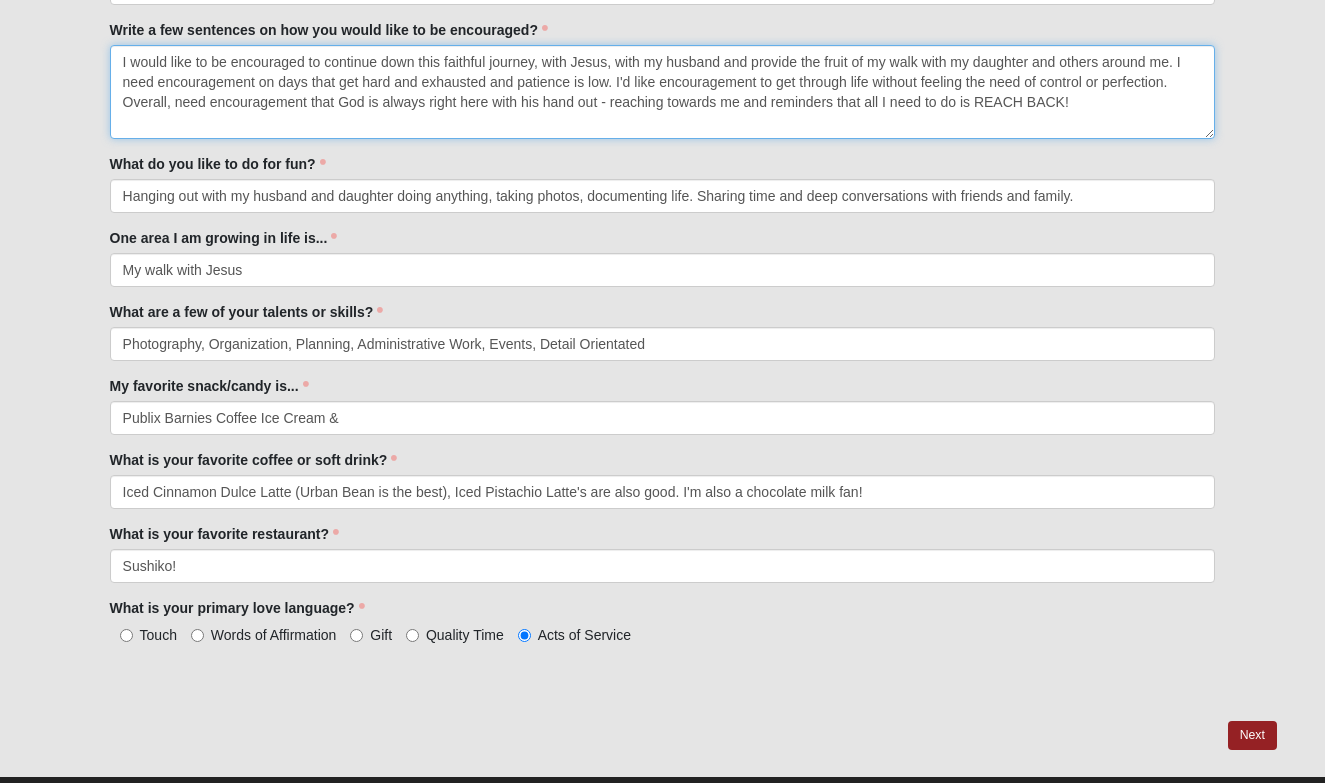 click on "I would like to be encouraged to continue down this faithful journey, with Jesus, with my husband and provide the fruit of my walk with my daughter and others around me. I need encouragement on days that get hard and exhausted and patience is low. I'd like encouragement to get through life without feeling the need of control or perfection. Overall, need encouragement that God is always right here with his hand out - reaching towards me and reminders that all I need to do is REACH BACK!" at bounding box center [663, 92] 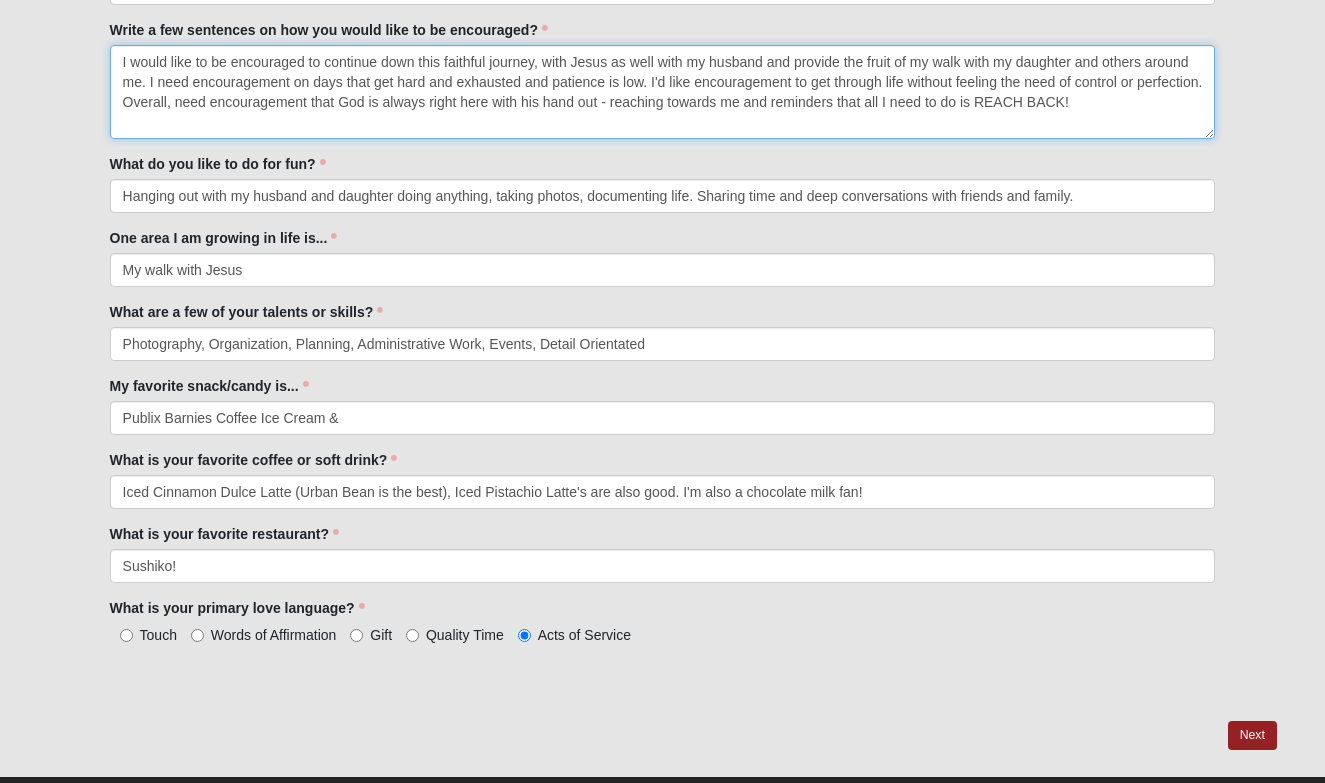 click on "I would like to be encouraged to continue down this faithful journey, with Jesus as well with my husband and provide the fruit of my walk with my daughter and others around me. I need encouragement on days that get hard and exhausted and patience is low. I'd like encouragement to get through life without feeling the need of control or perfection. Overall, need encouragement that God is always right here with his hand out - reaching towards me and reminders that all I need to do is REACH BACK!" at bounding box center [663, 92] 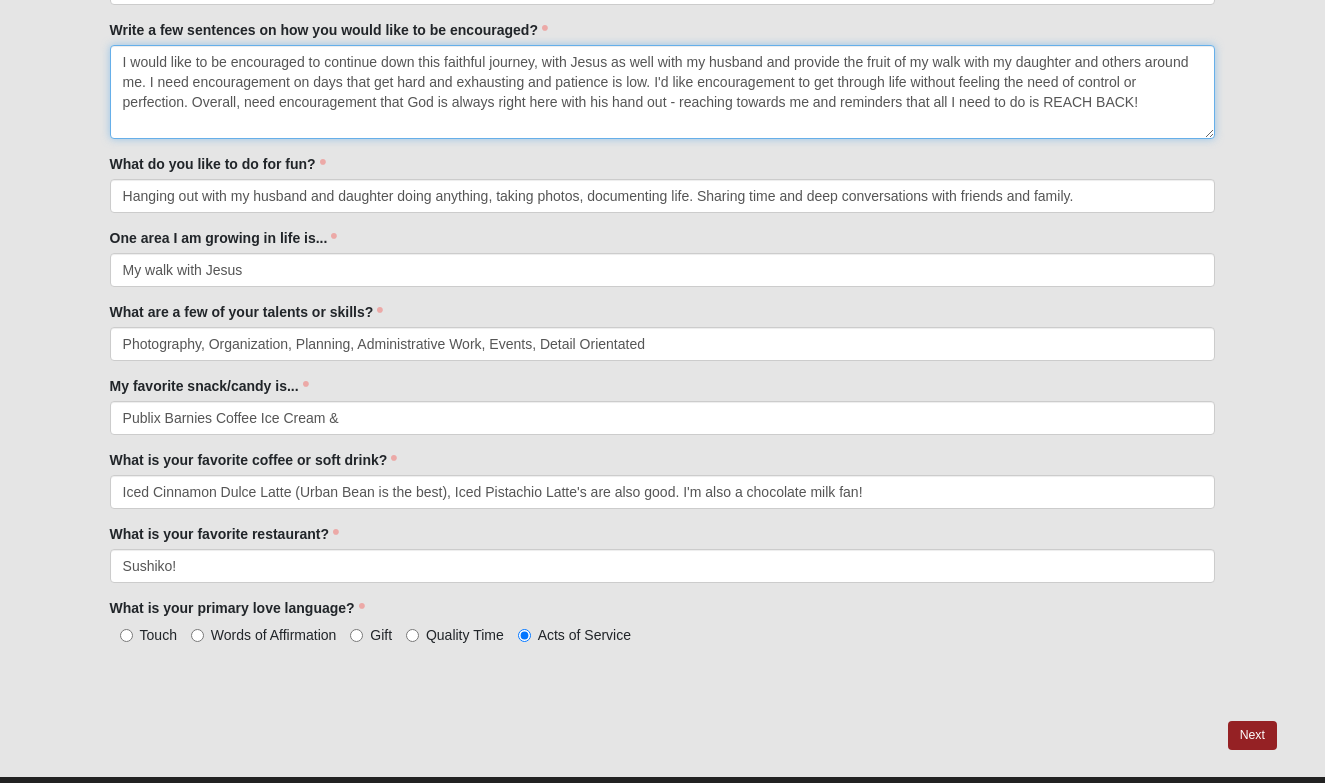 click on "I would like to be encouraged to continue down this faithful journey, with Jesus as well with my husband and provide the fruit of my walk with my daughter and others around me. I need encouragement on days that get hard and exhausting and patience is low. I'd like encouragement to get through life without feeling the need of control or perfection. Overall, need encouragement that God is always right here with his hand out - reaching towards me and reminders that all I need to do is REACH BACK!" at bounding box center (663, 92) 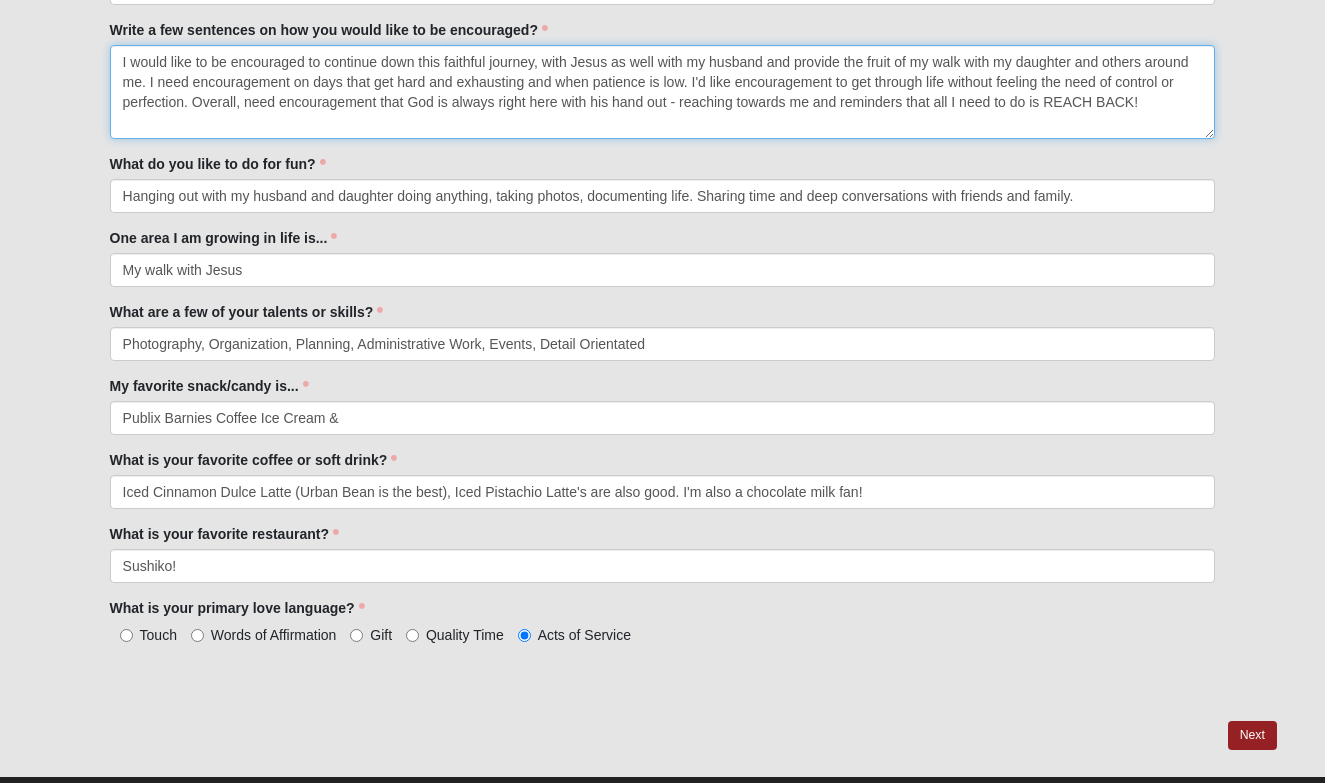 click on "I would like to be encouraged to continue down this faithful journey, with Jesus as well with my husband and provide the fruit of my walk with my daughter and others around me. I need encouragement on days that get hard and exhausting and when patience is low. I'd like encouragement to get through life without feeling the need of control or perfection. Overall, need encouragement that God is always right here with his hand out - reaching towards me and reminders that all I need to do is REACH BACK!" at bounding box center (663, 92) 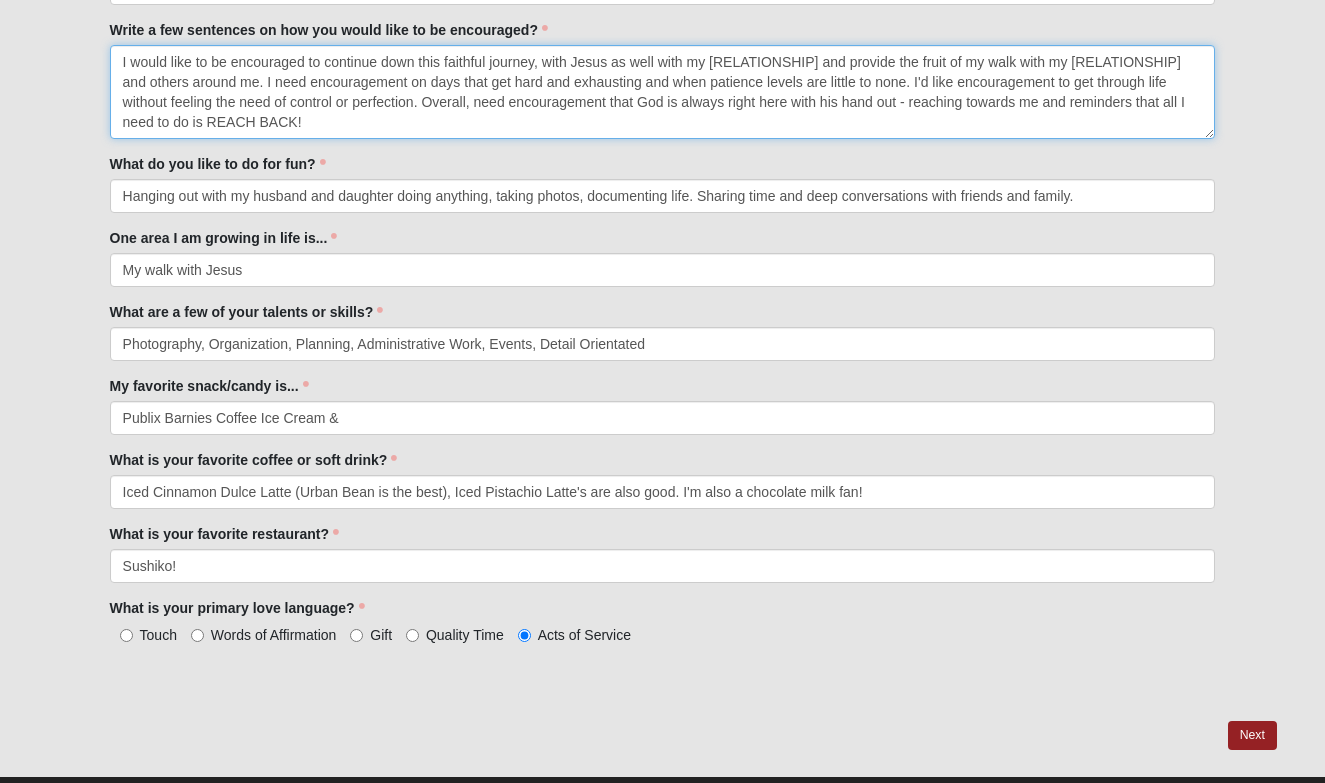 click on "I would like to be encouraged to continue down this faithful journey, with Jesus as well with my [RELATIONSHIP] and provide the fruit of my walk with my [RELATIONSHIP] and others around me. I need encouragement on days that get hard and exhausting and when patience levels are little to none. I'd like encouragement to get through life without feeling the need of control or perfection. Overall, need encouragement that God is always right here with his hand out - reaching towards me and reminders that all I need to do is REACH BACK!" at bounding box center (663, 92) 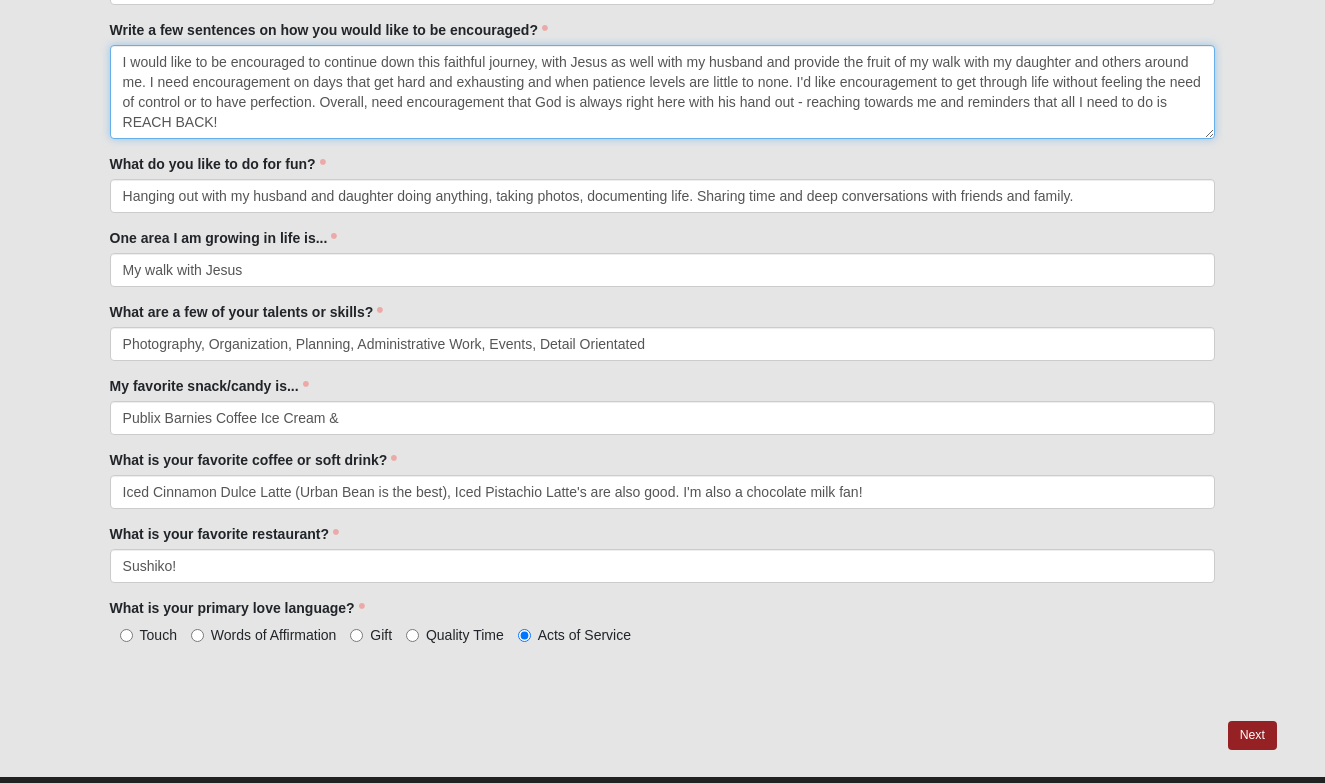 type on "I would like to be encouraged to continue down this faithful journey, with Jesus as well with my husband and provide the fruit of my walk with my daughter and others around me. I need encouragement on days that get hard and exhausting and when patience levels are little to none. I'd like encouragement to get through life without feeling the need of control or to have perfection. Overall, need encouragement that God is always right here with his hand out - reaching towards me and reminders that all I need to do is REACH BACK!" 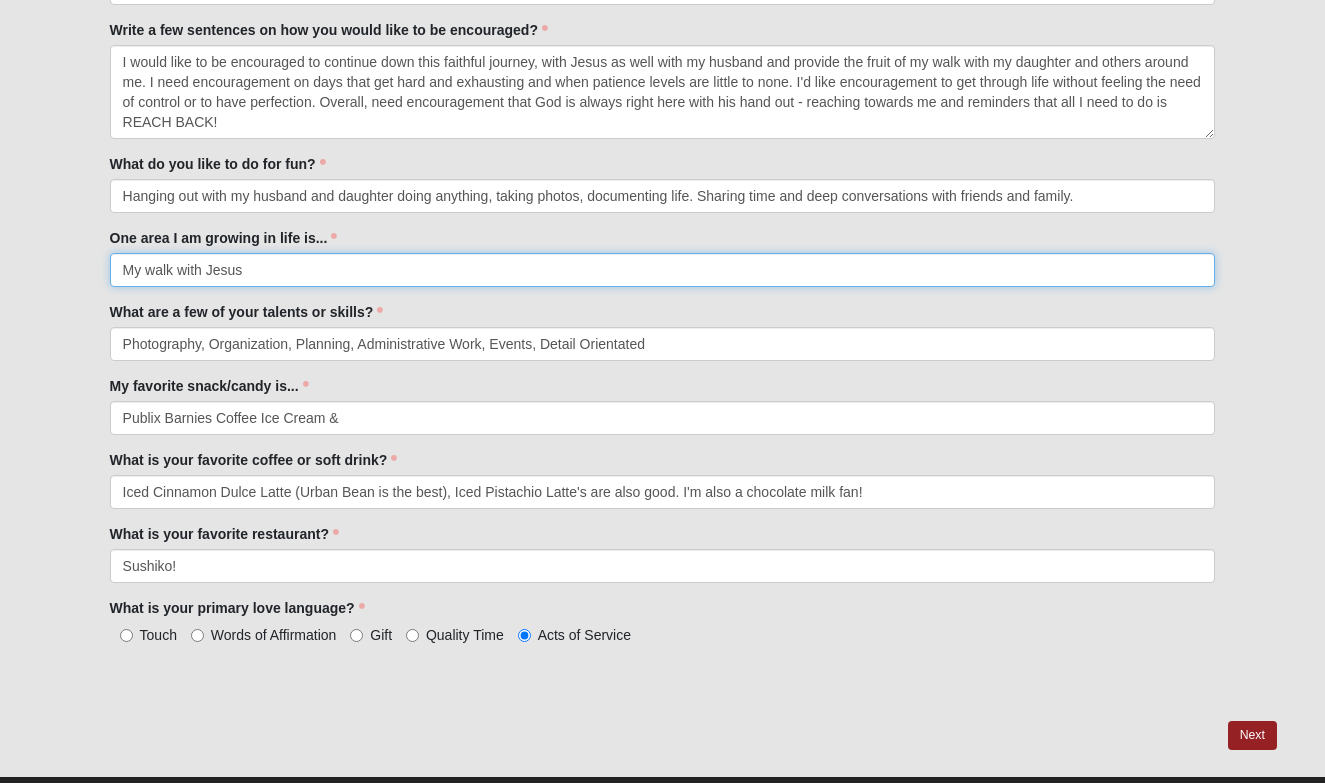 click on "My walk with Jesus" at bounding box center (663, 270) 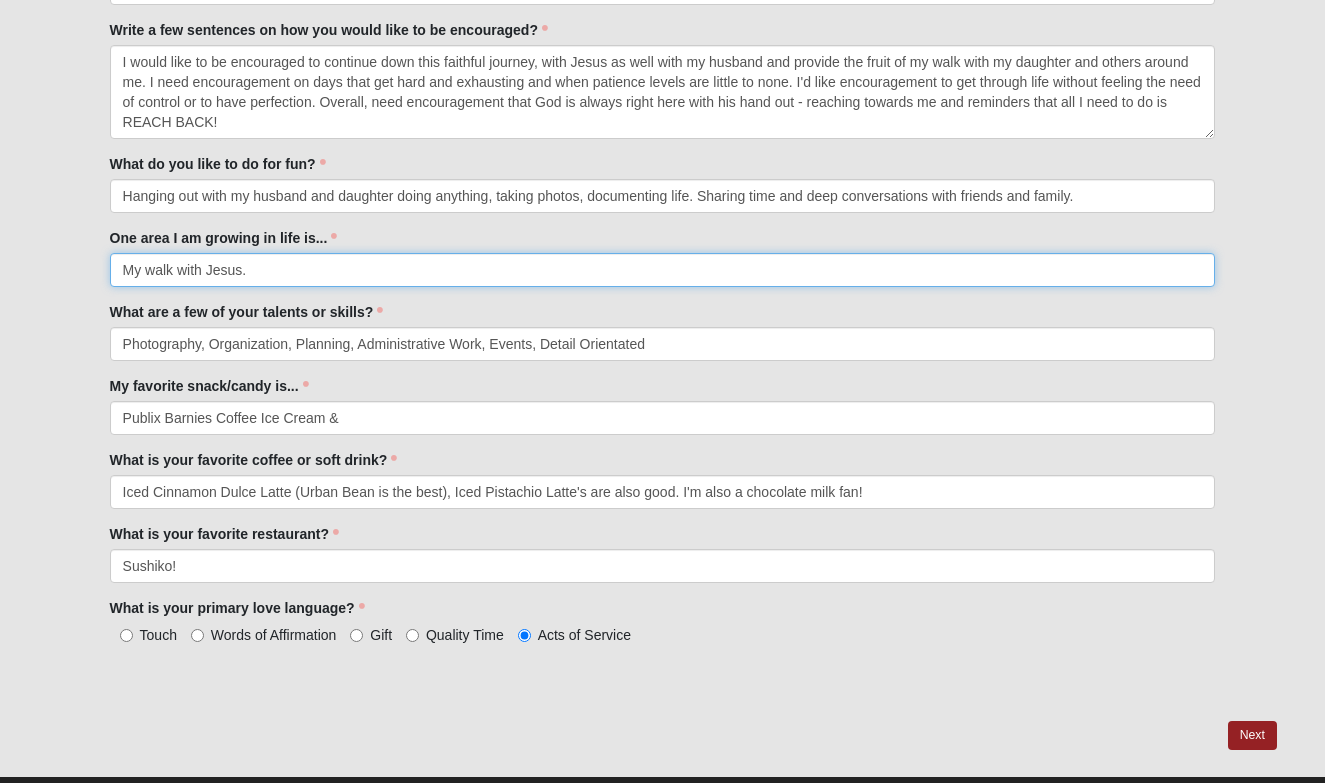 type on "My walk with Jesus." 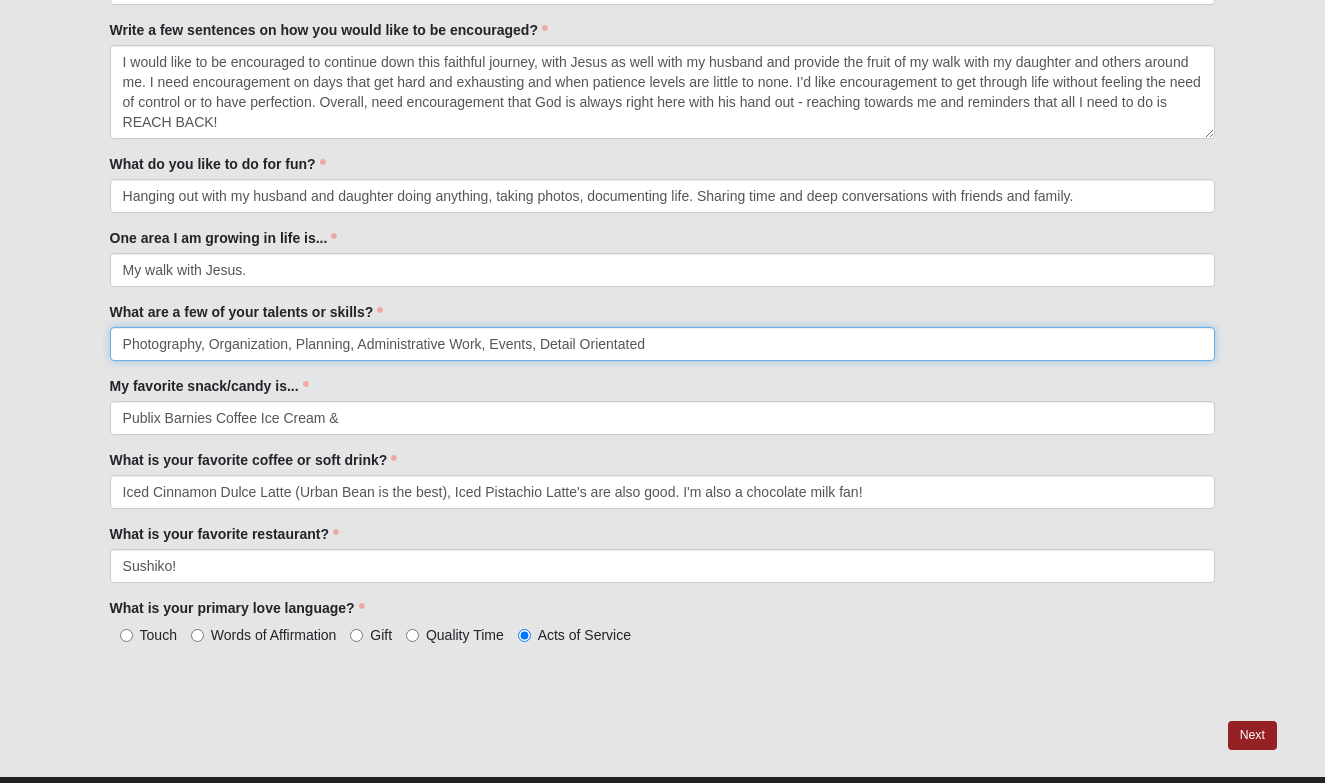 click on "Photography, Organization, Planning, Administrative Work, Events, Detail Orientated" at bounding box center (663, 344) 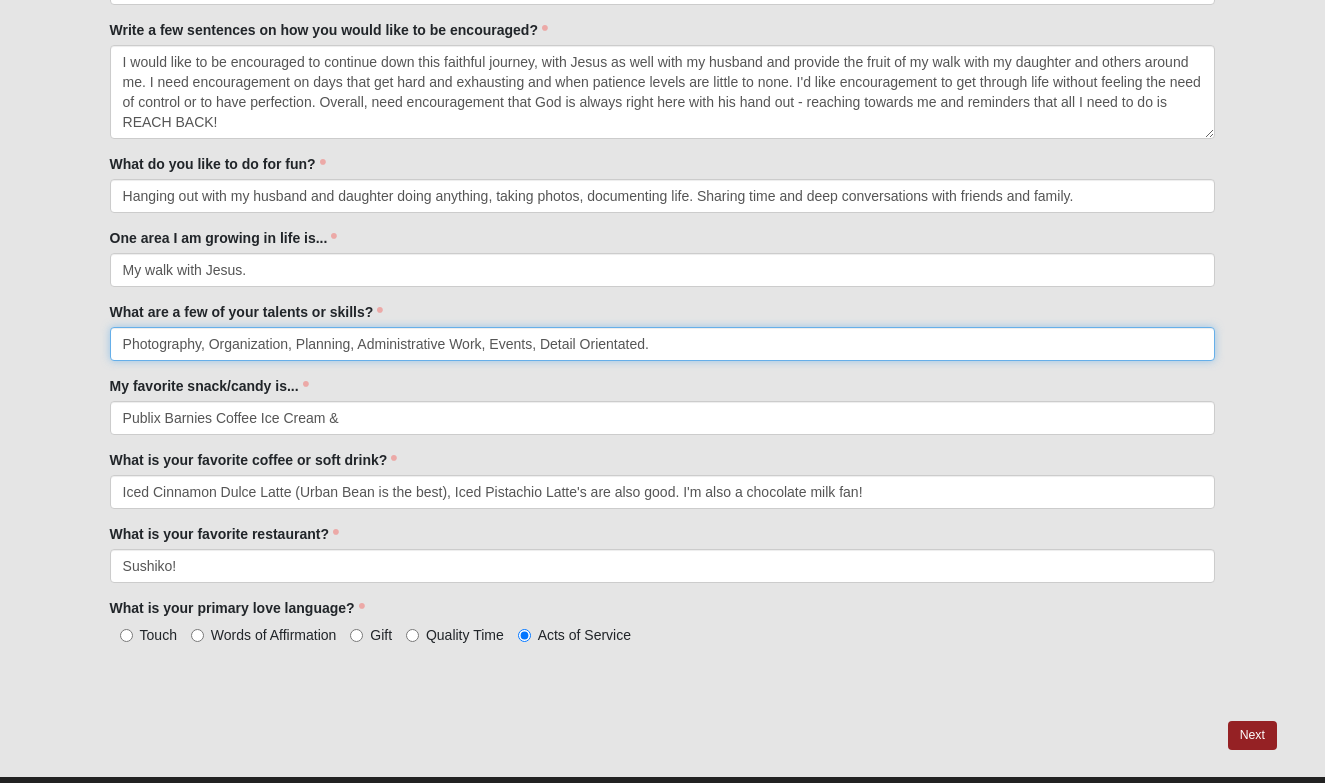 type on "Photography, Organization, Planning, Administrative Work, Events, Detail Orientated." 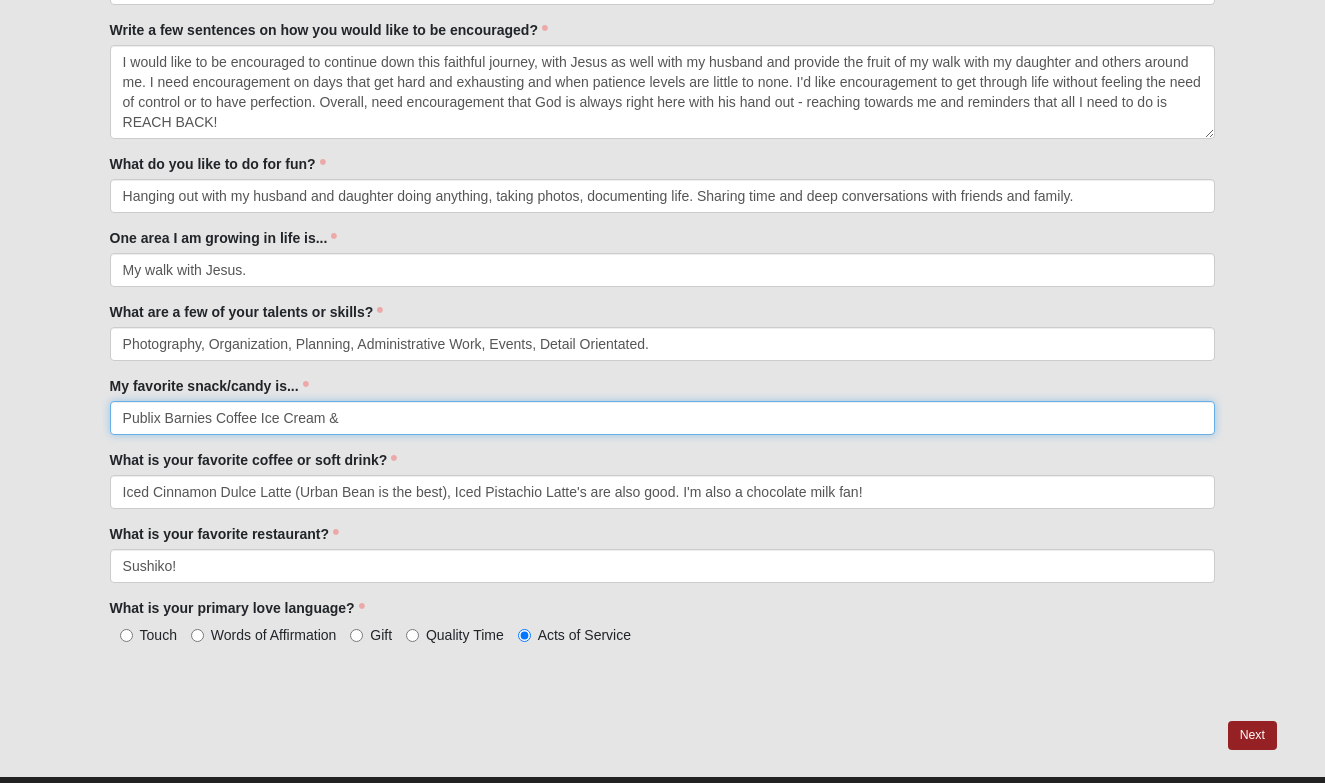 click on "Publix Barnies Coffee Ice Cream &" at bounding box center [663, 418] 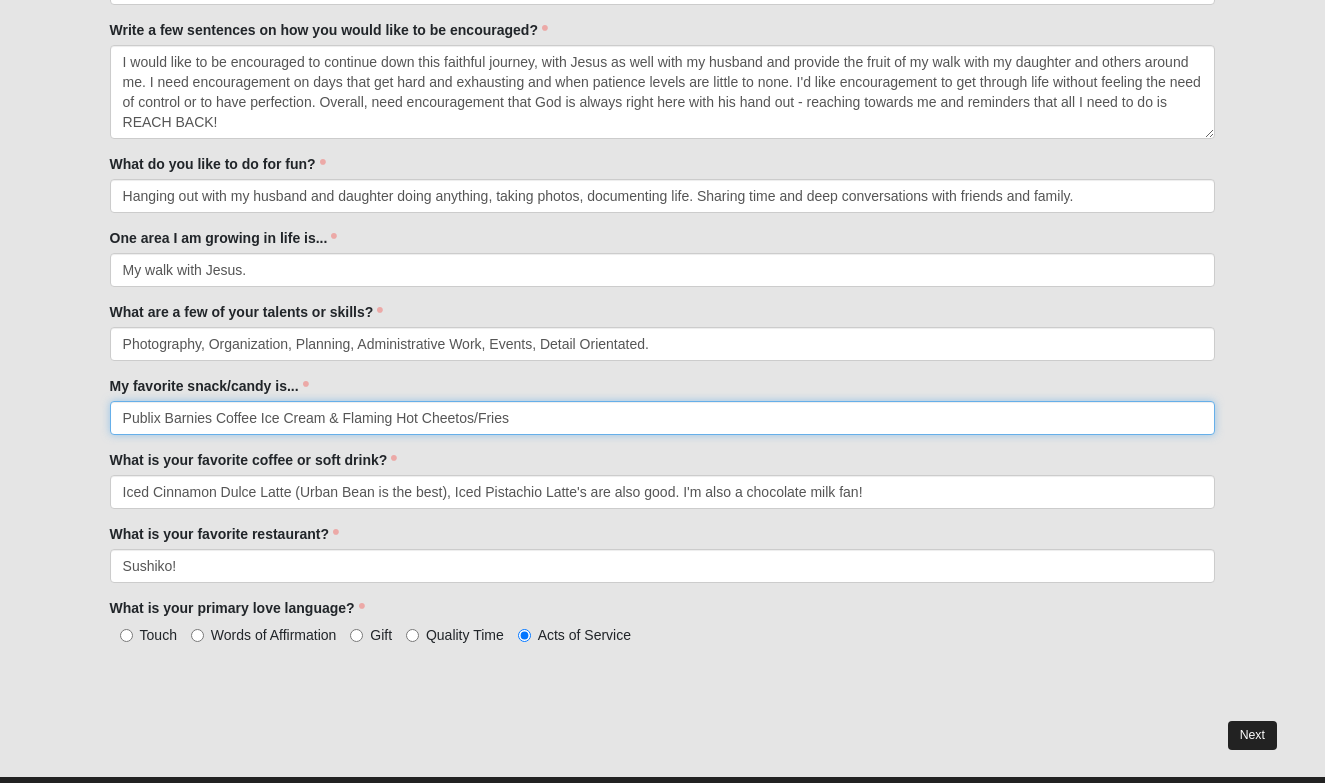 type on "Publix Barnies Coffee Ice Cream & Flaming Hot Cheetos/Fries" 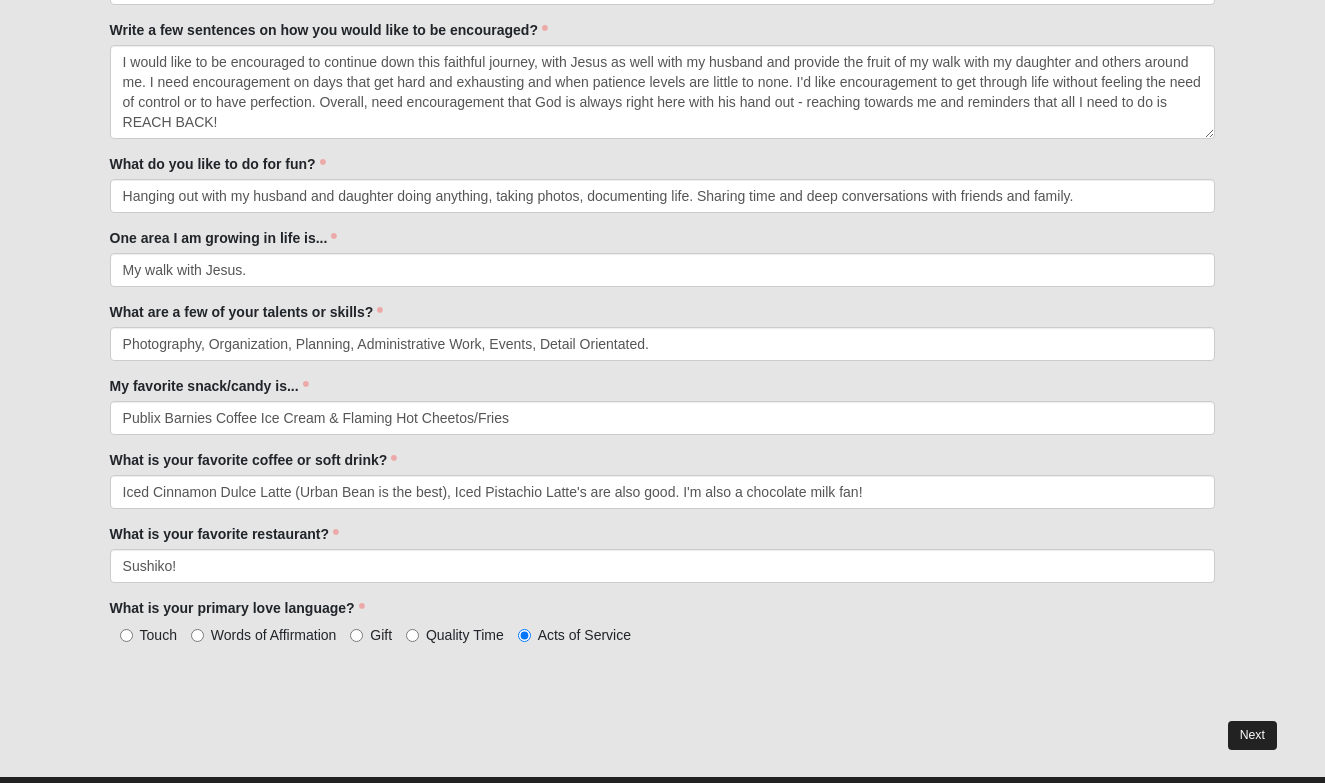 click on "Next" at bounding box center [1252, 735] 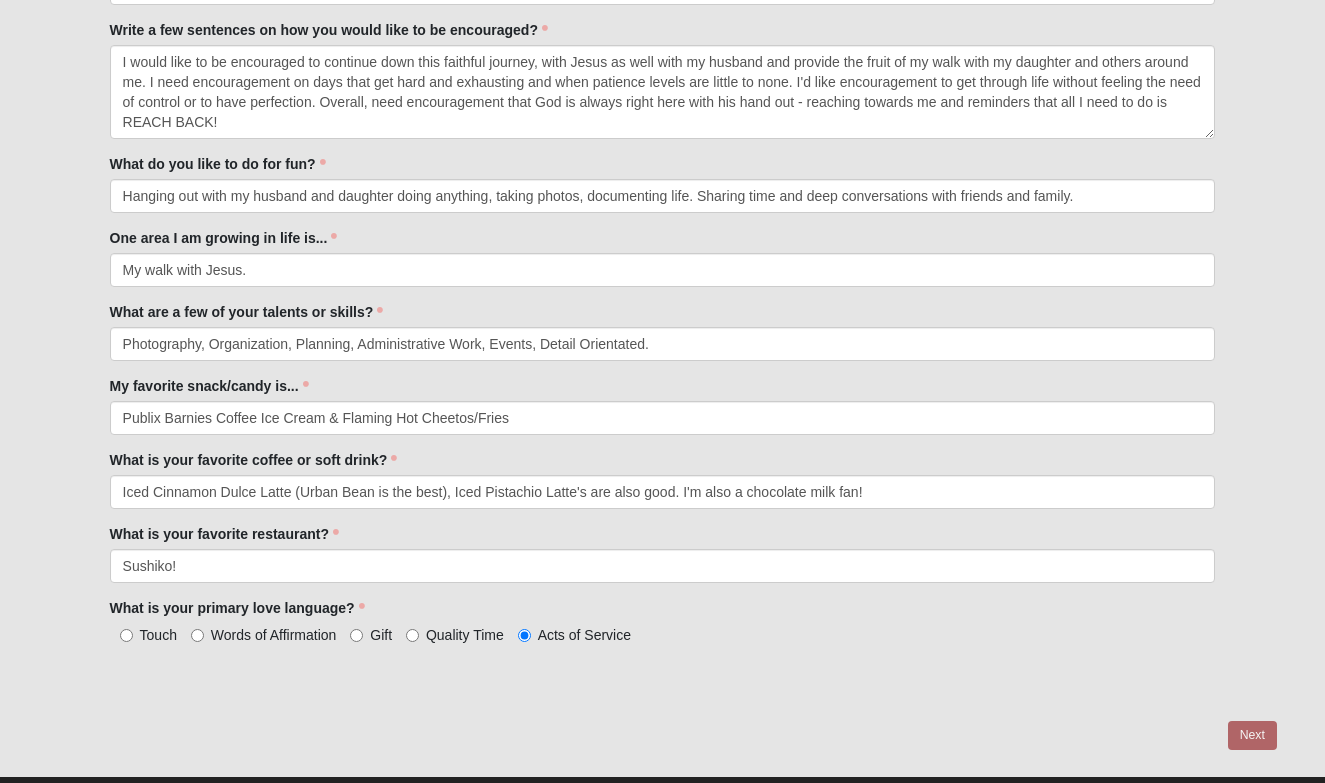 scroll, scrollTop: 0, scrollLeft: 0, axis: both 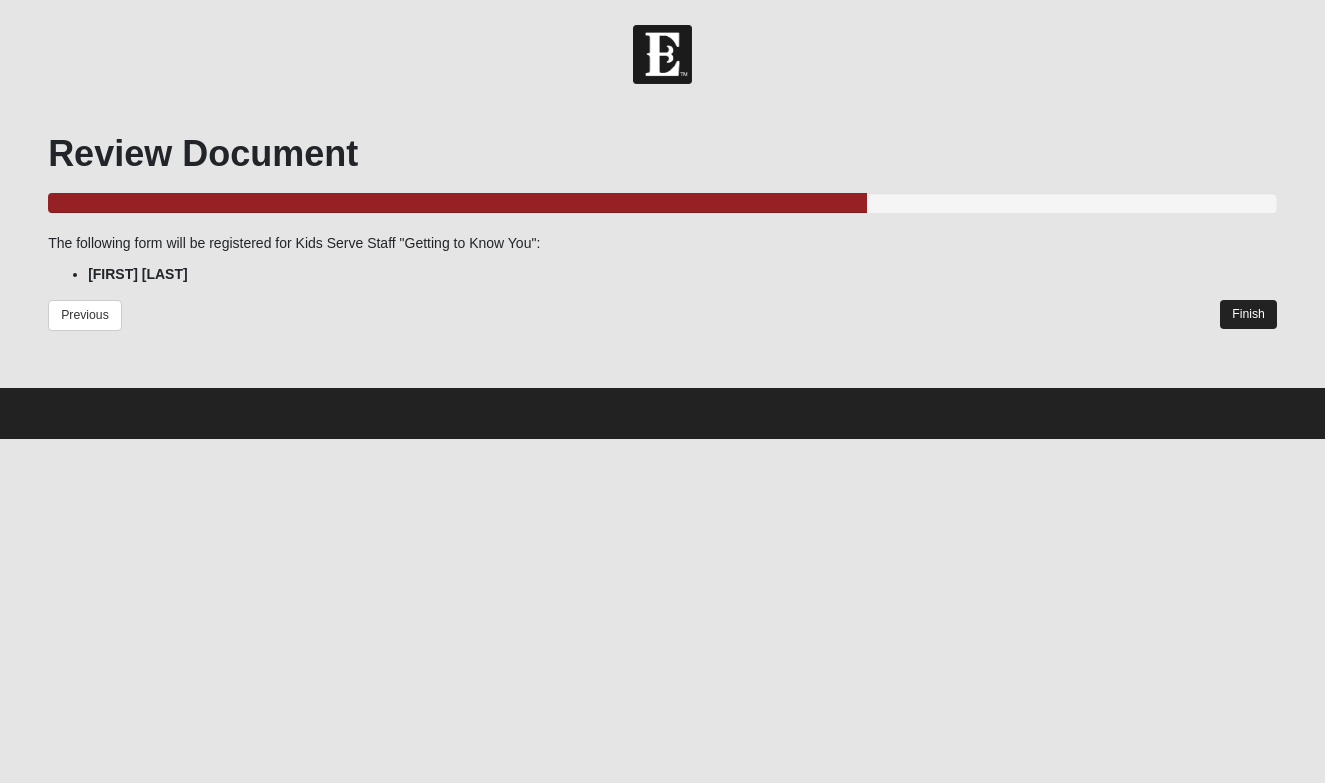 click on "Finish" at bounding box center (1248, 314) 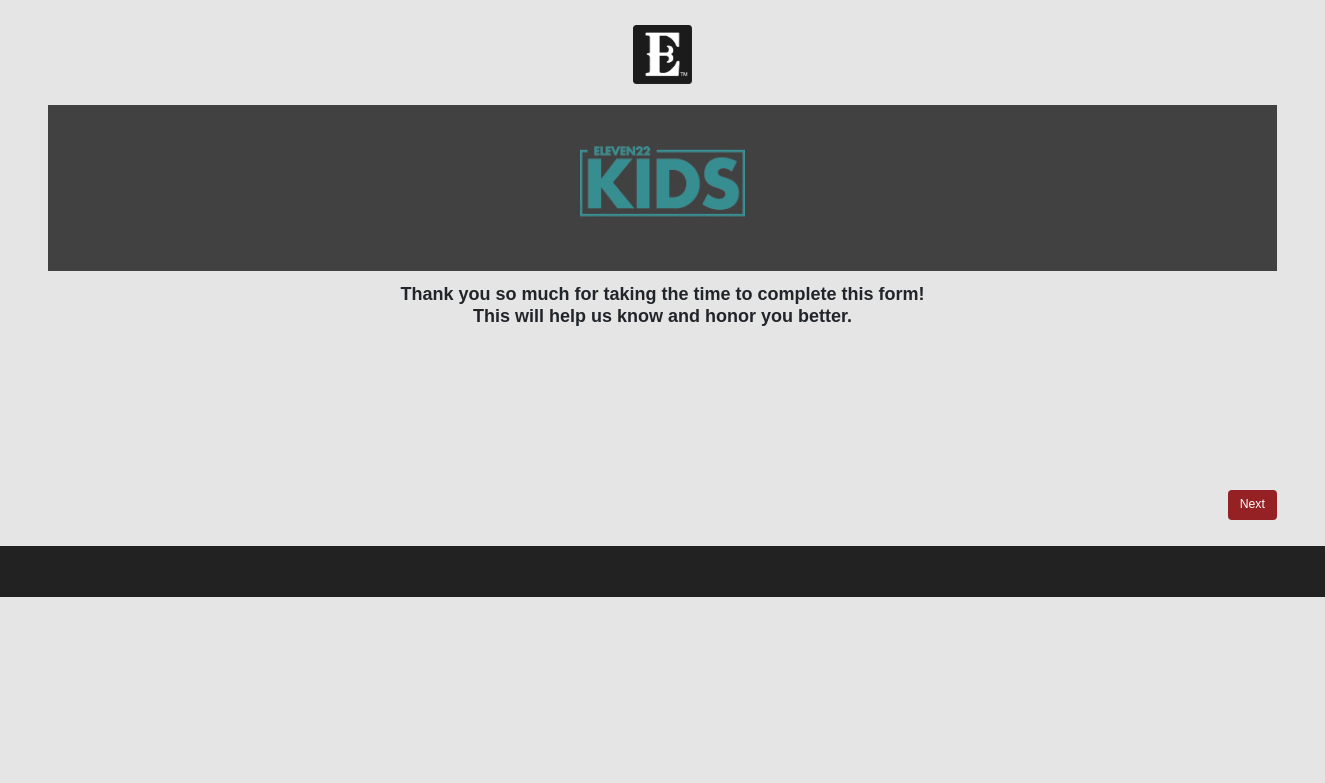 scroll, scrollTop: 0, scrollLeft: 0, axis: both 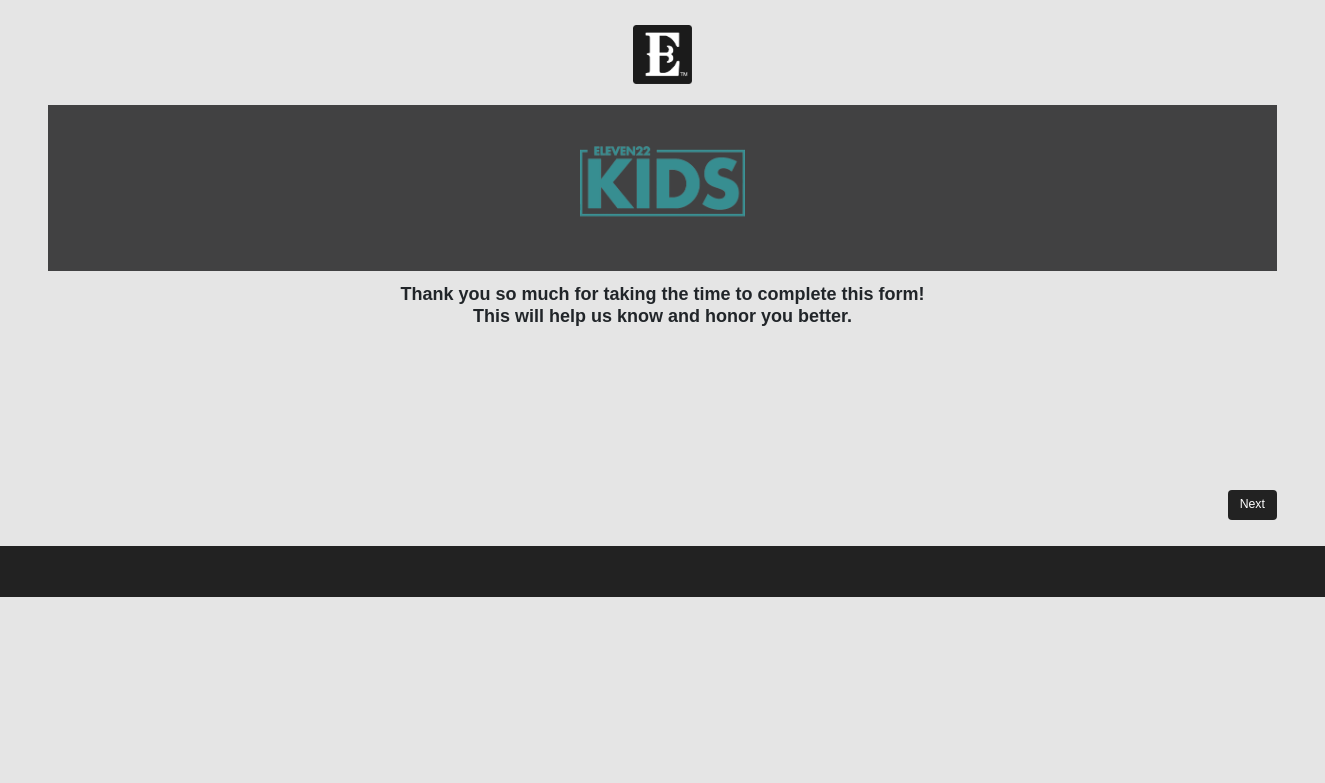 click on "Next" at bounding box center (1252, 504) 